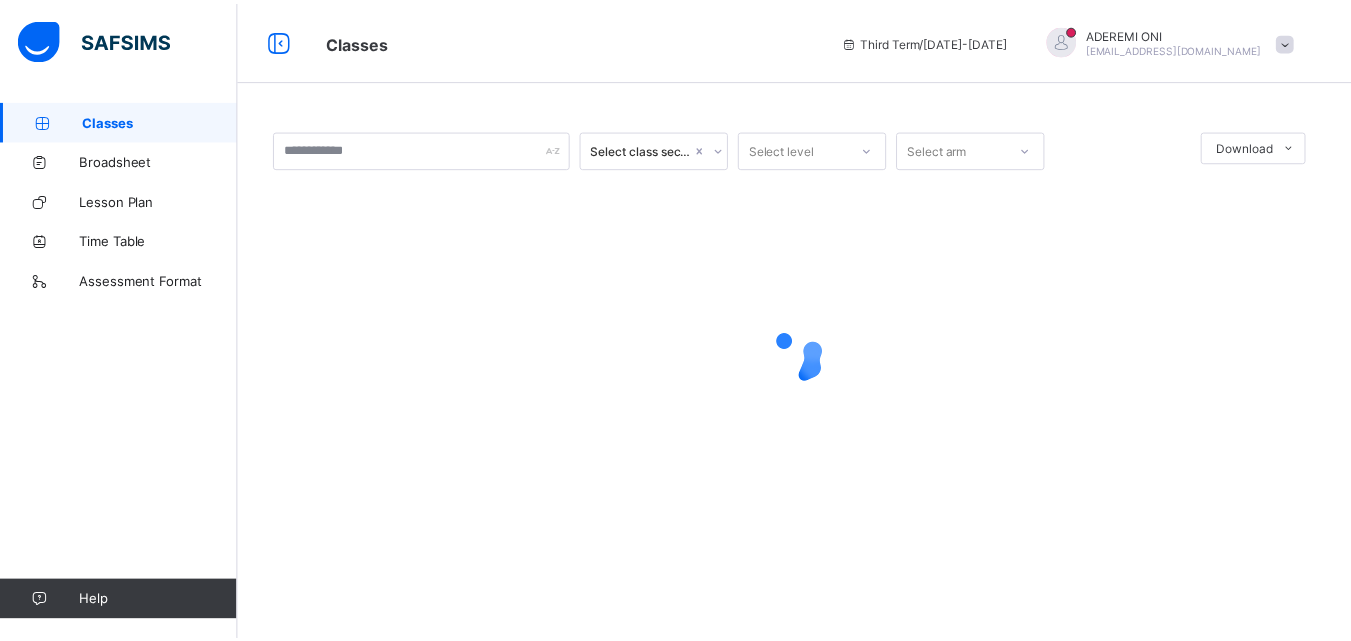 scroll, scrollTop: 0, scrollLeft: 0, axis: both 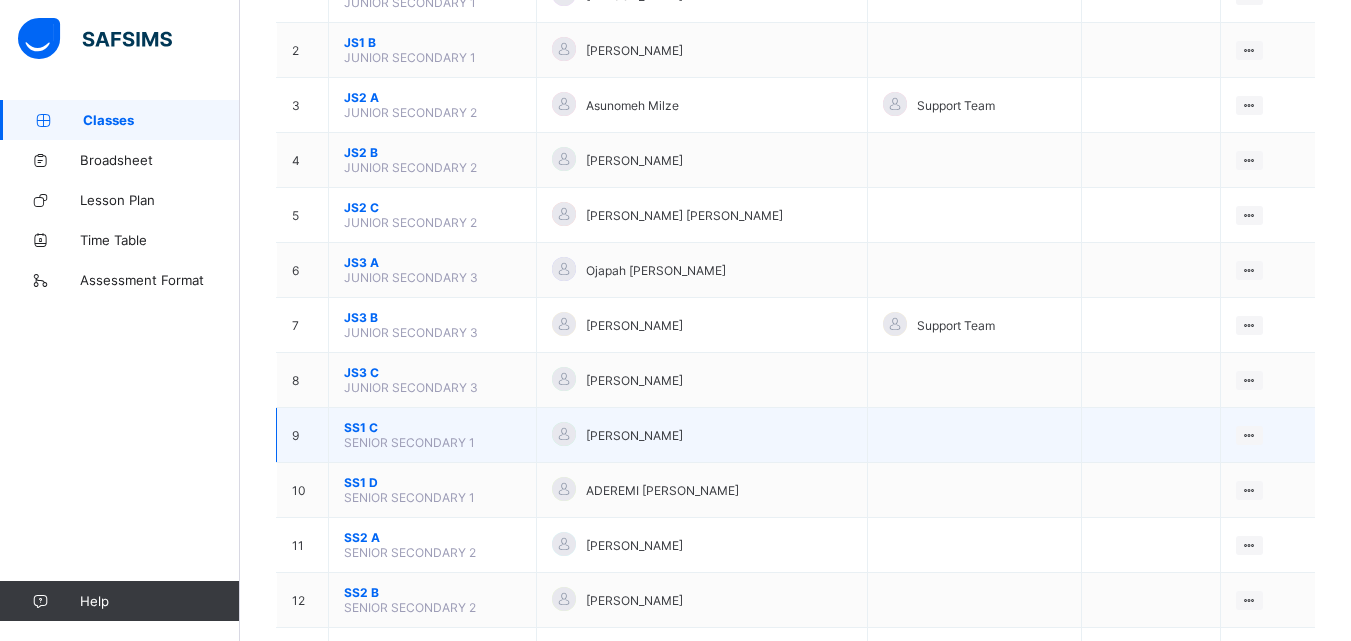 click on "SS1   C" at bounding box center (432, 427) 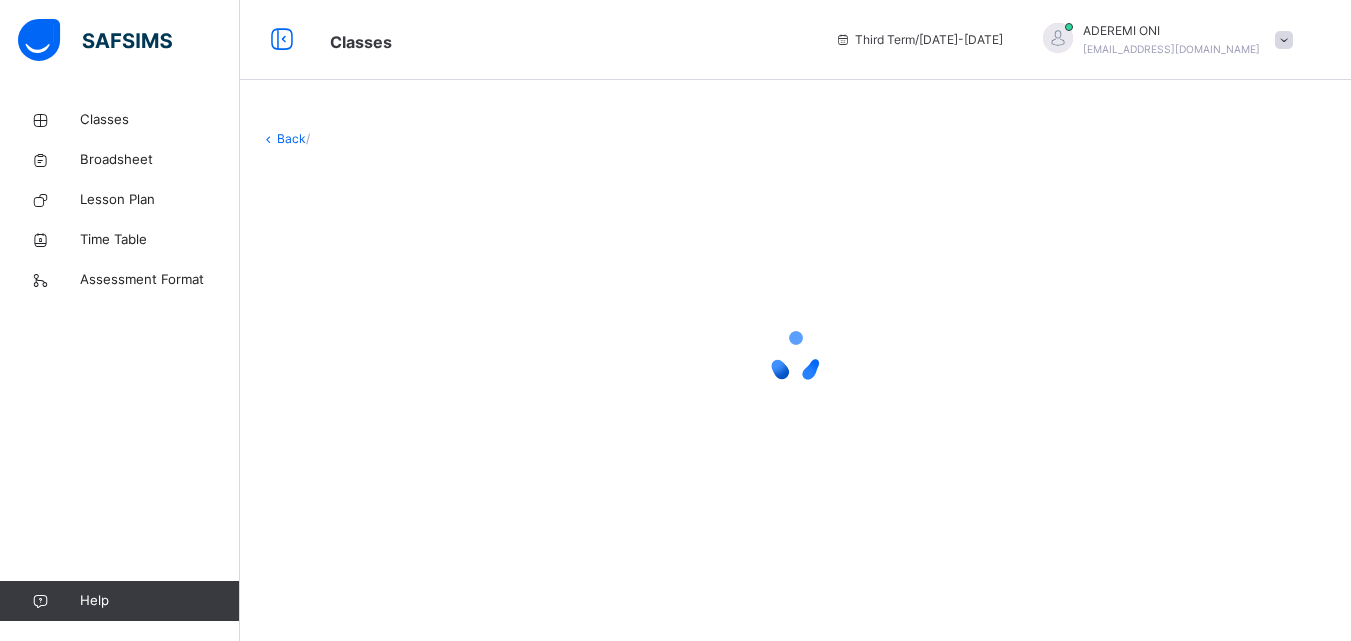 scroll, scrollTop: 0, scrollLeft: 0, axis: both 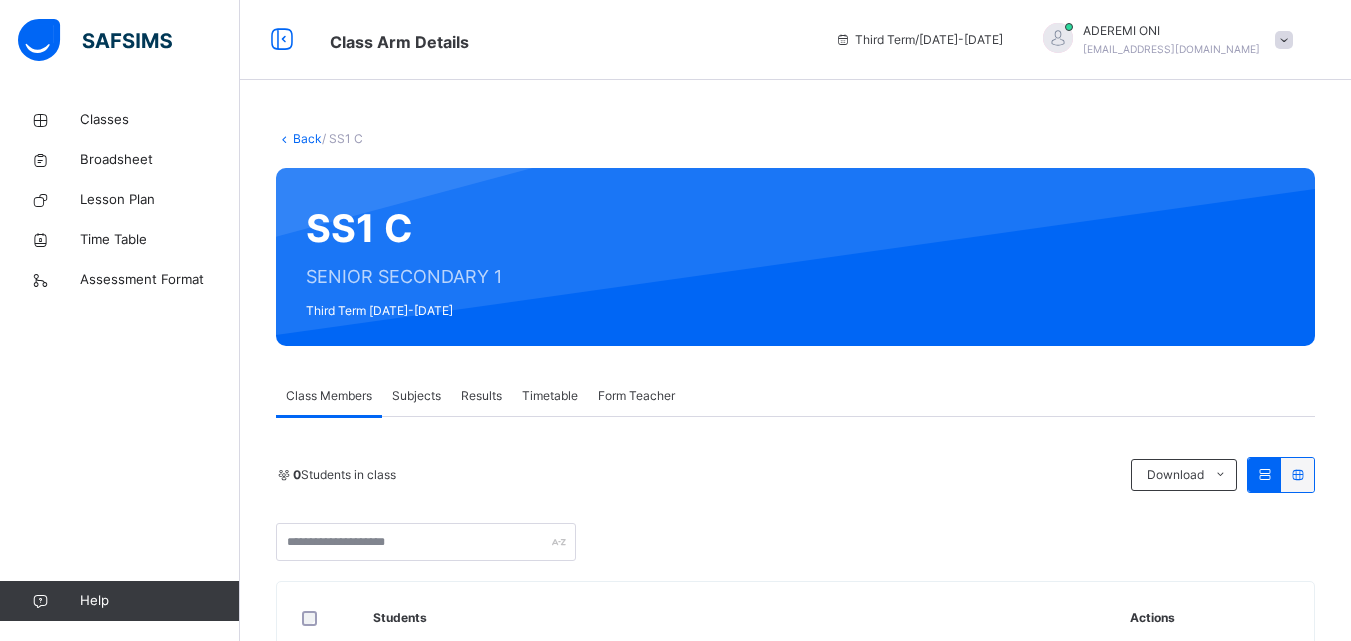 click on "Subjects" at bounding box center [416, 396] 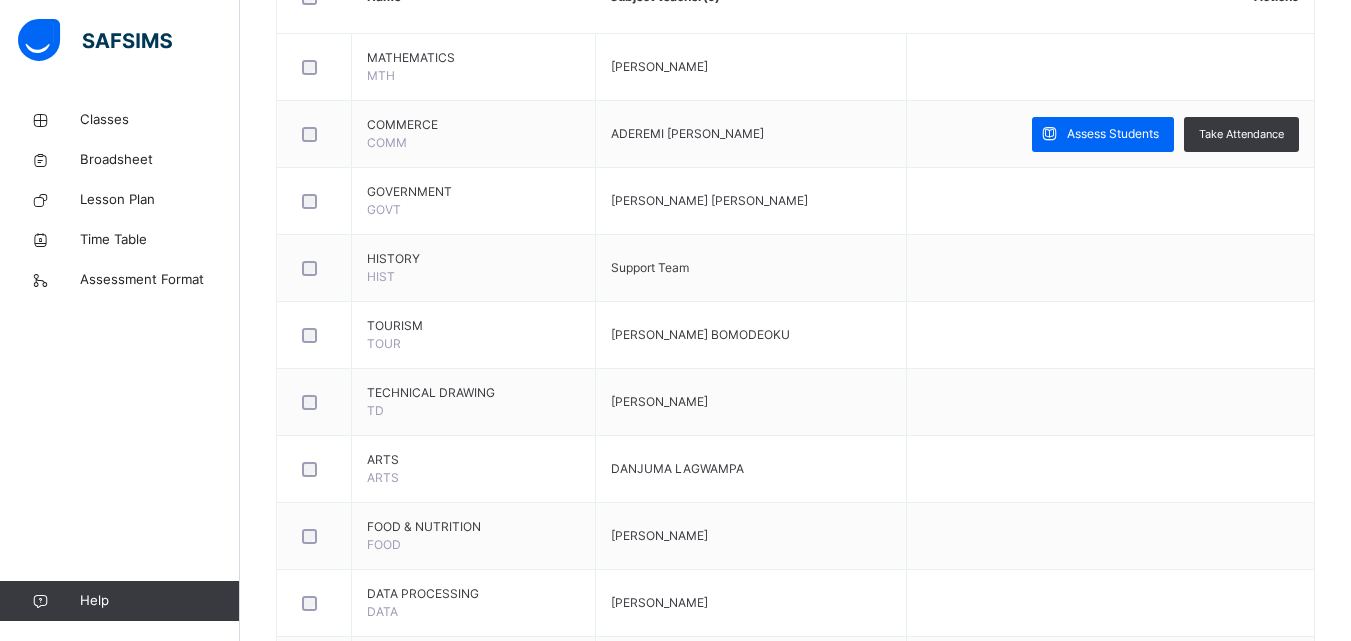 scroll, scrollTop: 536, scrollLeft: 0, axis: vertical 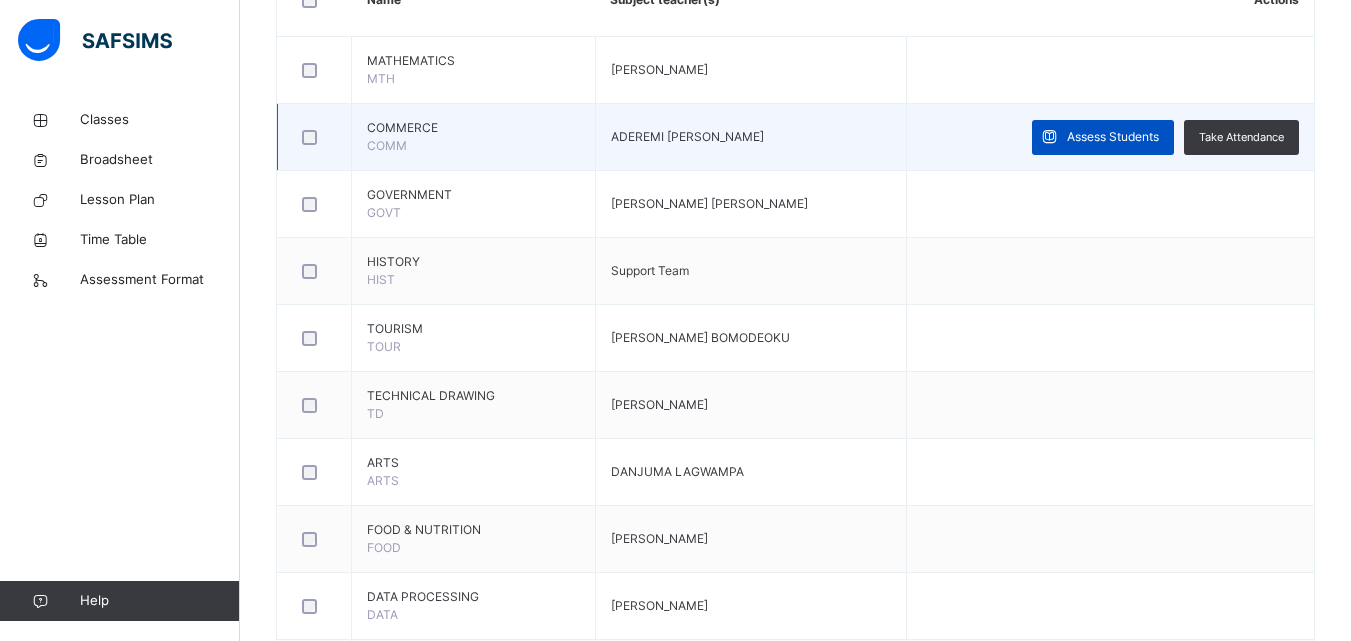 click on "Assess Students" at bounding box center [1113, 137] 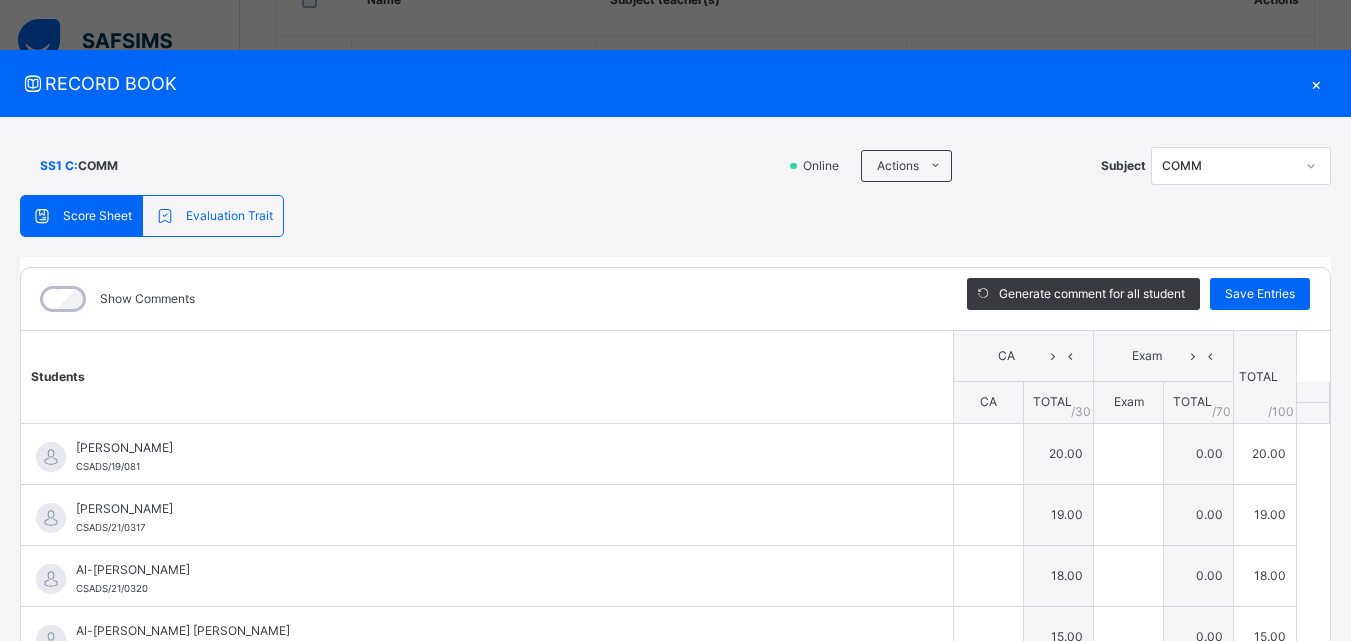 type on "**" 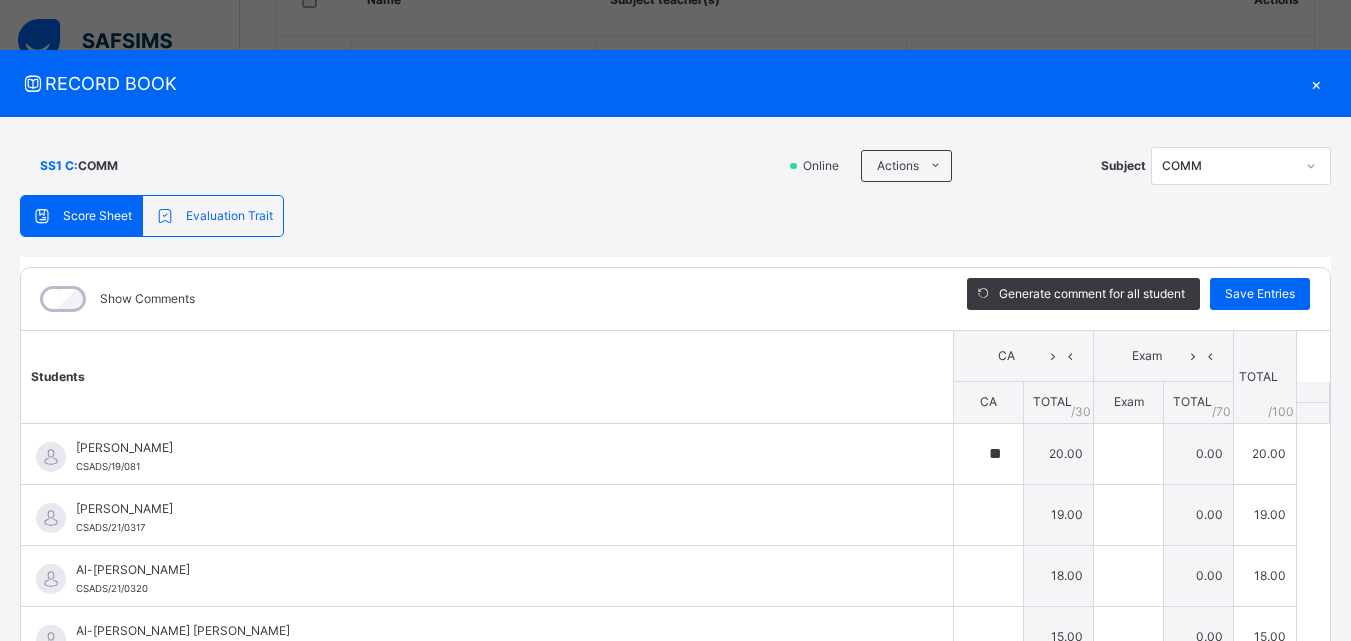 type on "**" 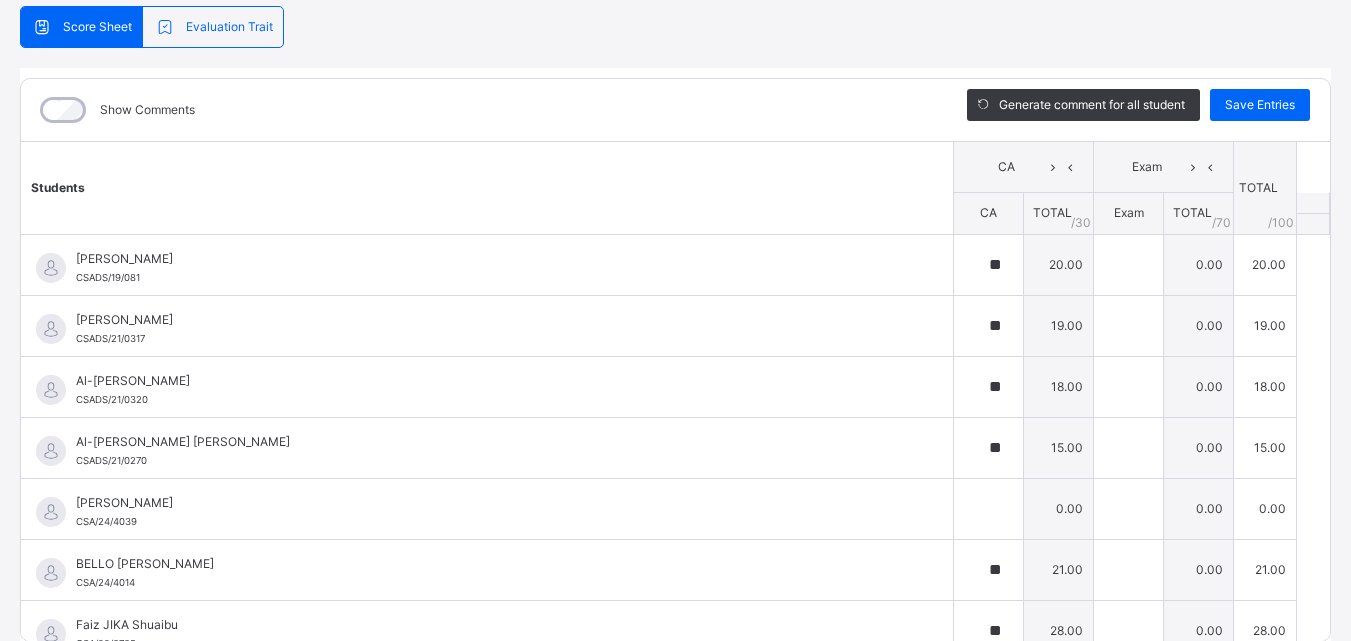 scroll, scrollTop: 270, scrollLeft: 0, axis: vertical 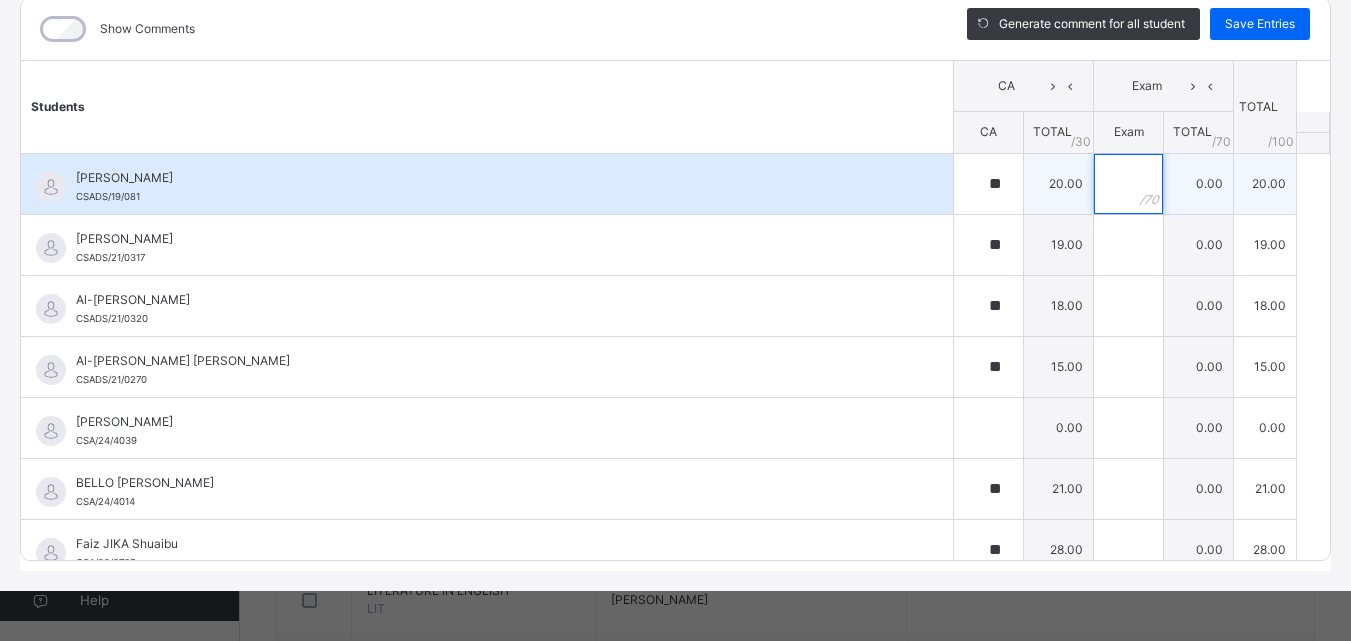 click at bounding box center (1128, 184) 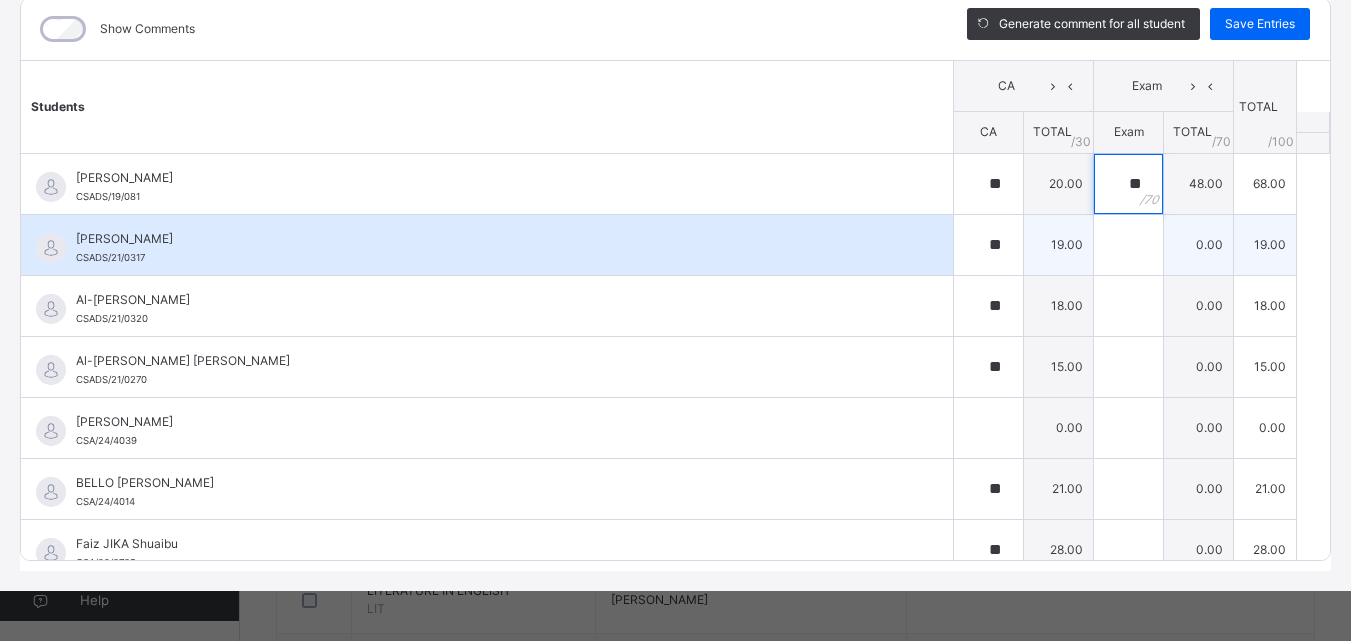 type on "**" 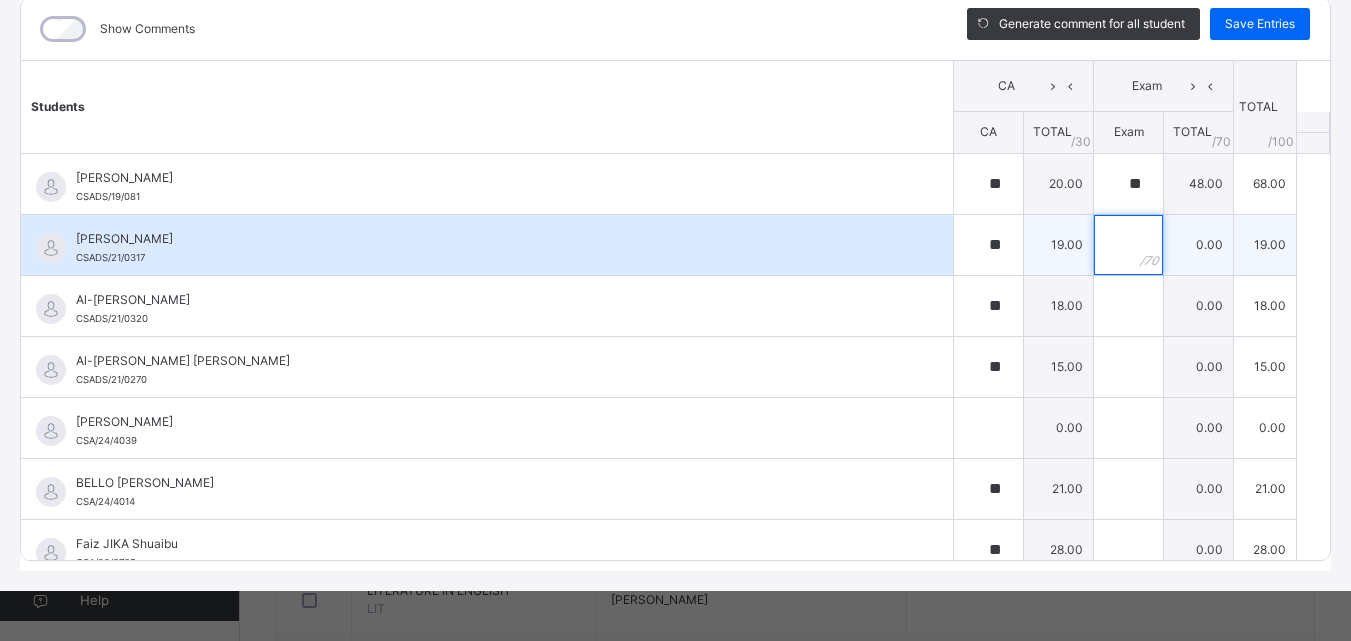 click at bounding box center [1128, 245] 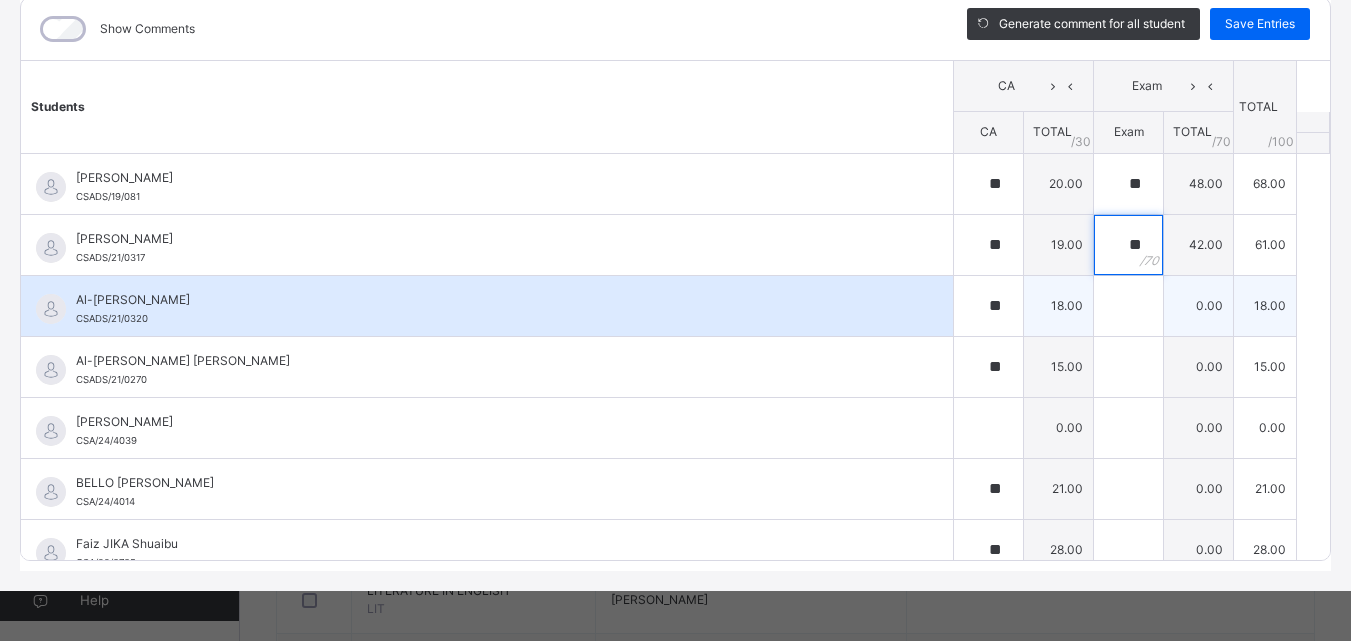 type on "**" 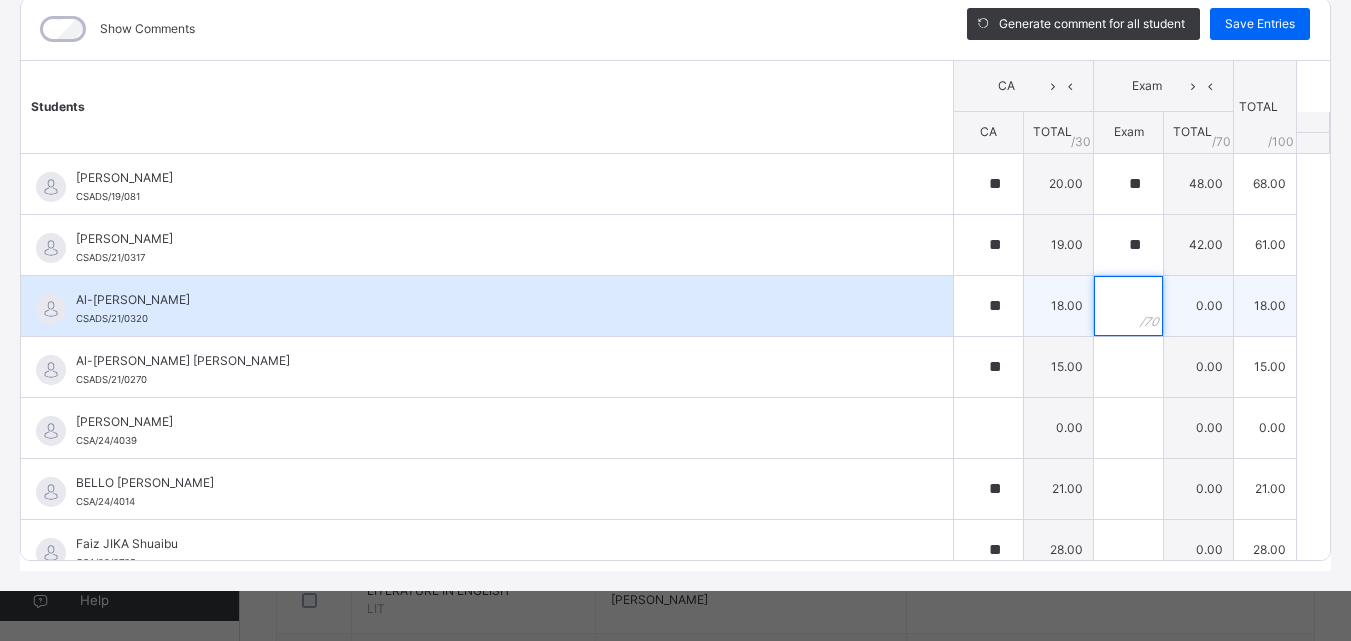 click at bounding box center [1128, 306] 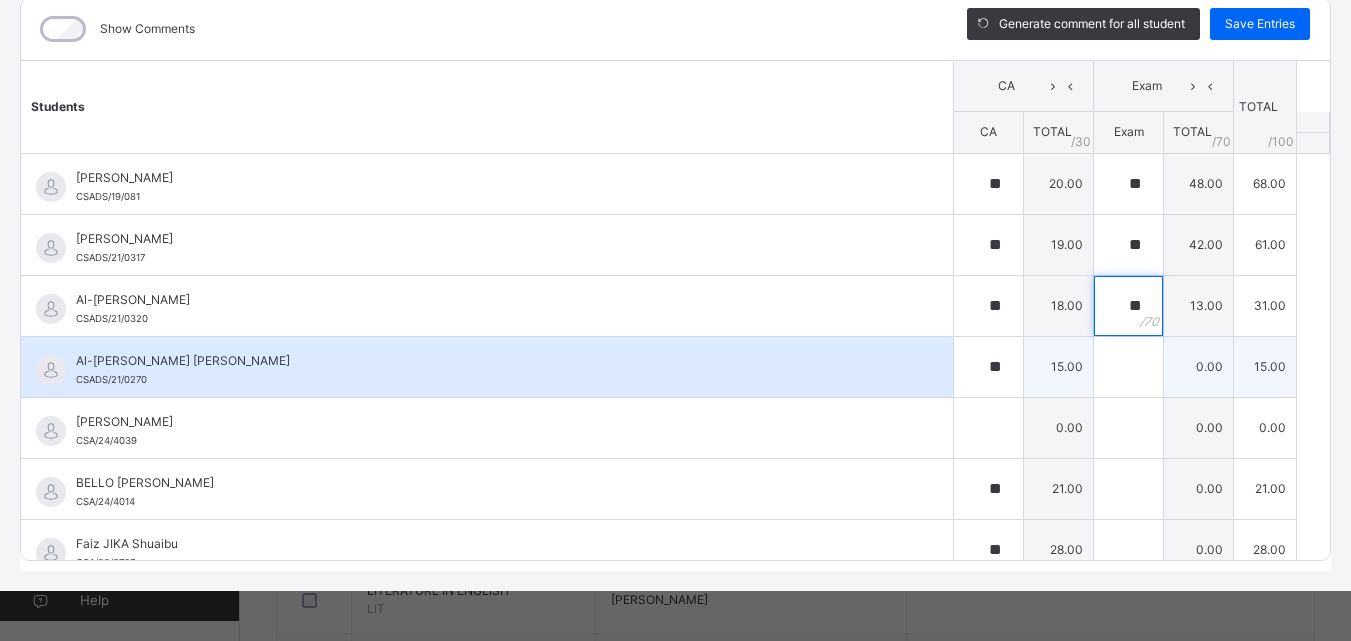 type on "**" 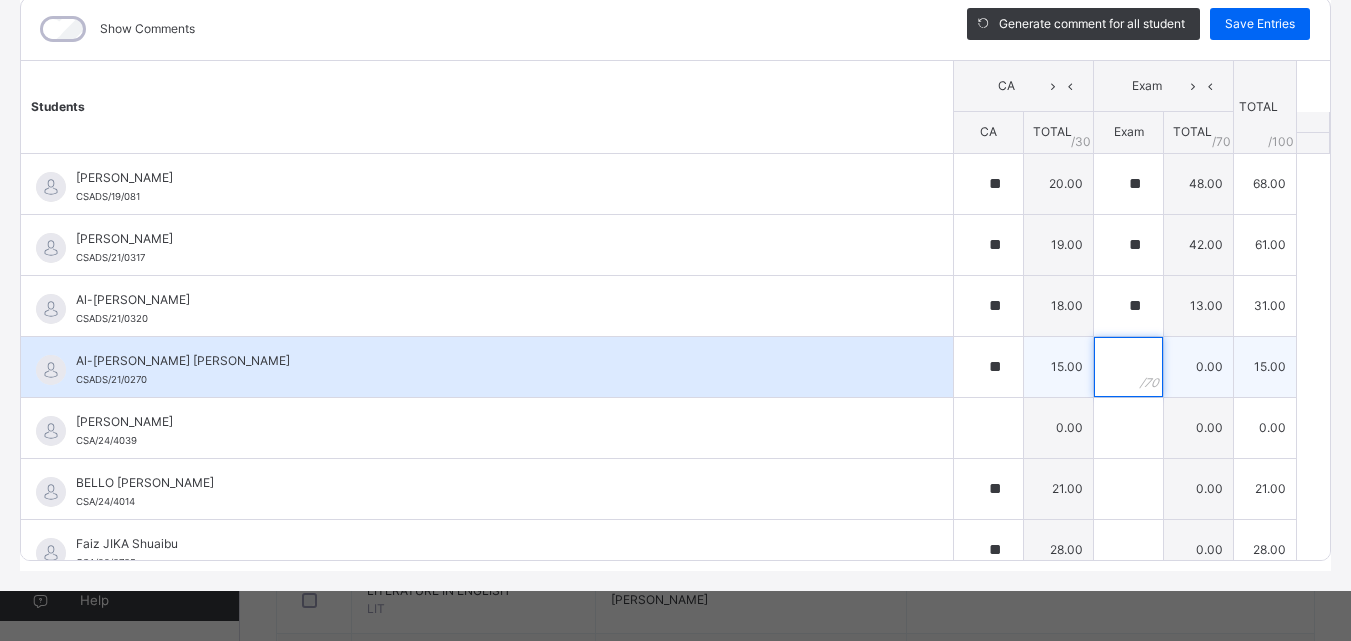 click at bounding box center [1128, 367] 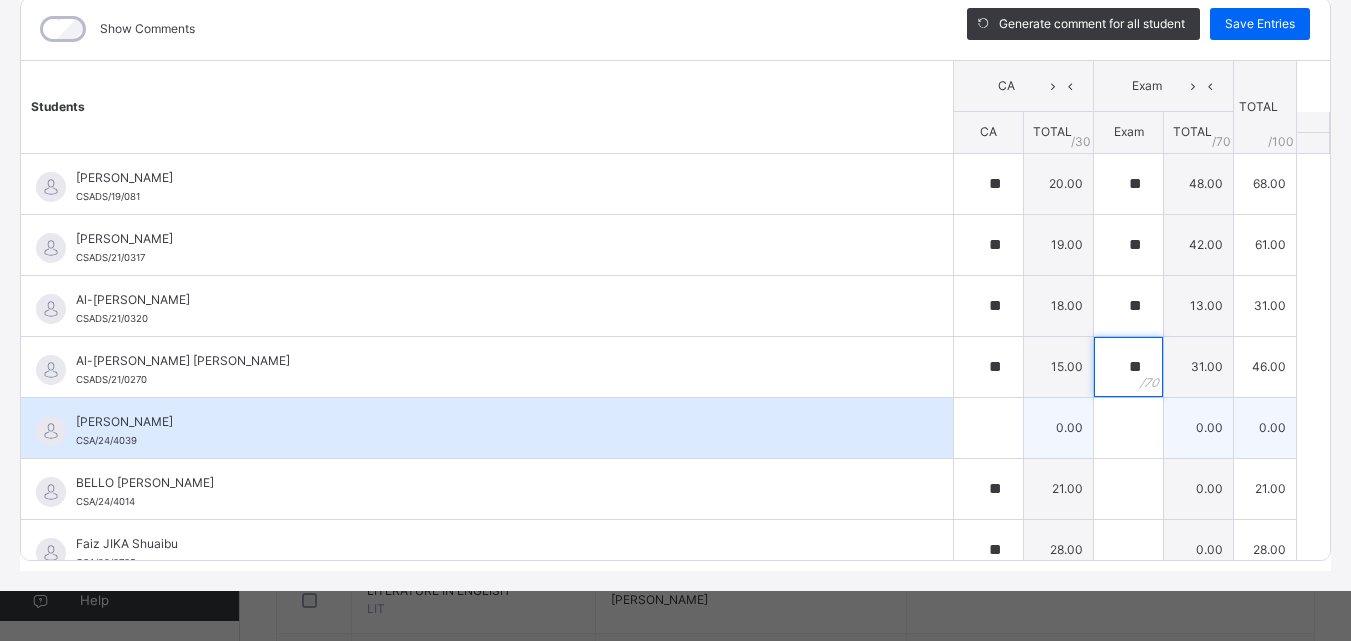 type on "**" 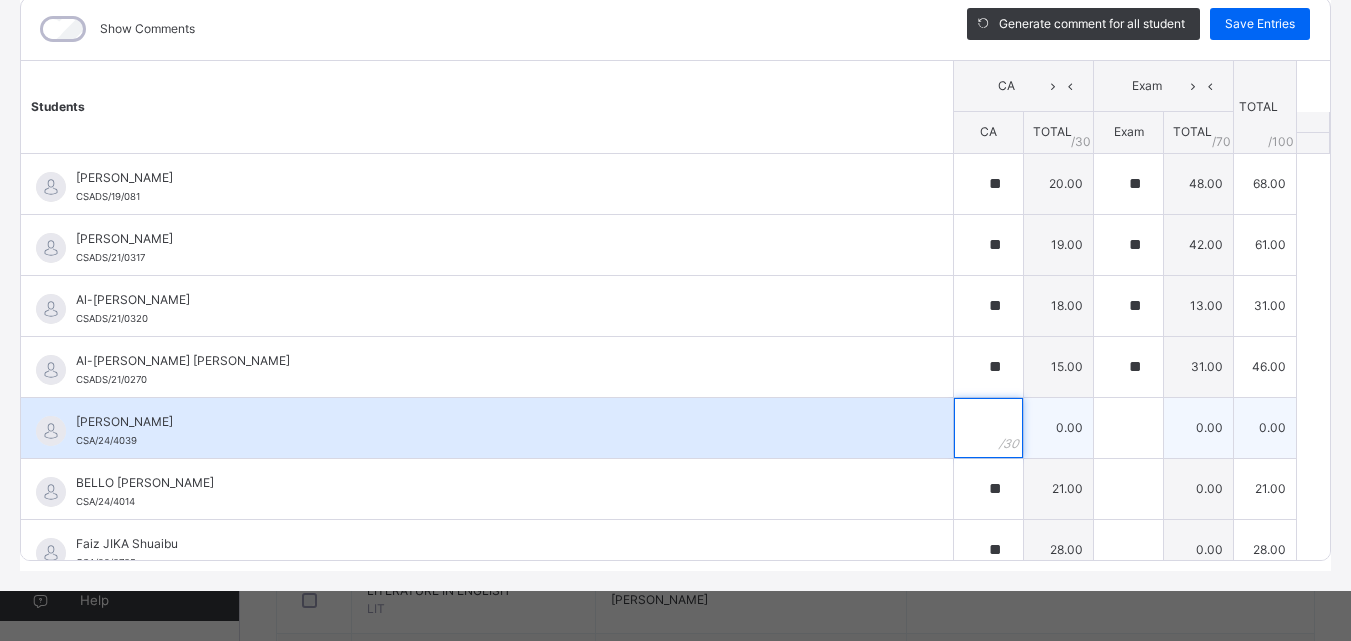 click at bounding box center [988, 428] 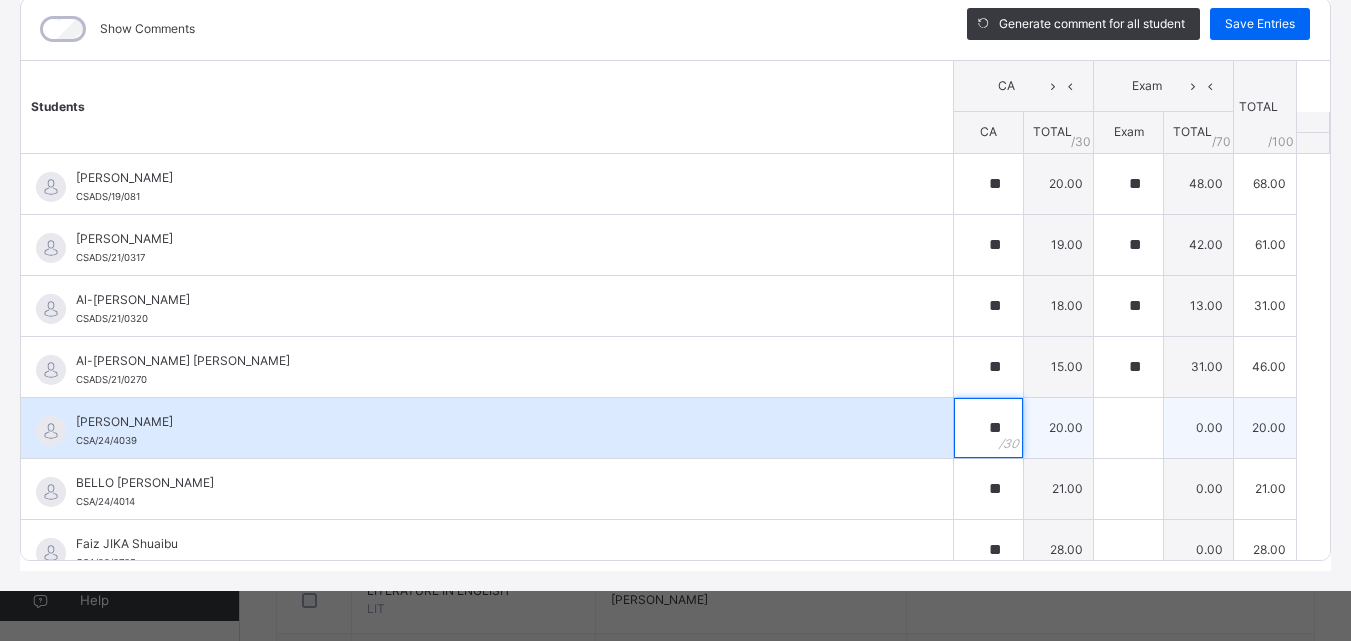 type on "**" 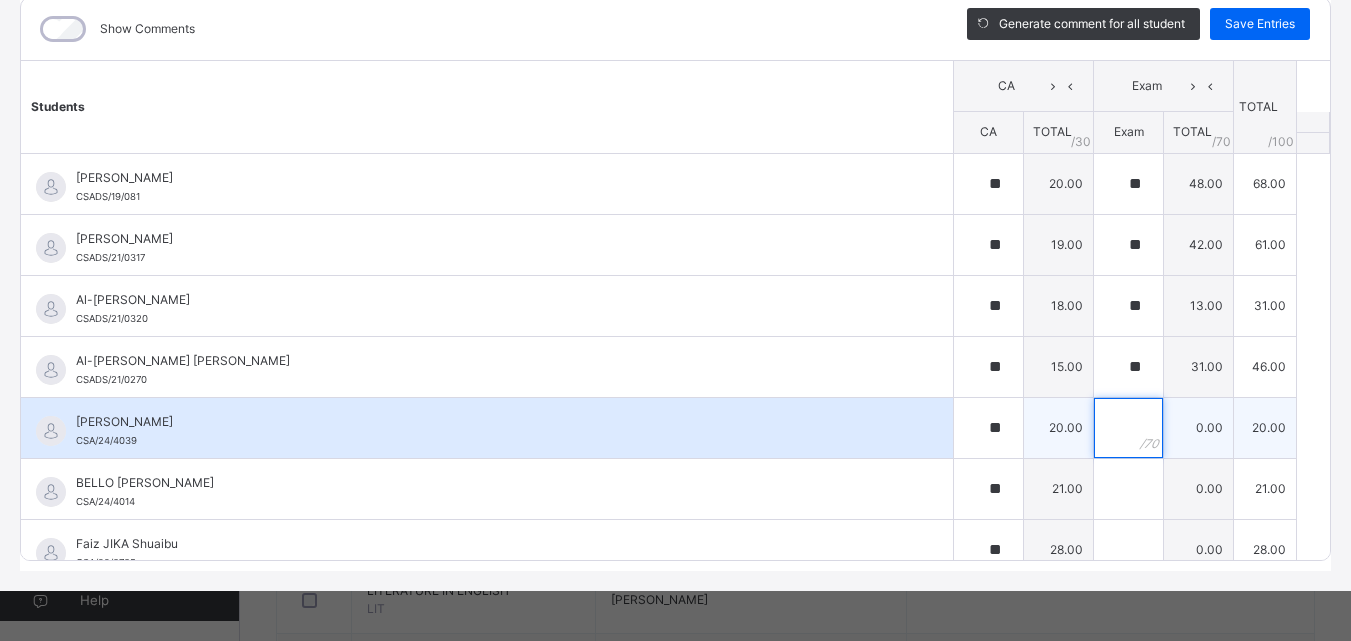 click at bounding box center [1128, 428] 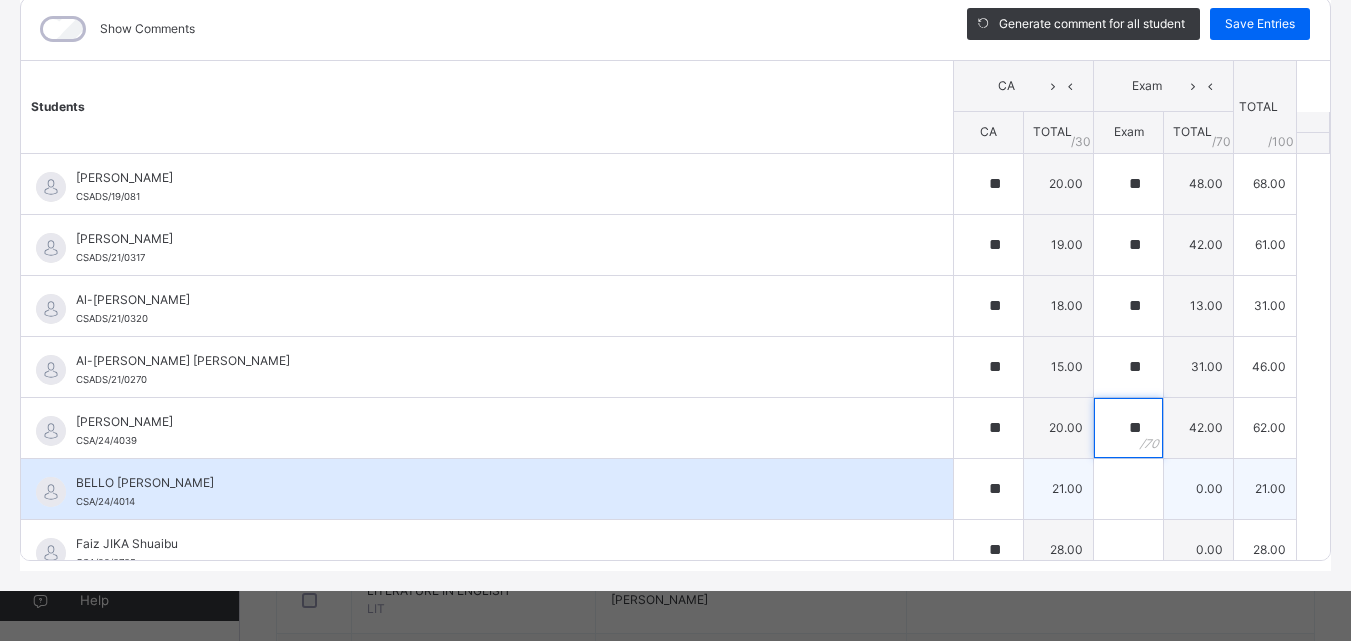 type on "**" 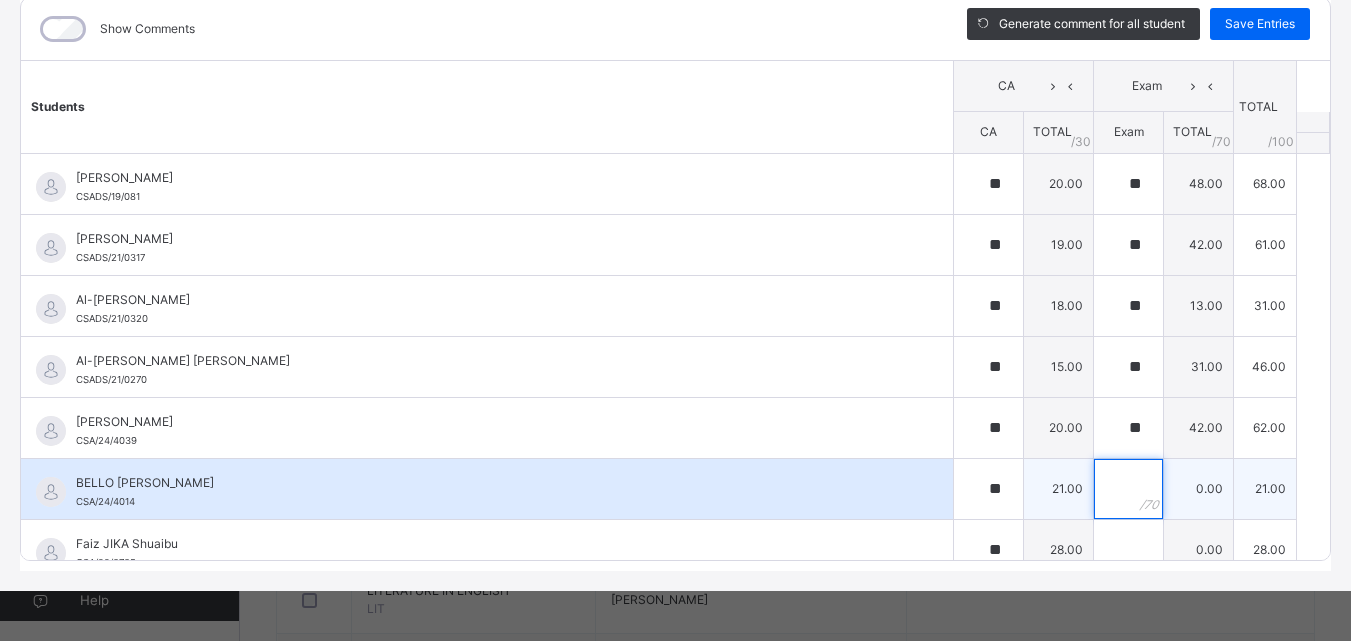 click at bounding box center [1128, 489] 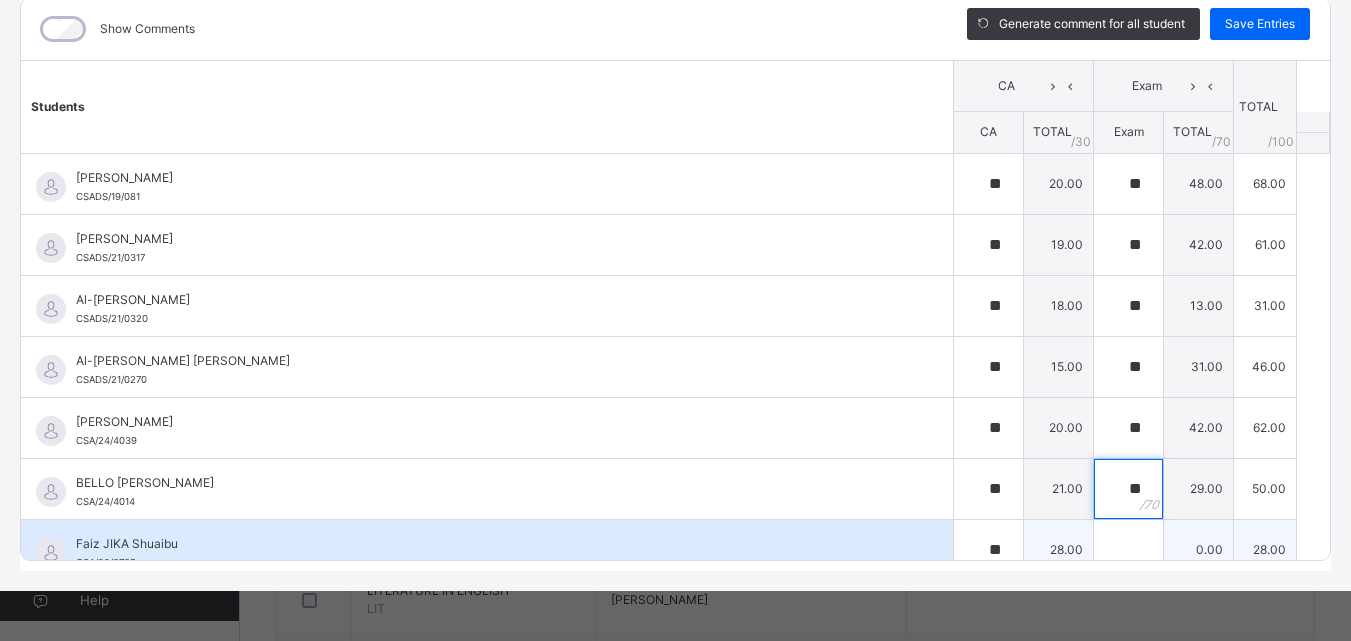 type on "**" 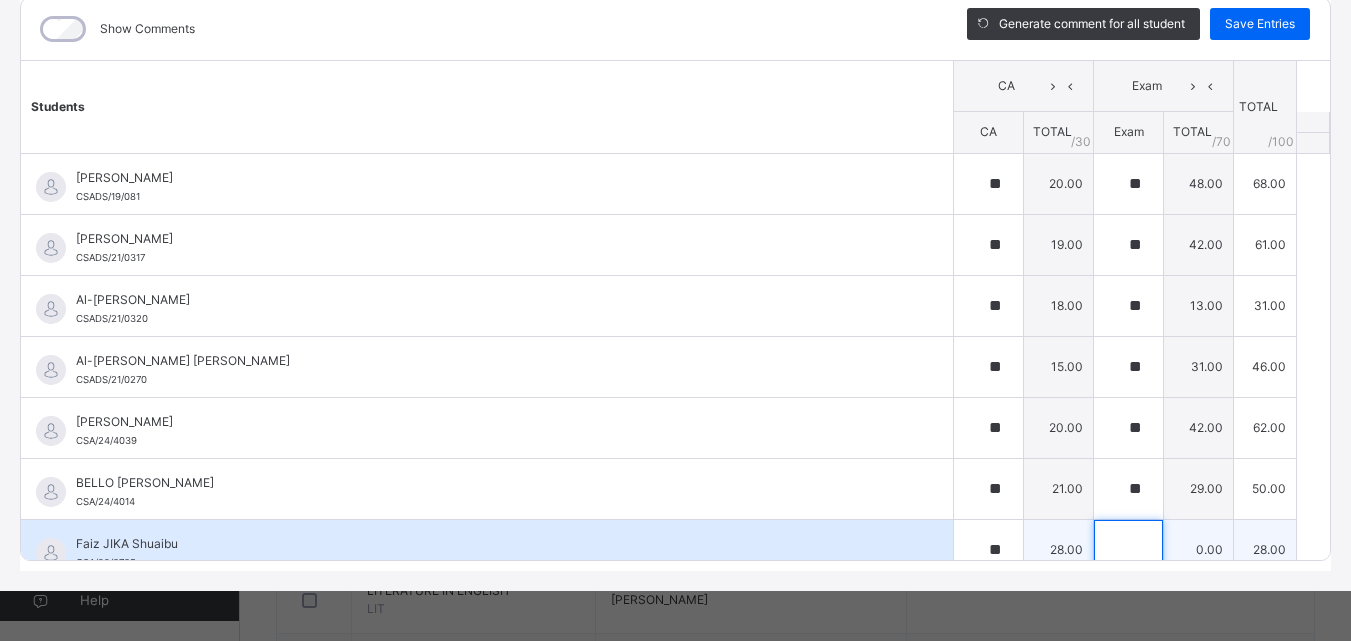 click at bounding box center [1128, 550] 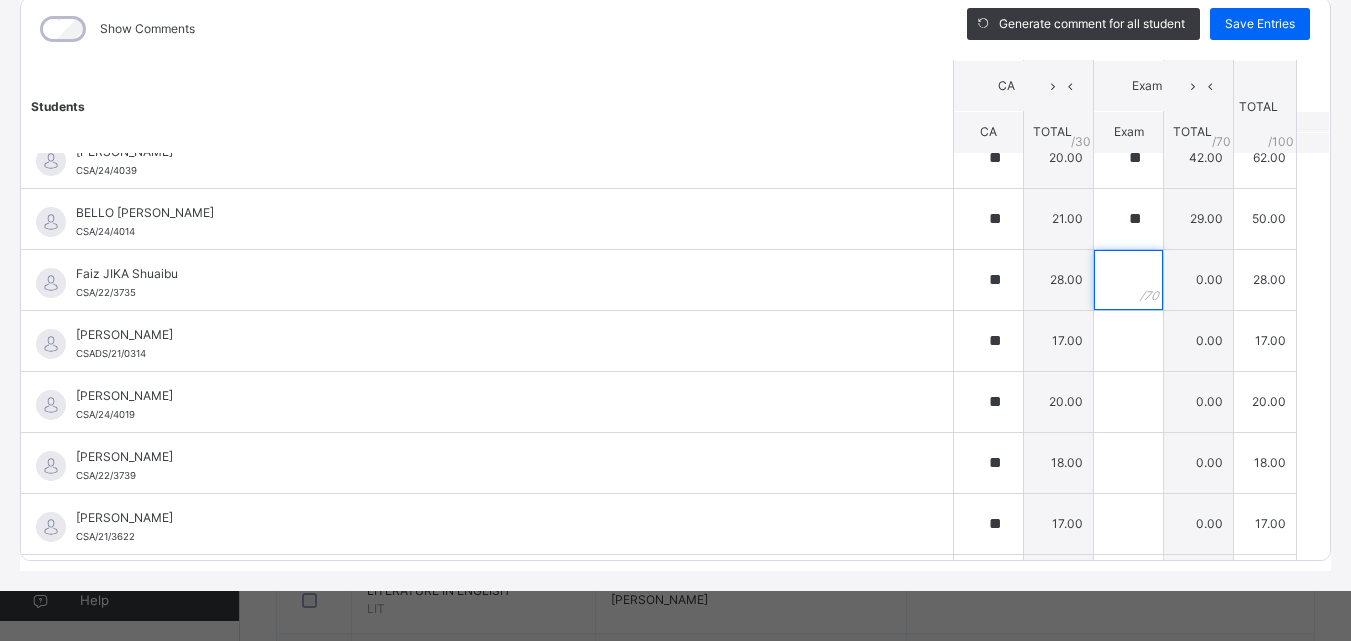 scroll, scrollTop: 278, scrollLeft: 0, axis: vertical 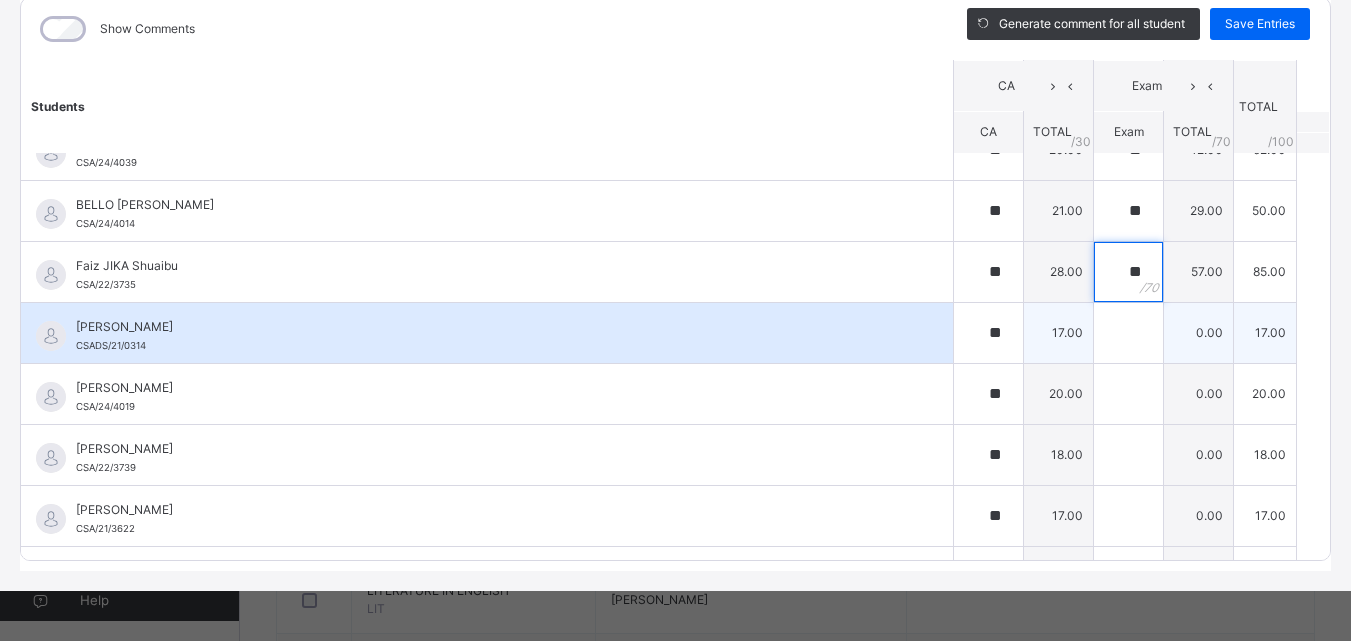 type on "**" 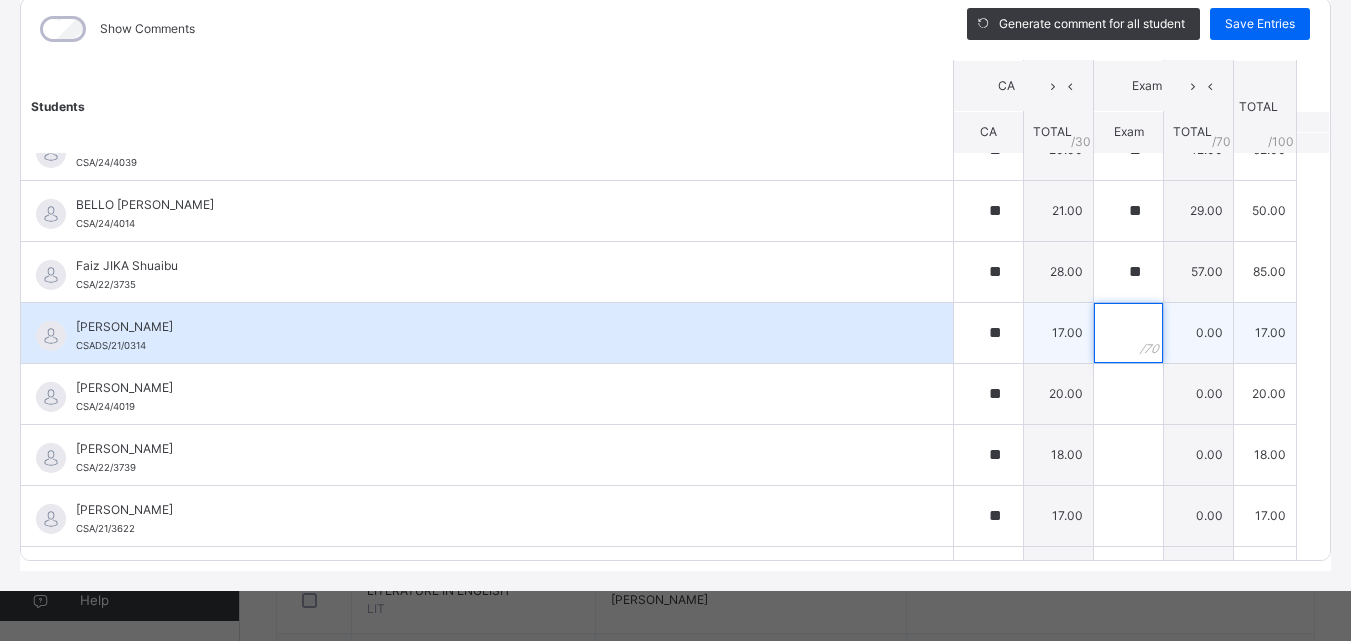 click at bounding box center (1128, 333) 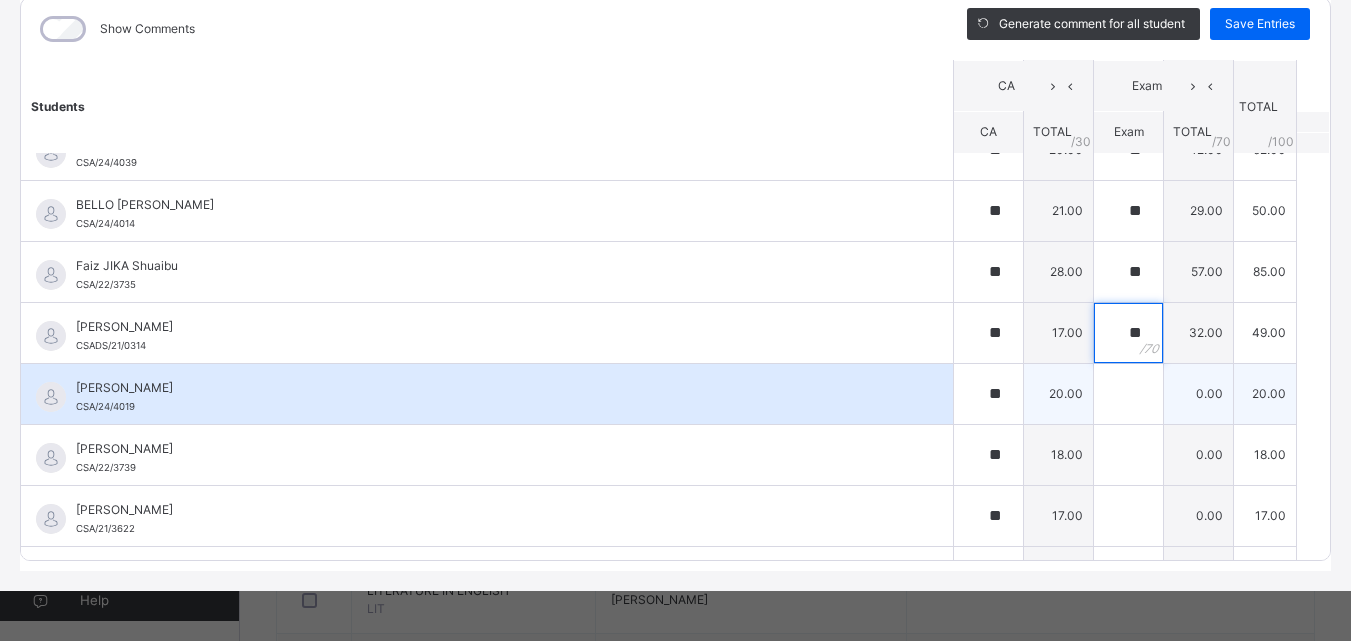 type on "**" 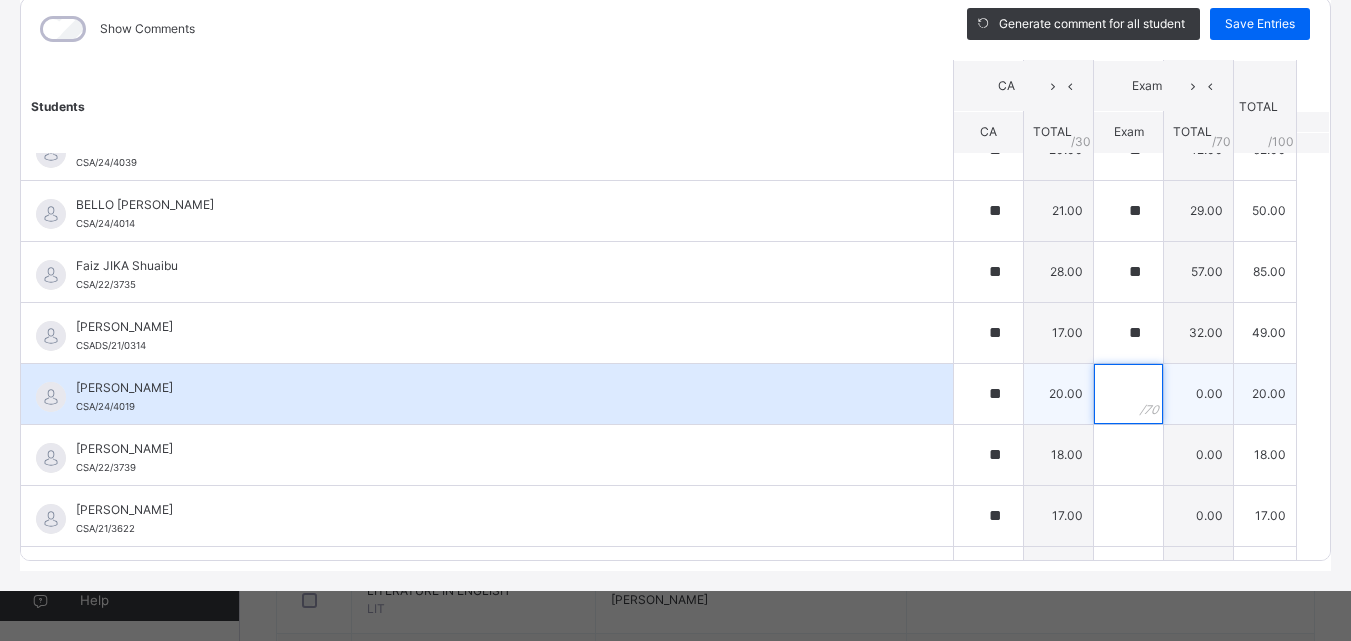 click at bounding box center (1128, 394) 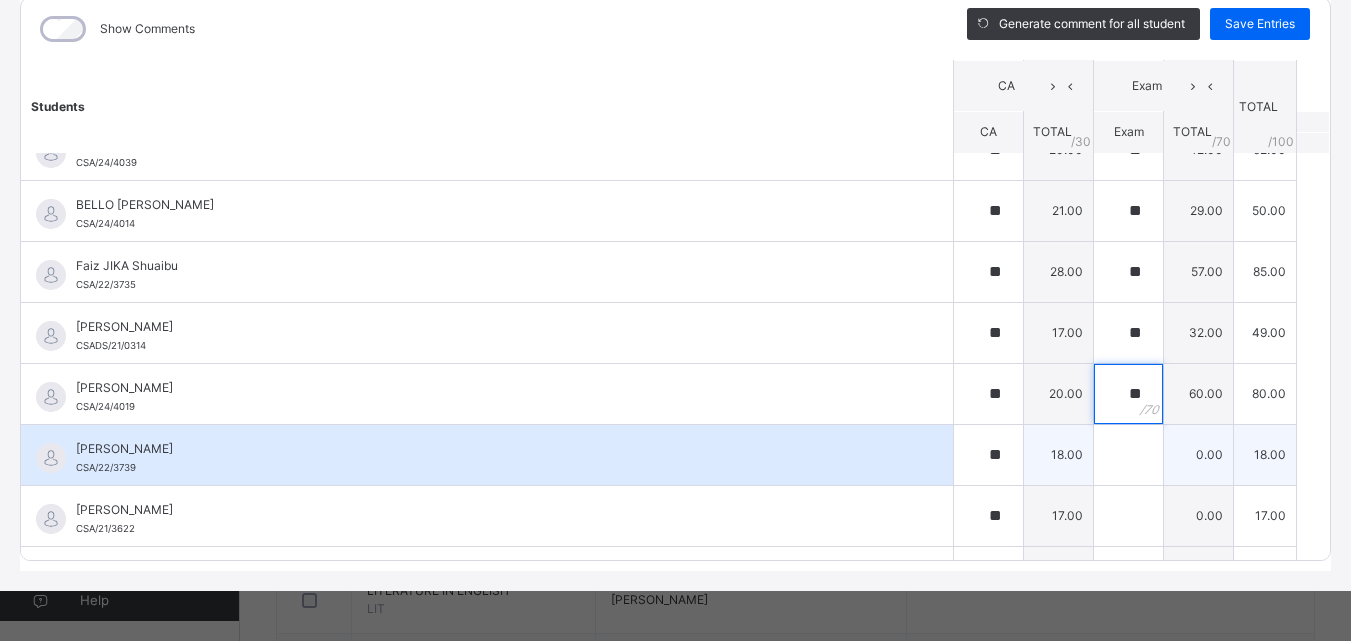 type on "**" 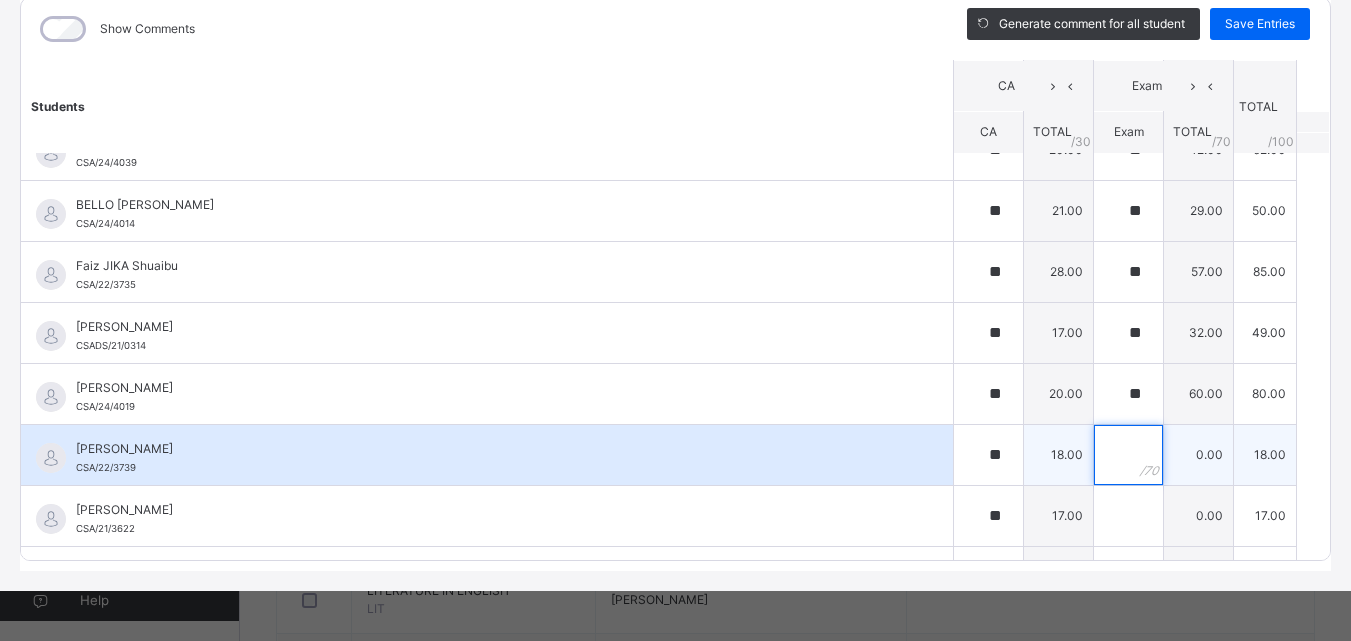 click at bounding box center (1128, 455) 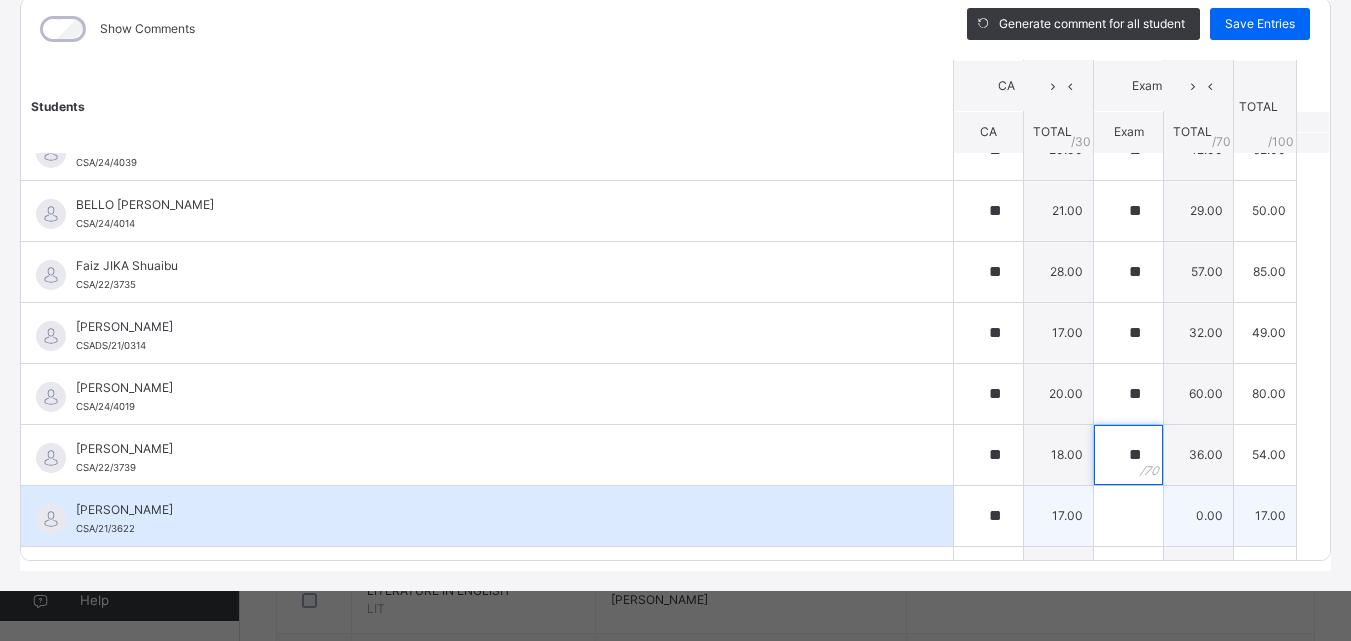 type on "**" 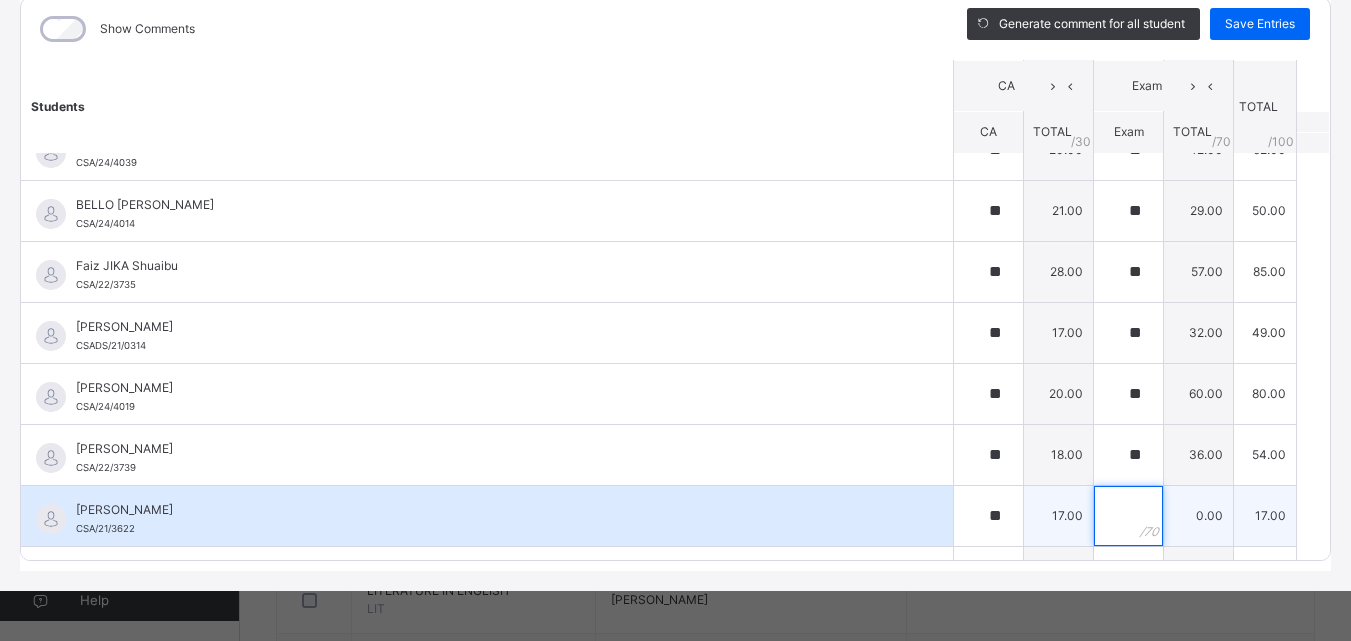click at bounding box center (1128, 516) 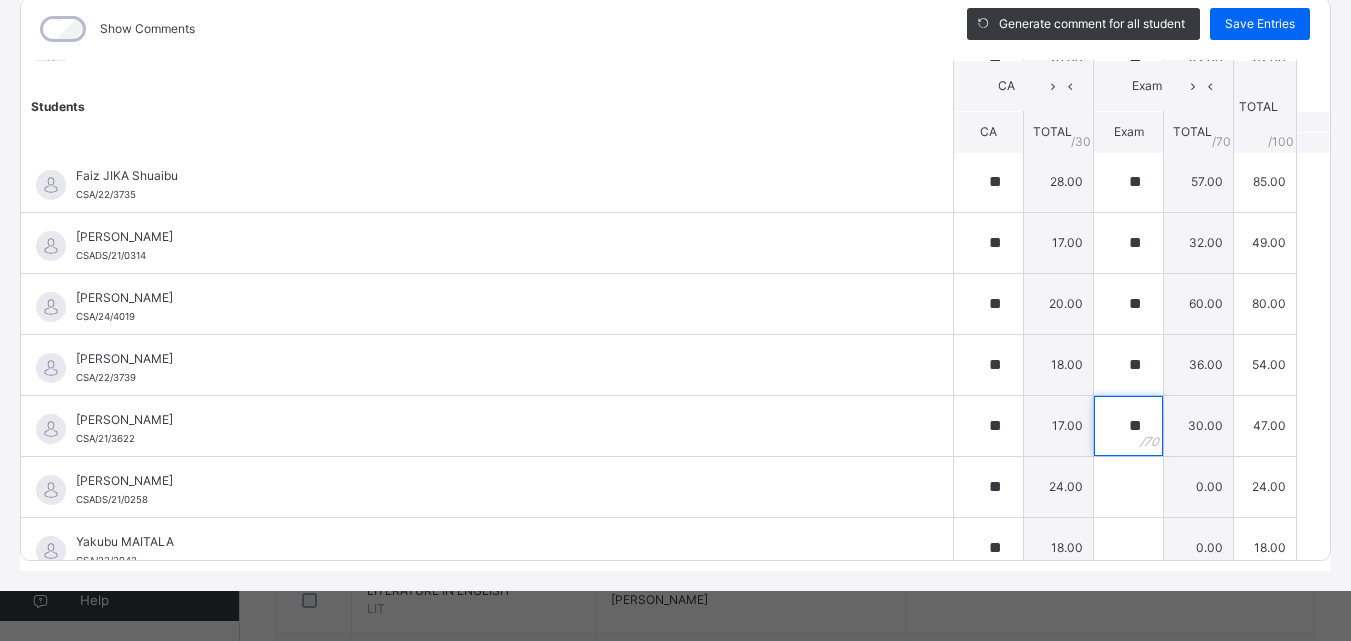 scroll, scrollTop: 387, scrollLeft: 0, axis: vertical 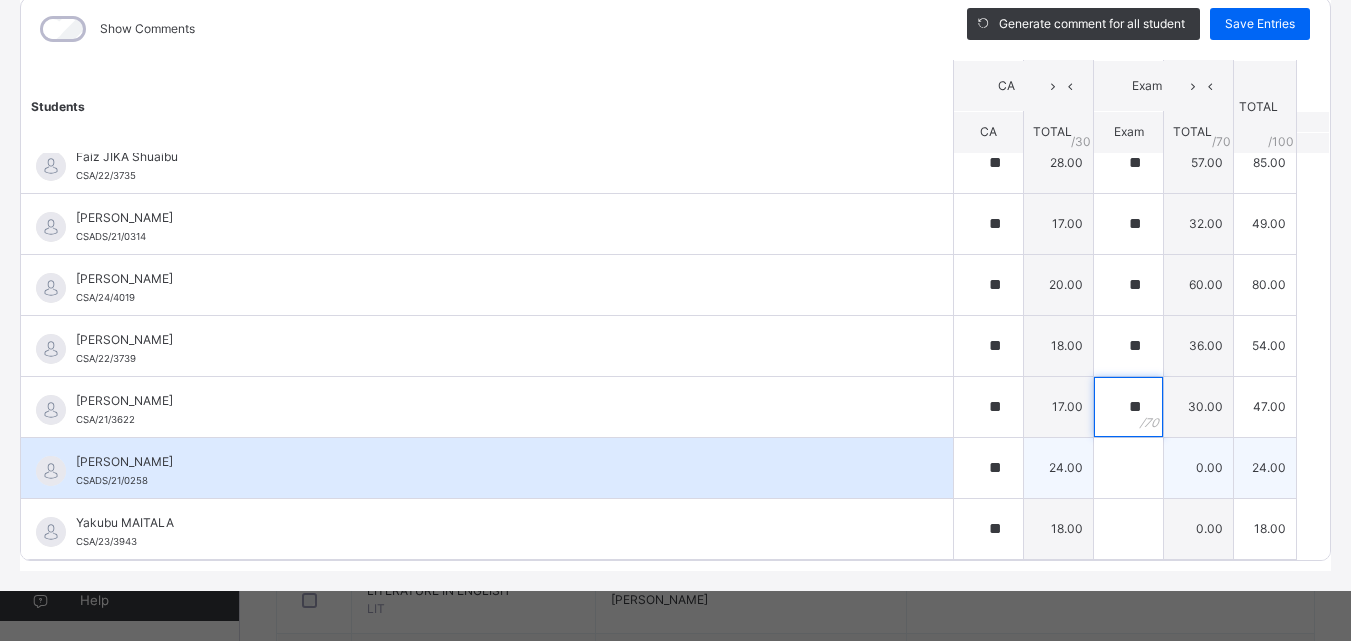 type on "**" 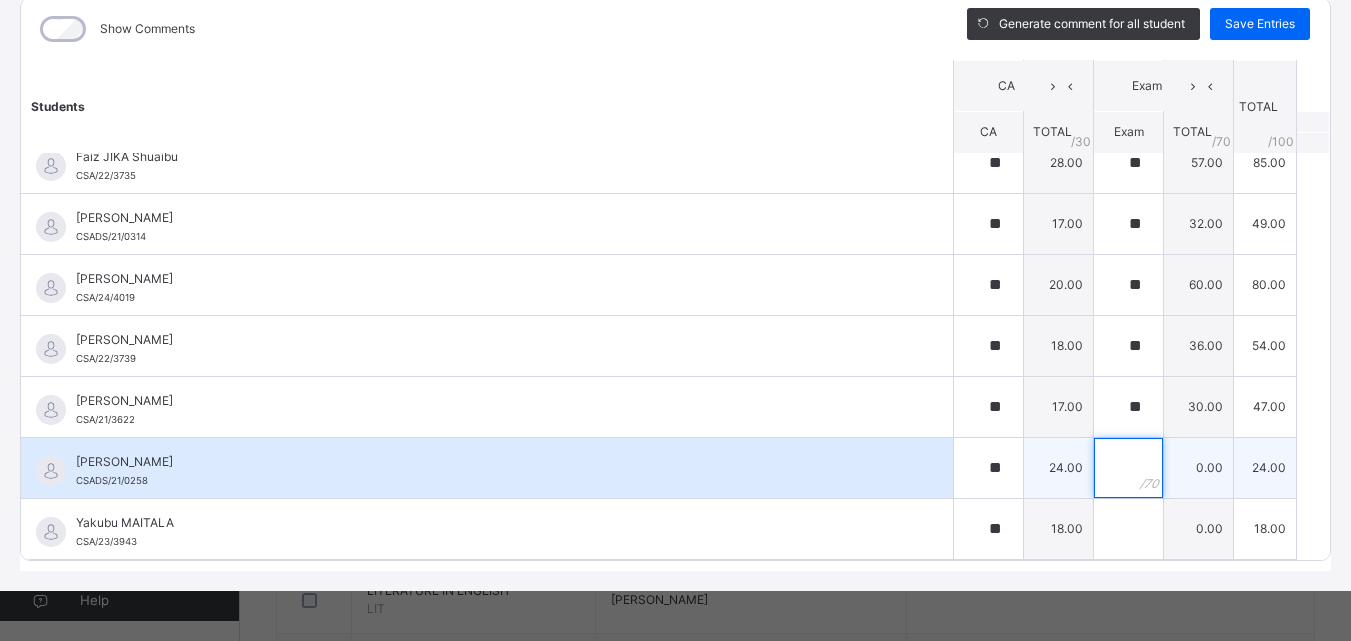 click at bounding box center [1128, 468] 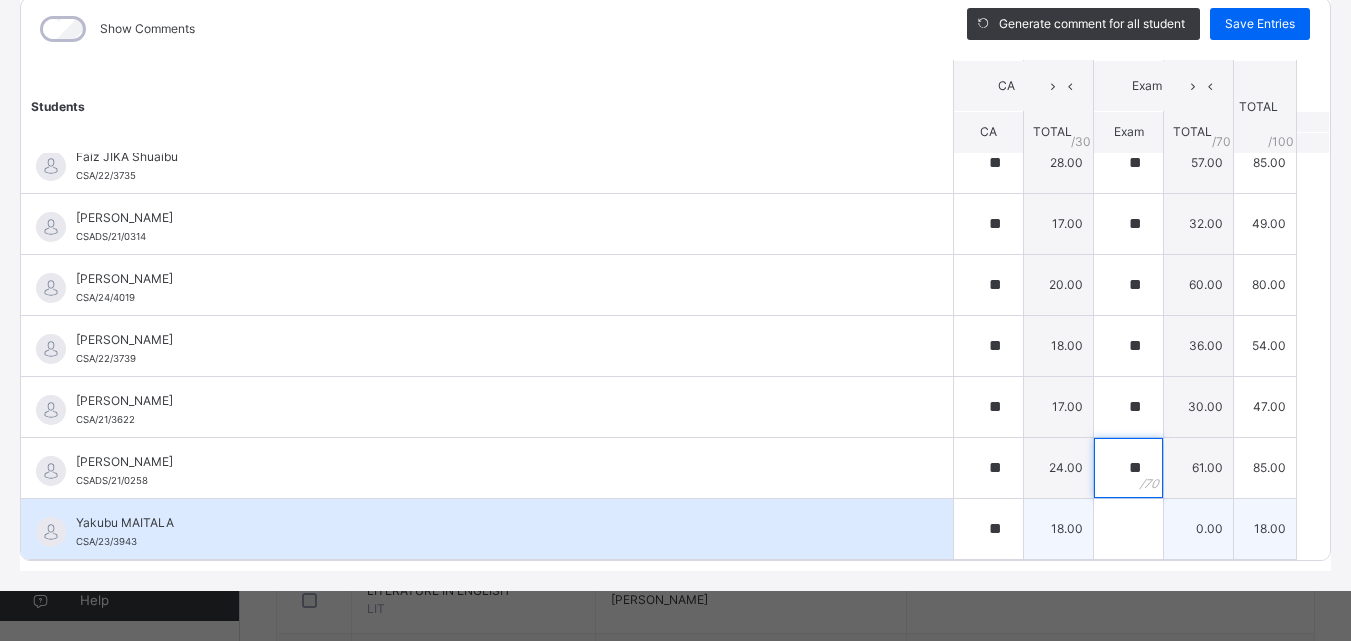 type on "**" 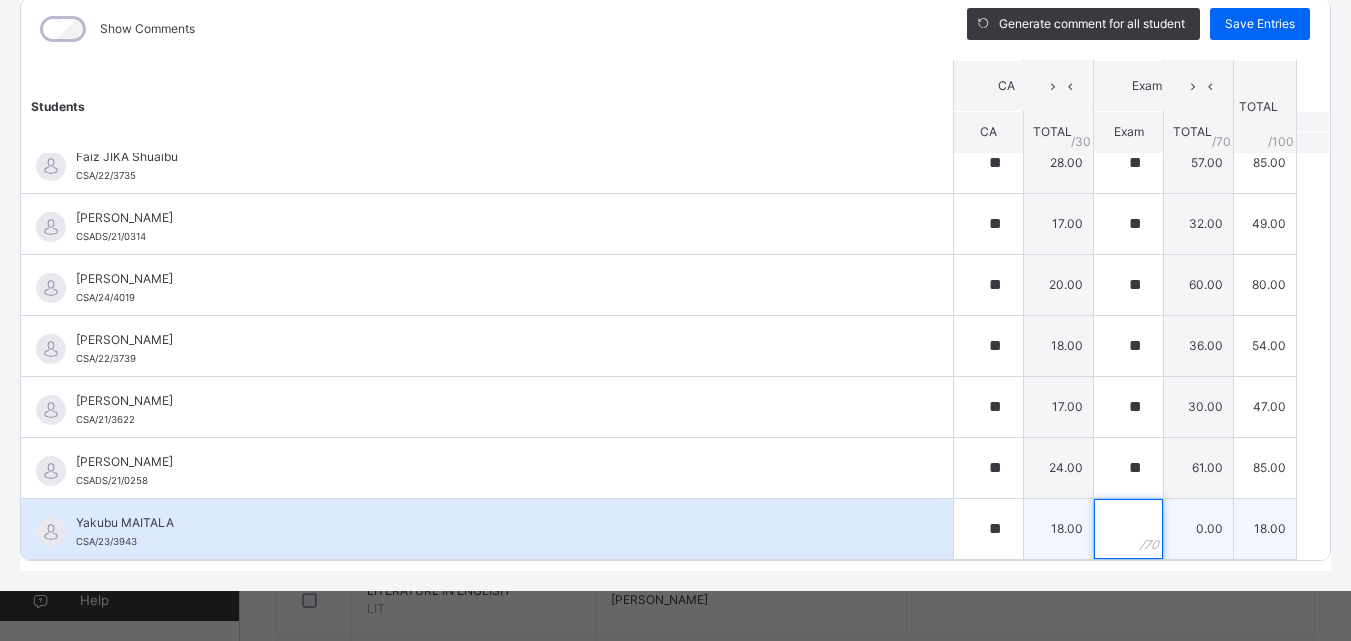 click at bounding box center [1128, 529] 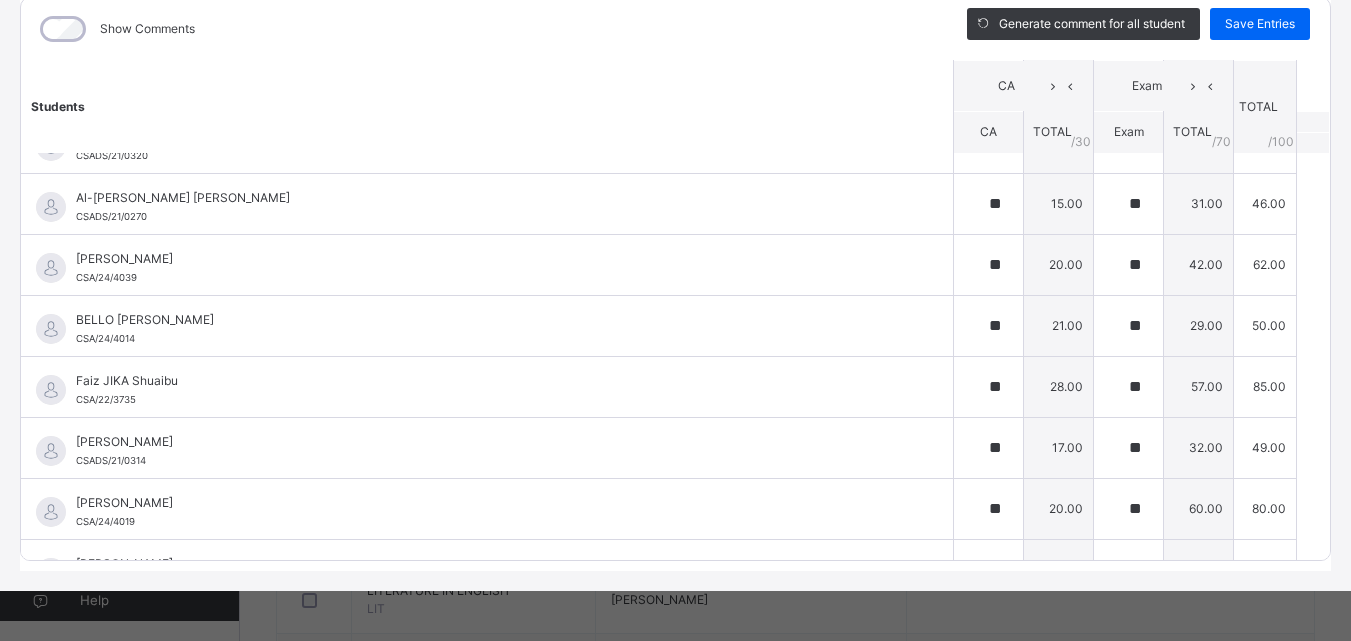 scroll, scrollTop: 0, scrollLeft: 0, axis: both 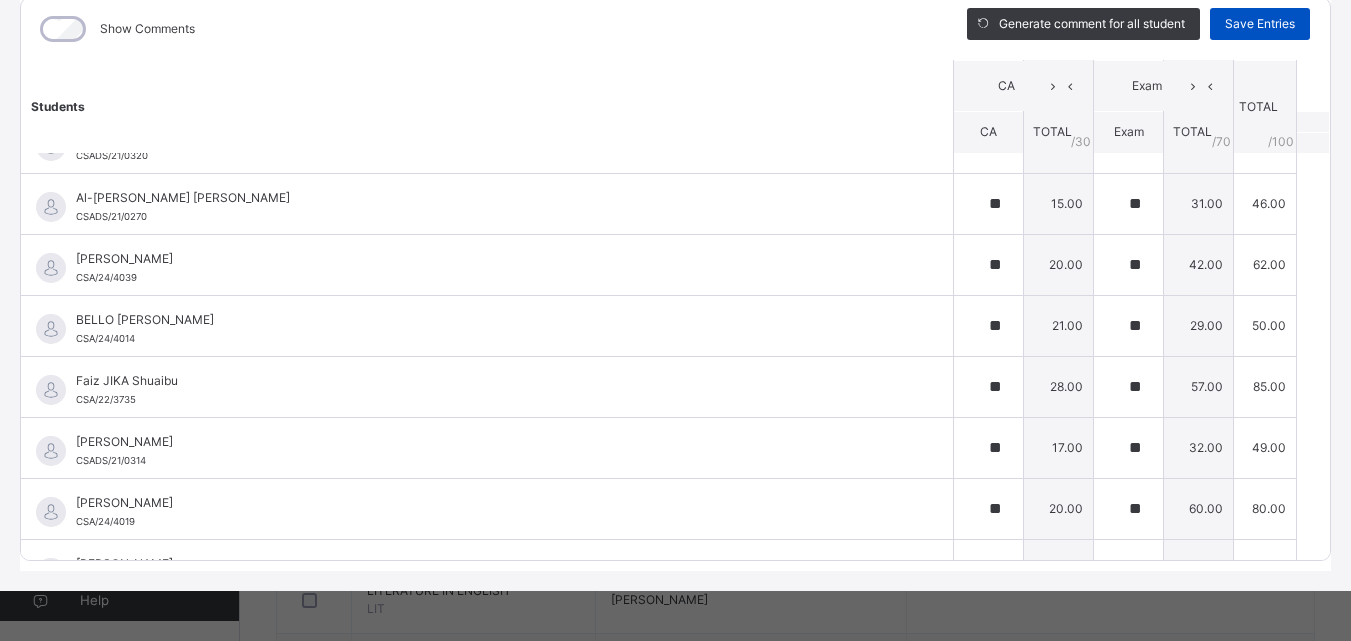 type on "**" 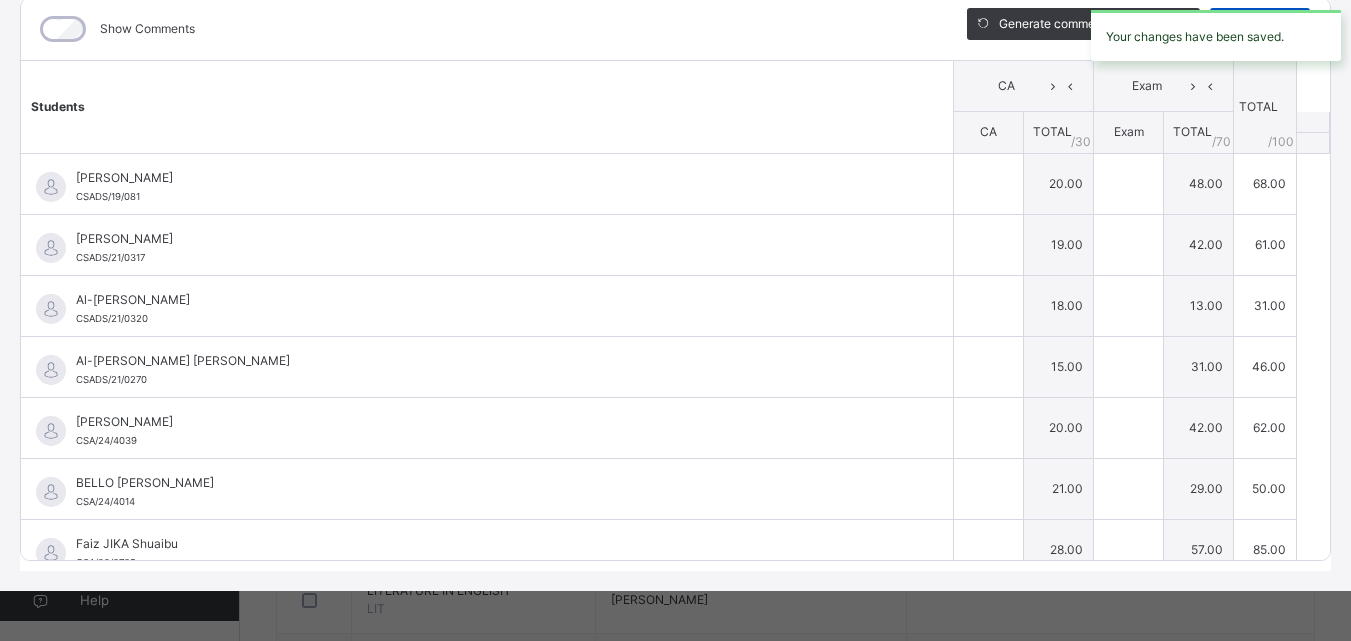 type on "**" 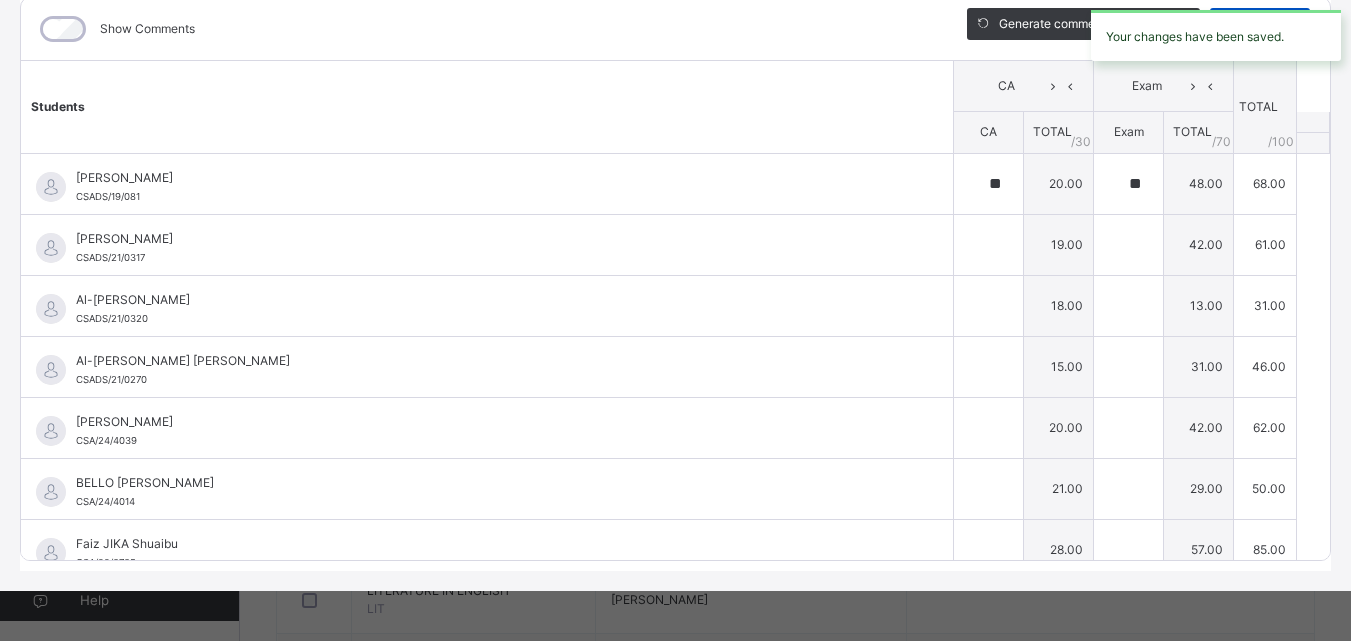 type on "**" 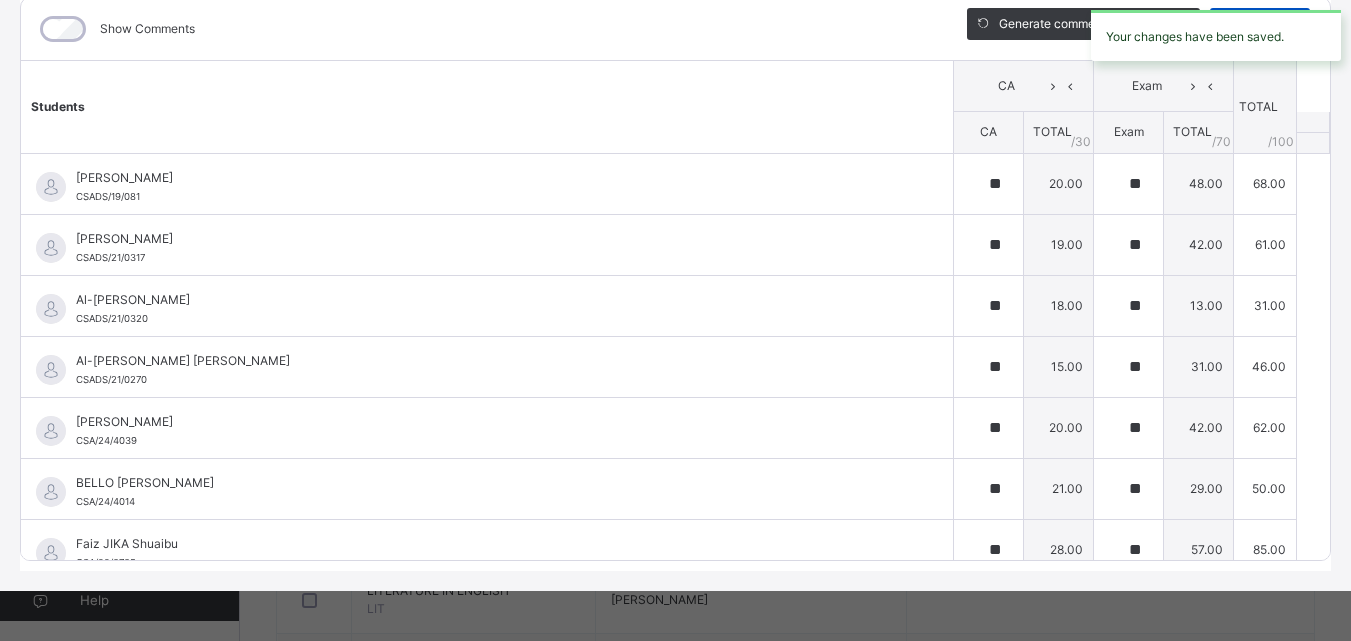 type on "**" 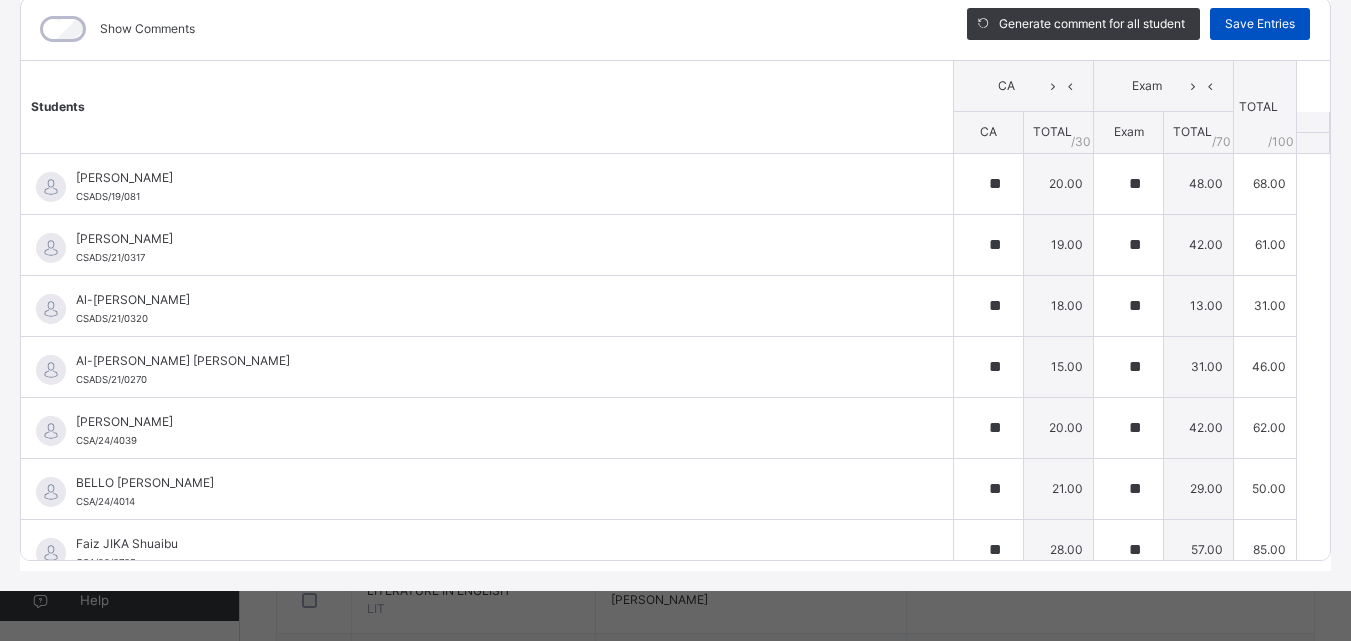click on "Save Entries" at bounding box center (1260, 24) 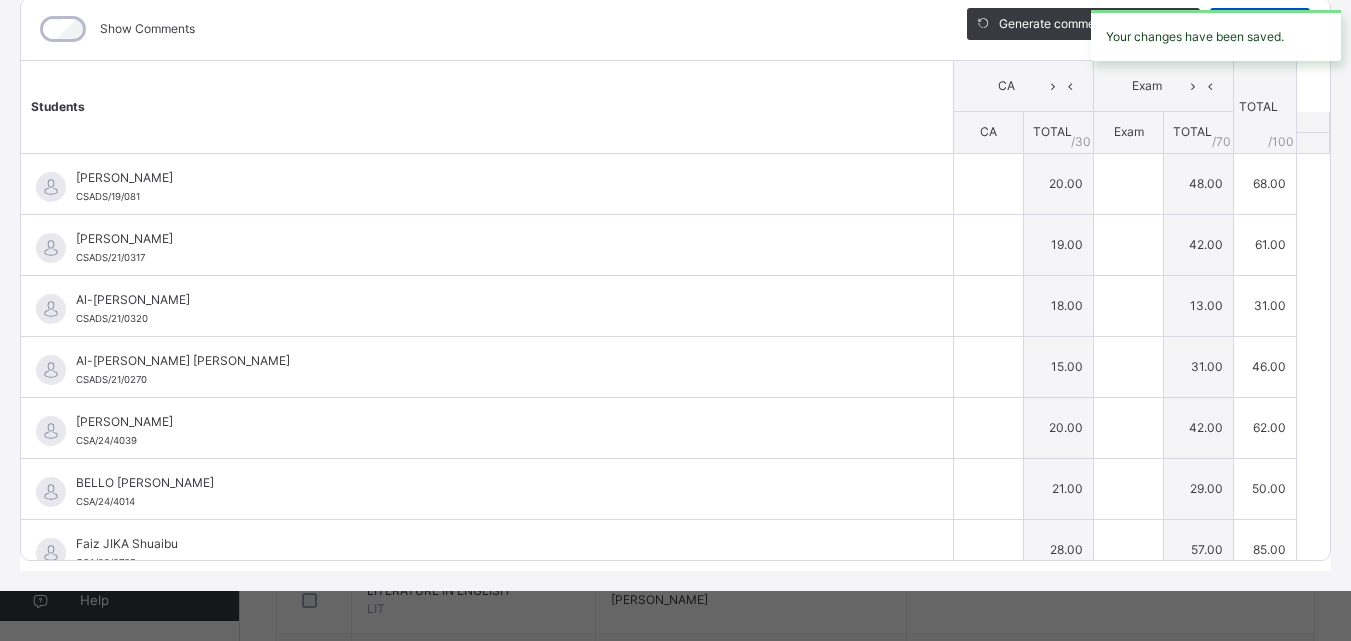 type on "**" 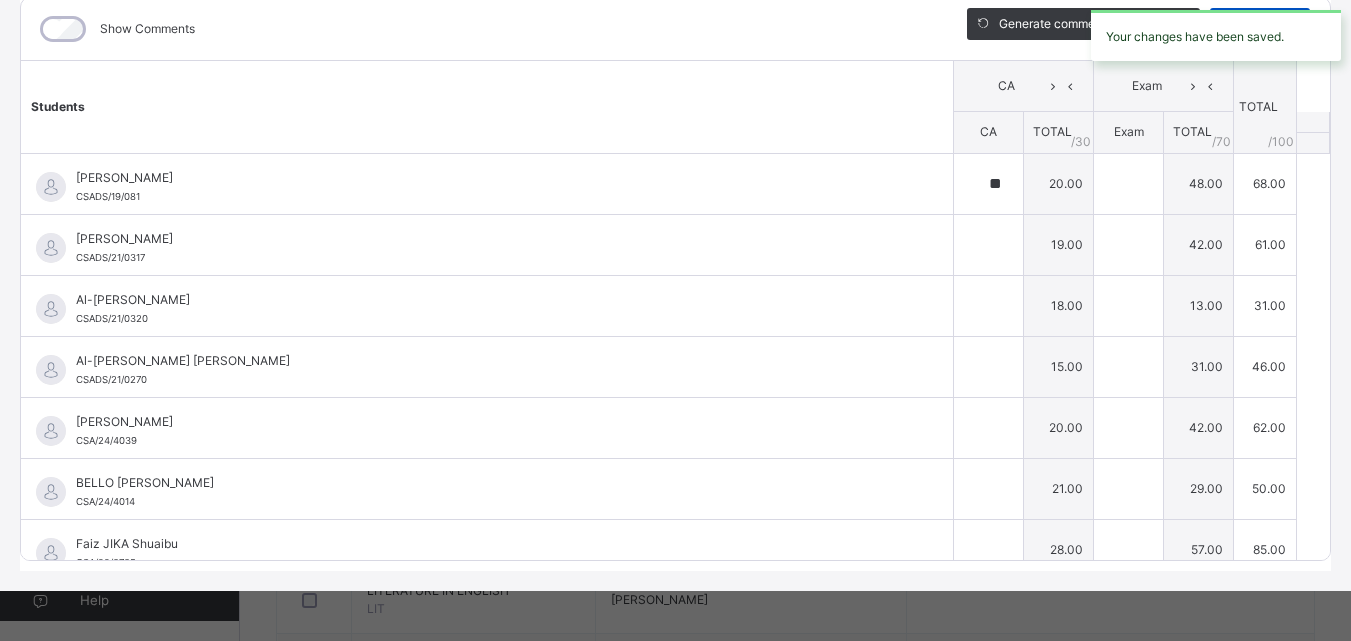 type on "**" 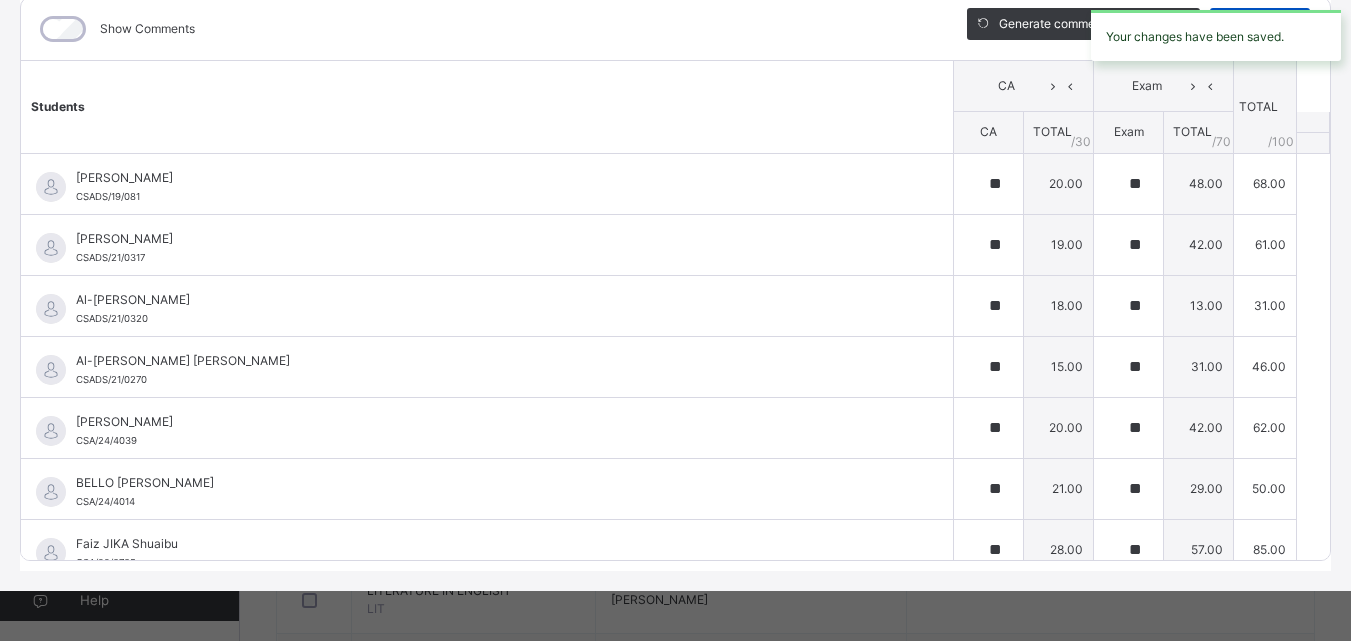 type on "**" 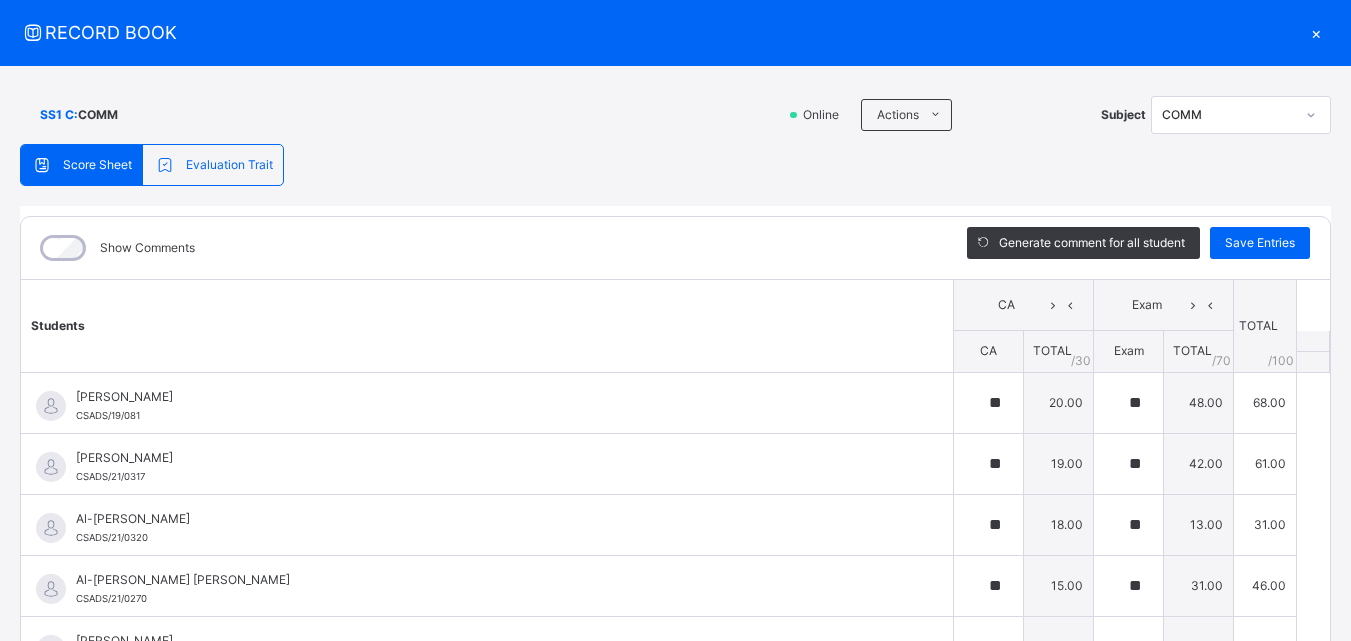 scroll, scrollTop: 0, scrollLeft: 0, axis: both 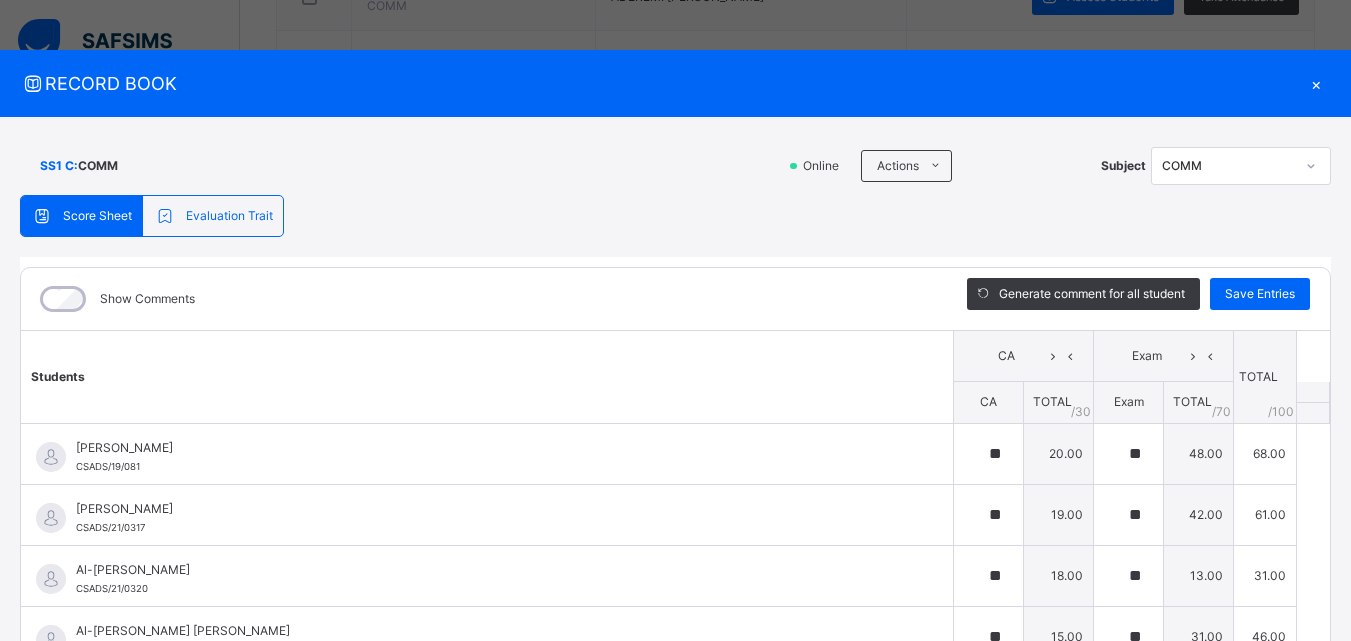 click on "×" at bounding box center (1316, 83) 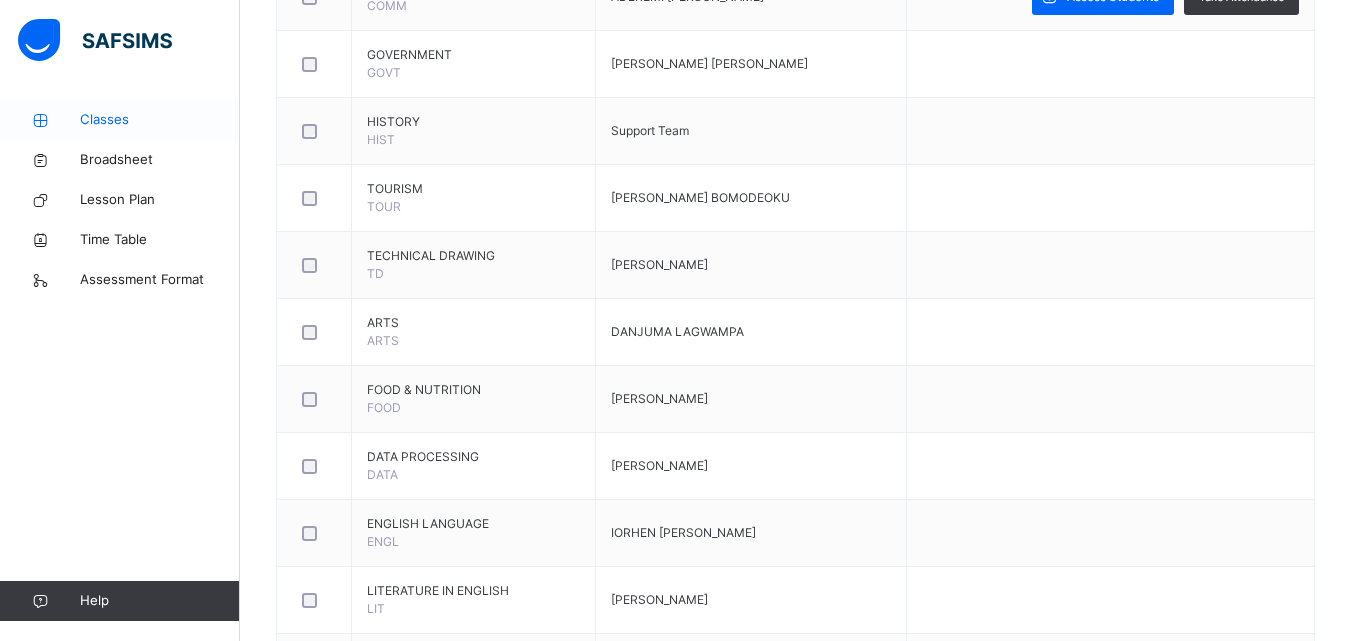 click on "Classes" at bounding box center (160, 120) 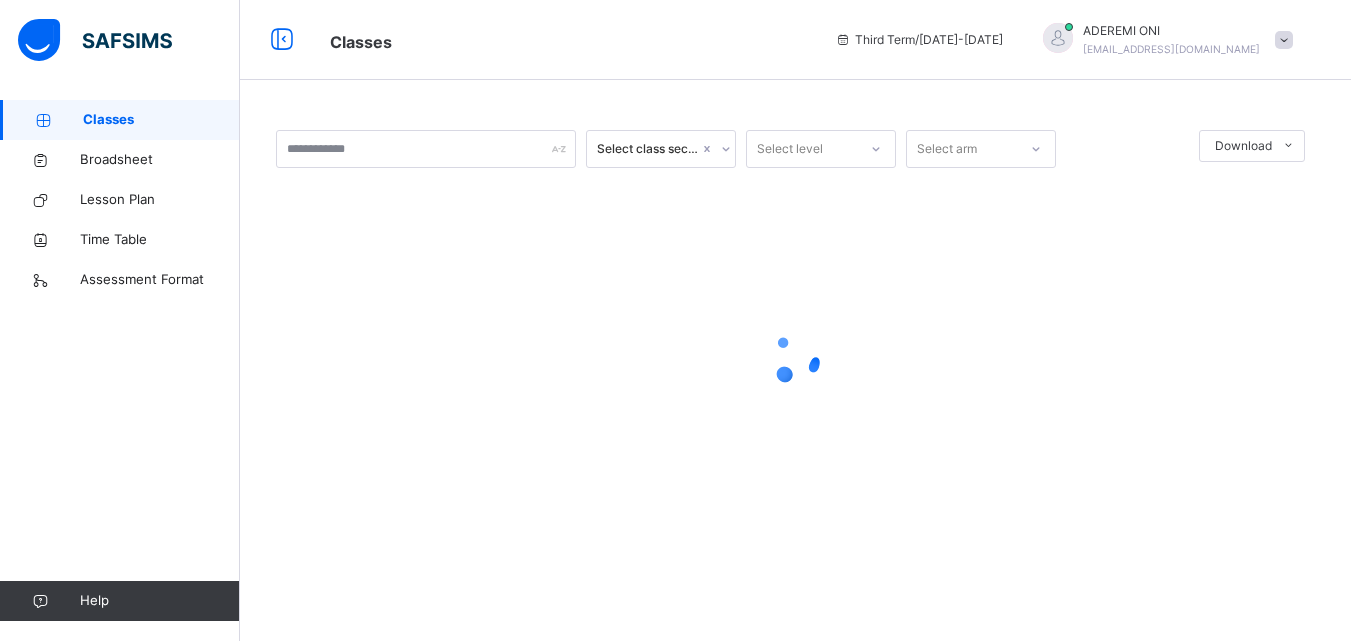 scroll, scrollTop: 0, scrollLeft: 0, axis: both 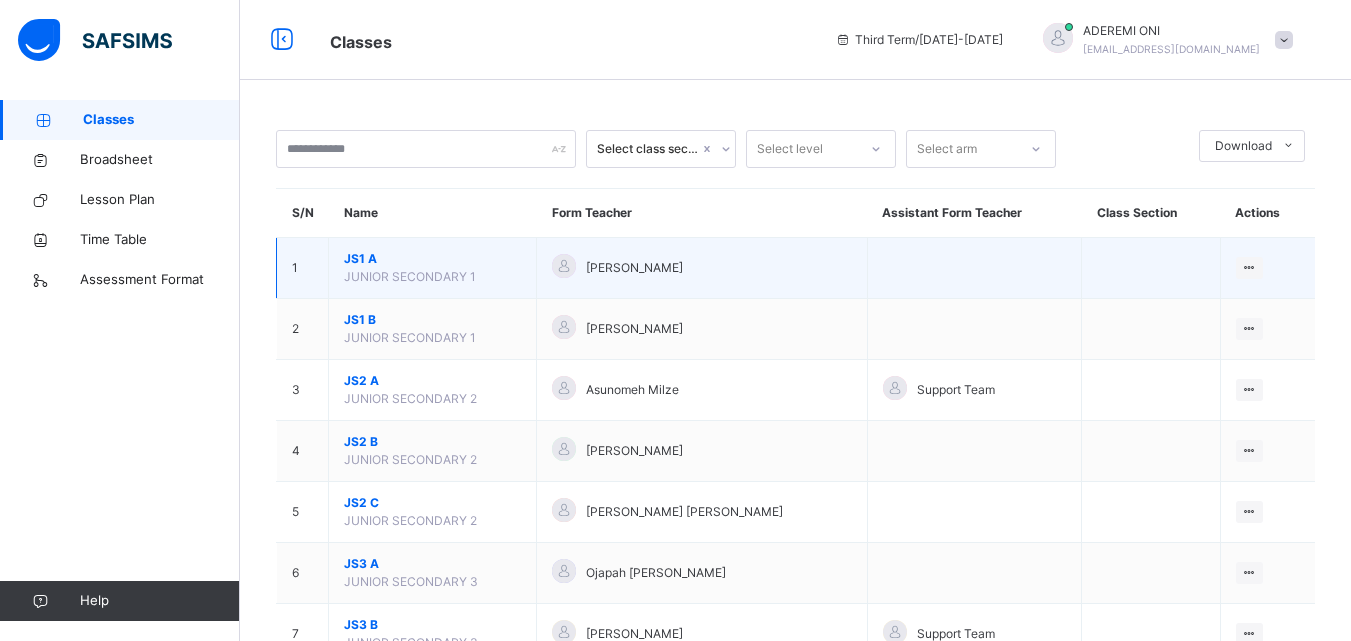 click on "JS1   A" at bounding box center (432, 259) 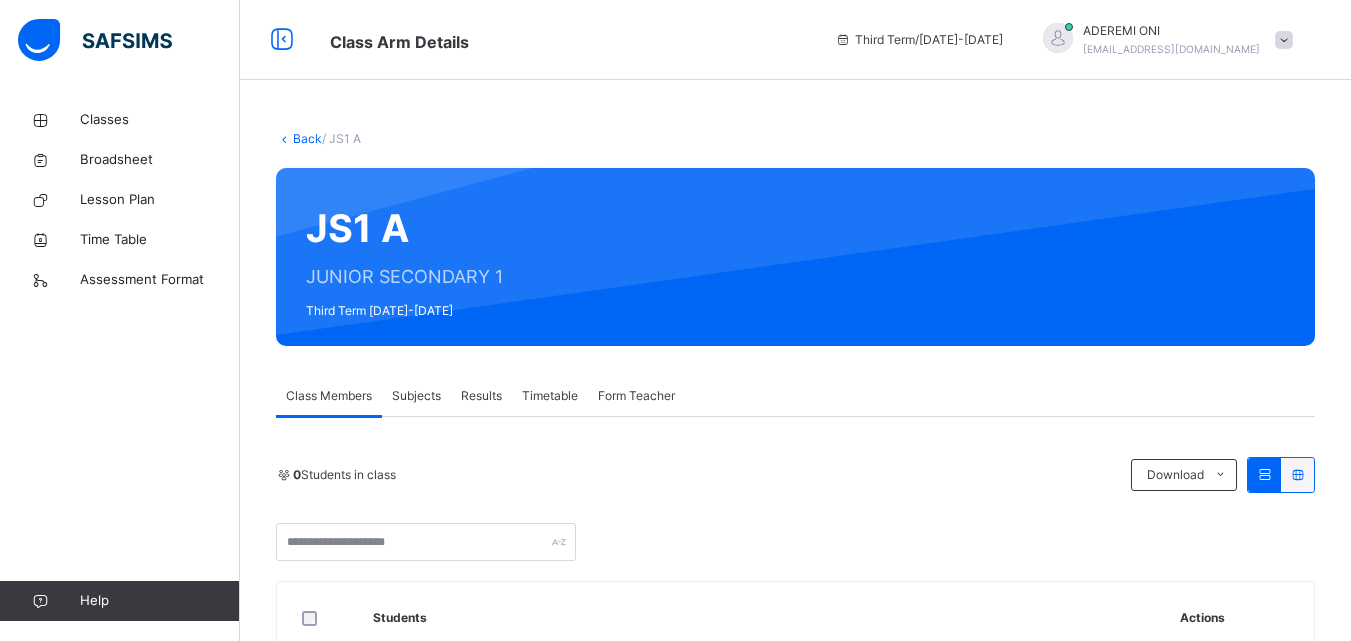 click on "Subjects" at bounding box center (416, 396) 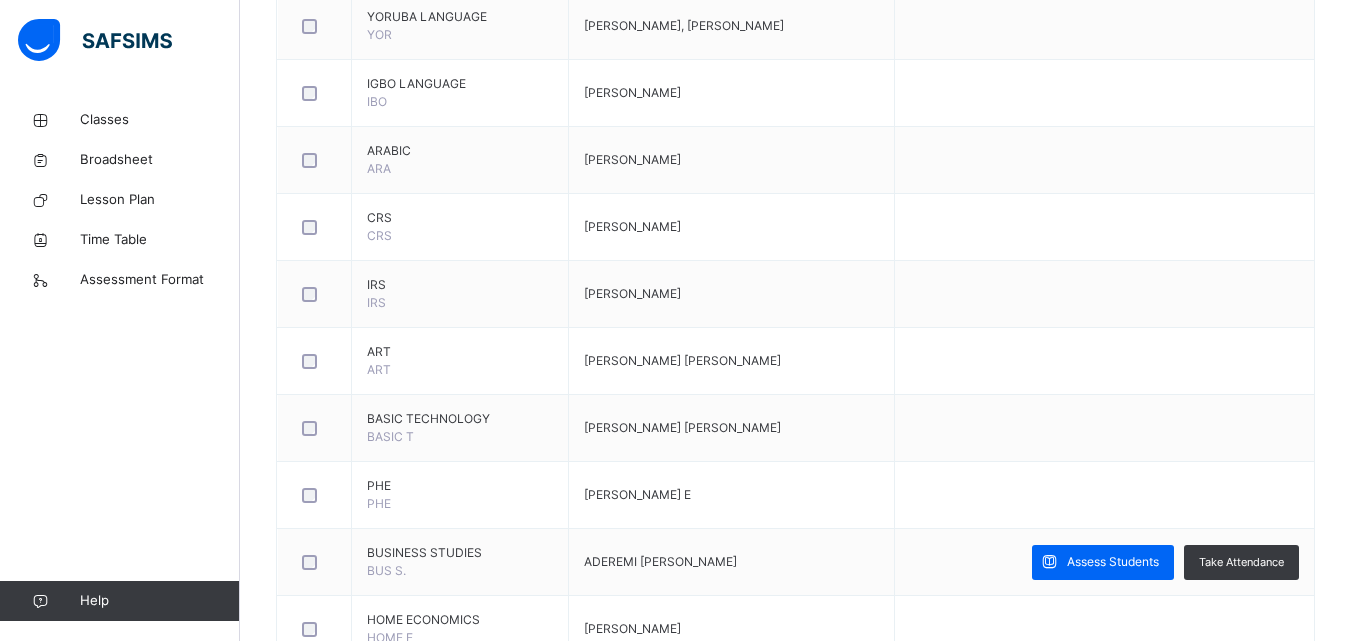 scroll, scrollTop: 1359, scrollLeft: 0, axis: vertical 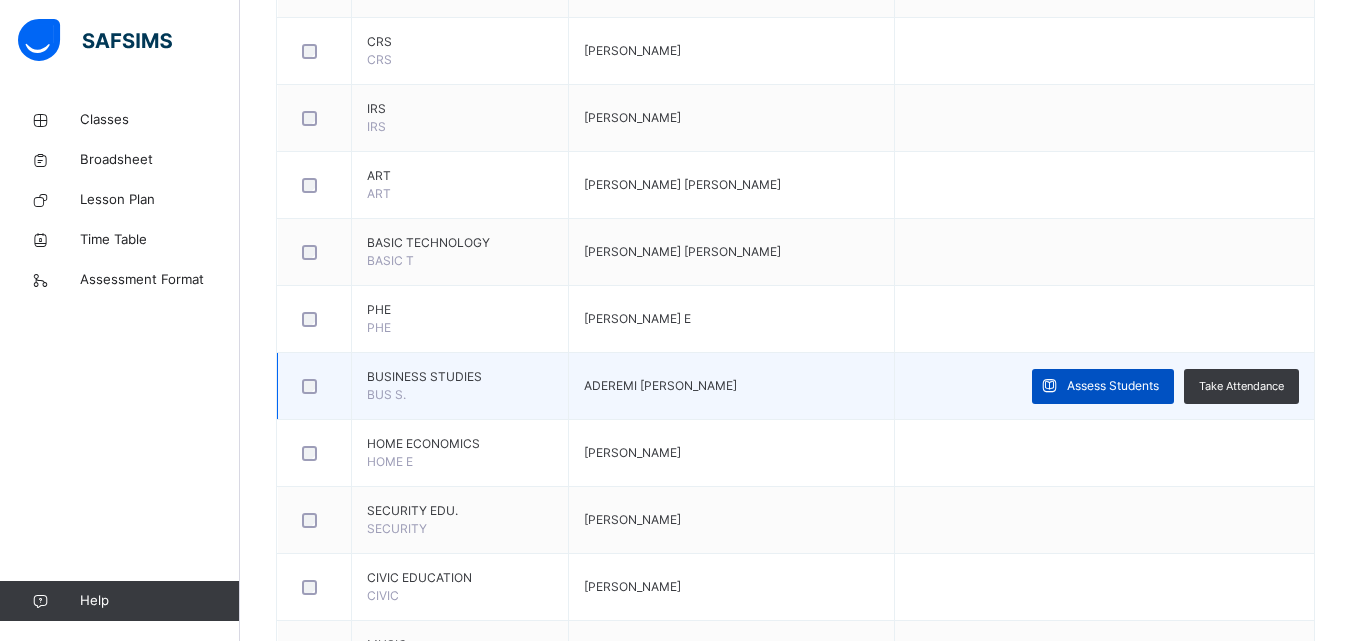 click on "Assess Students" at bounding box center (1113, 386) 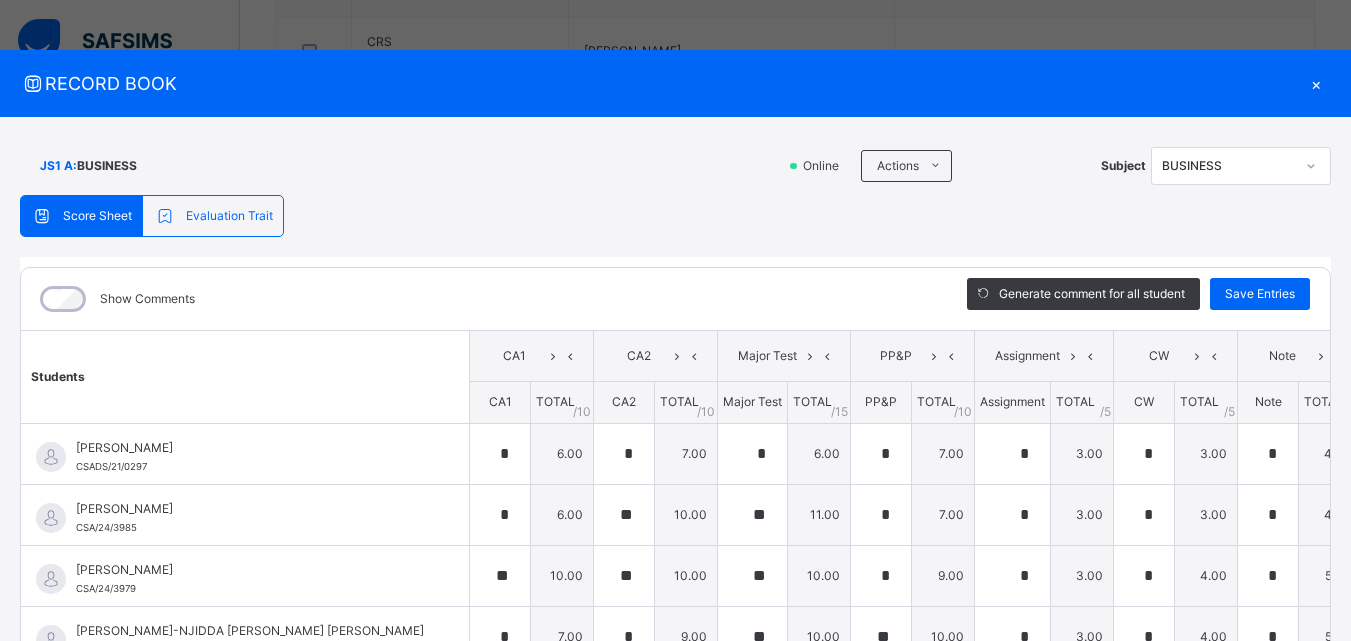 type on "*" 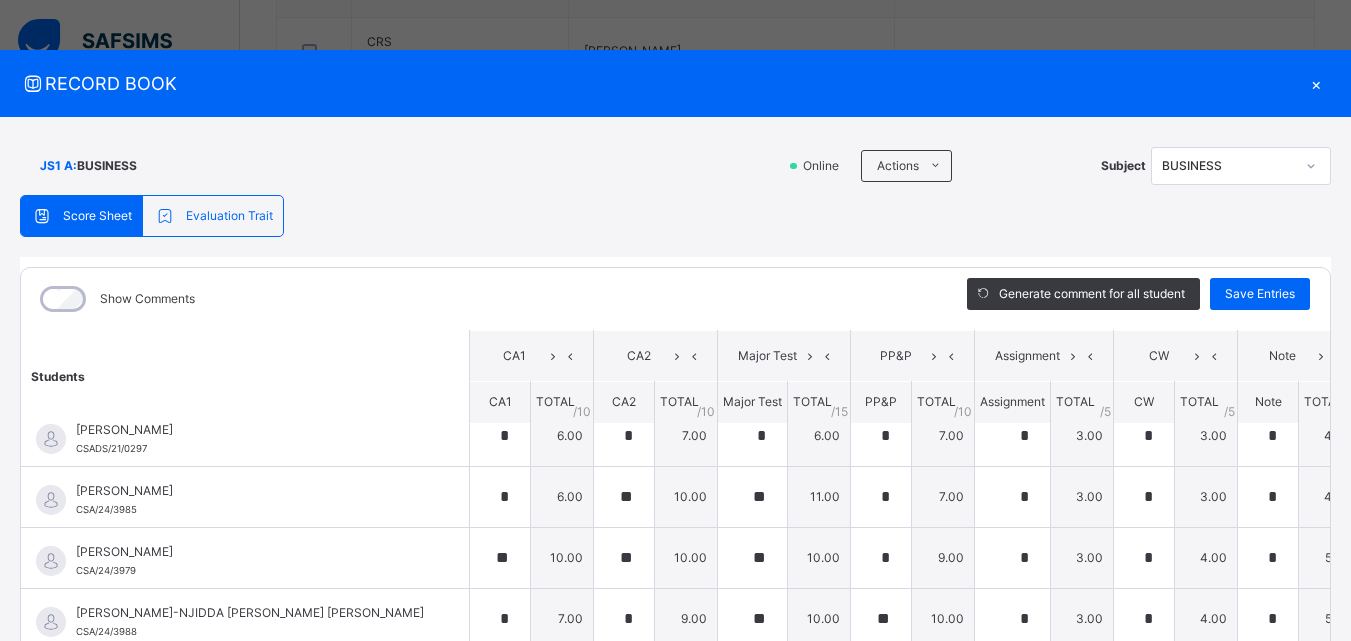 scroll, scrollTop: 0, scrollLeft: 0, axis: both 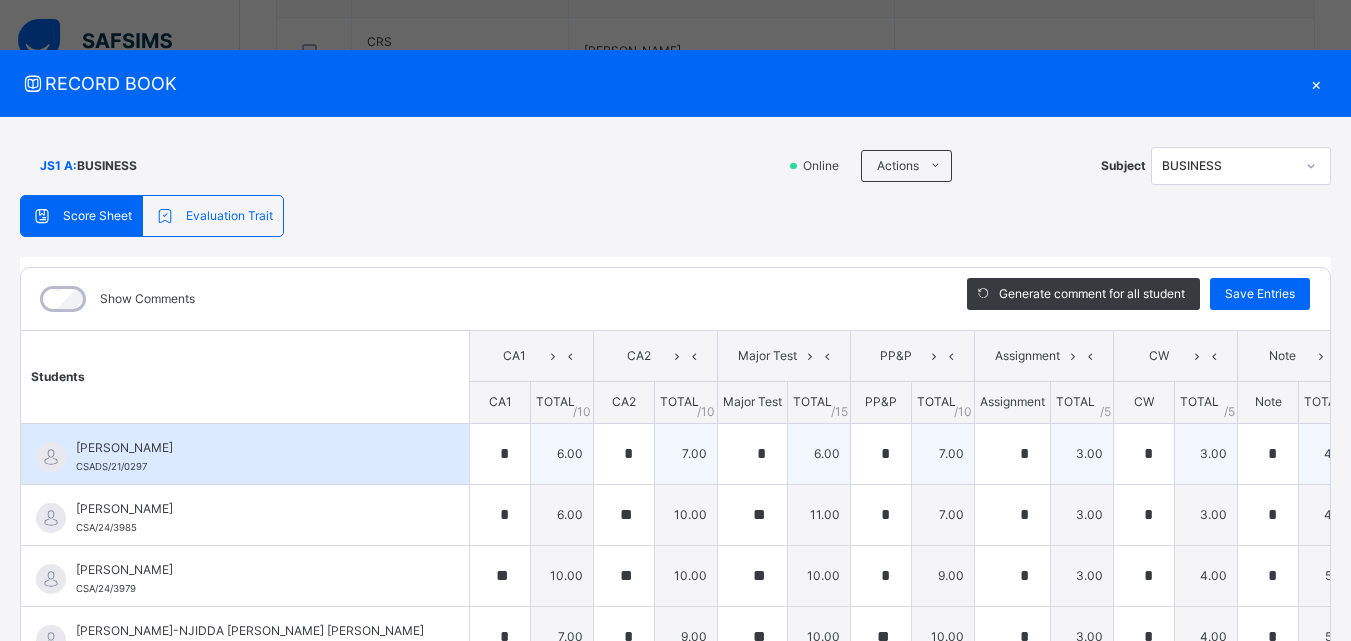 click at bounding box center (1392, 454) 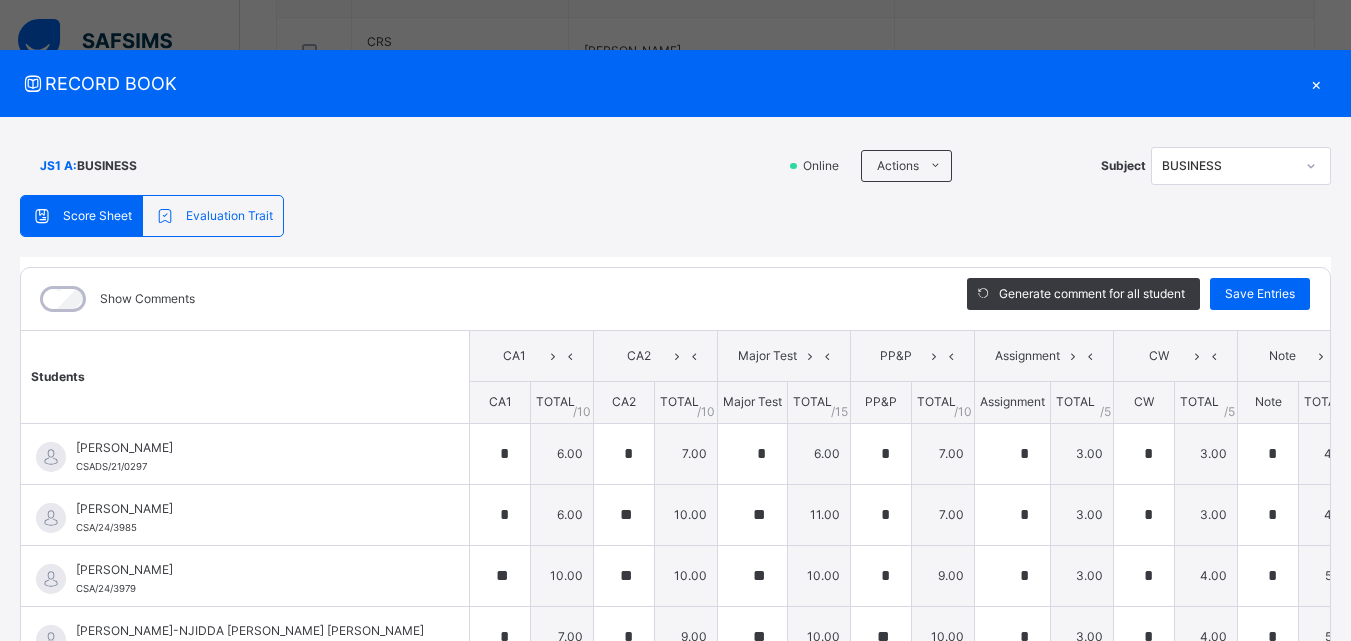 scroll, scrollTop: 0, scrollLeft: 25, axis: horizontal 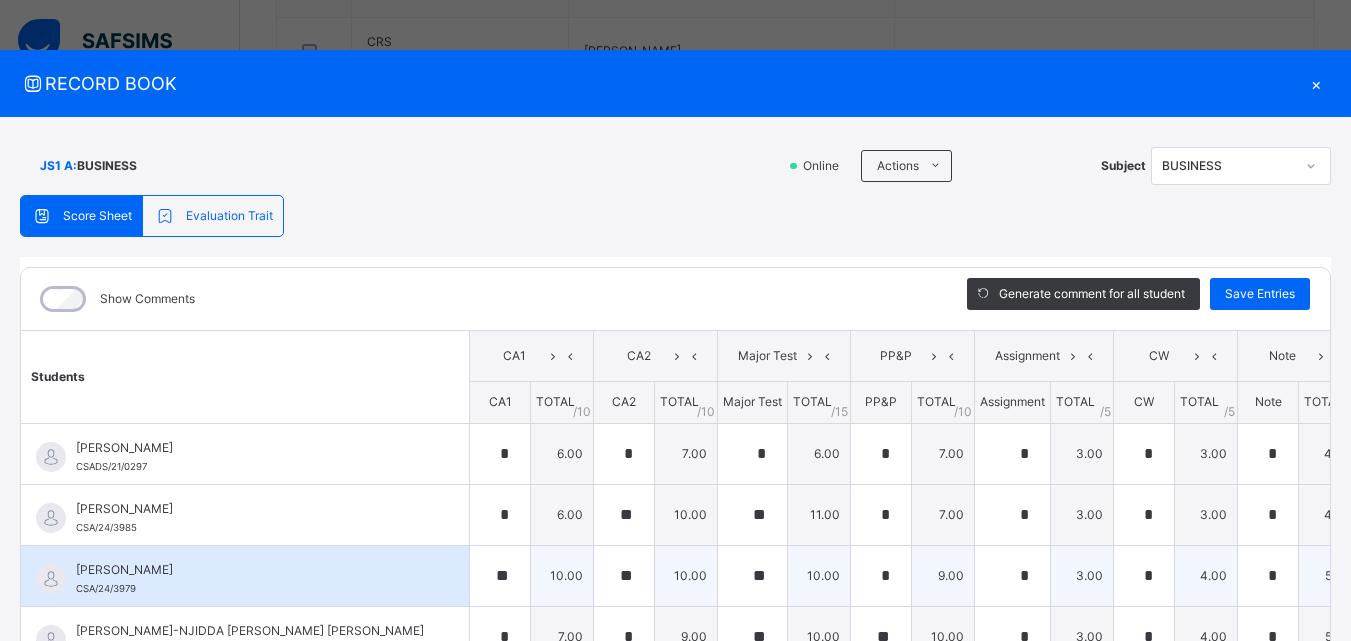 click on "9.00" at bounding box center [943, 575] 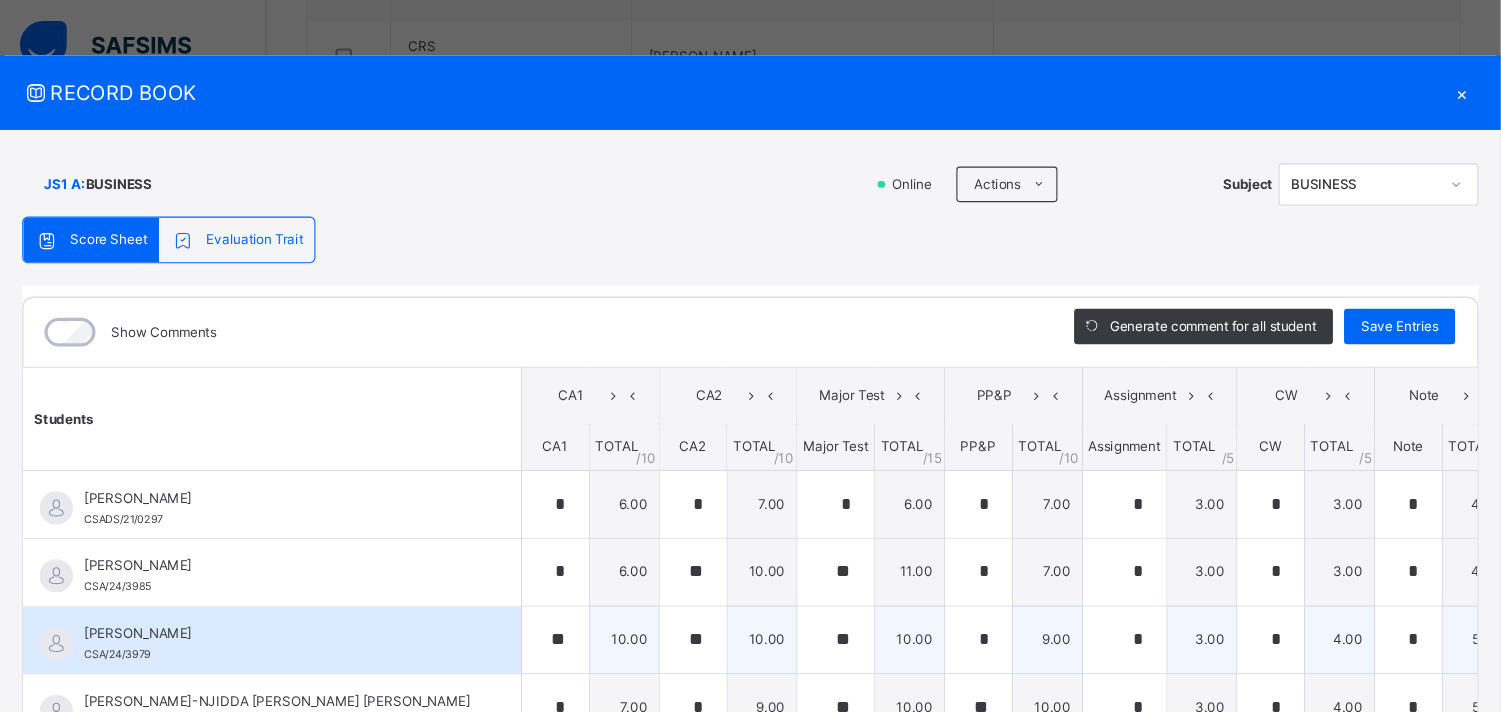 scroll, scrollTop: 1358, scrollLeft: 0, axis: vertical 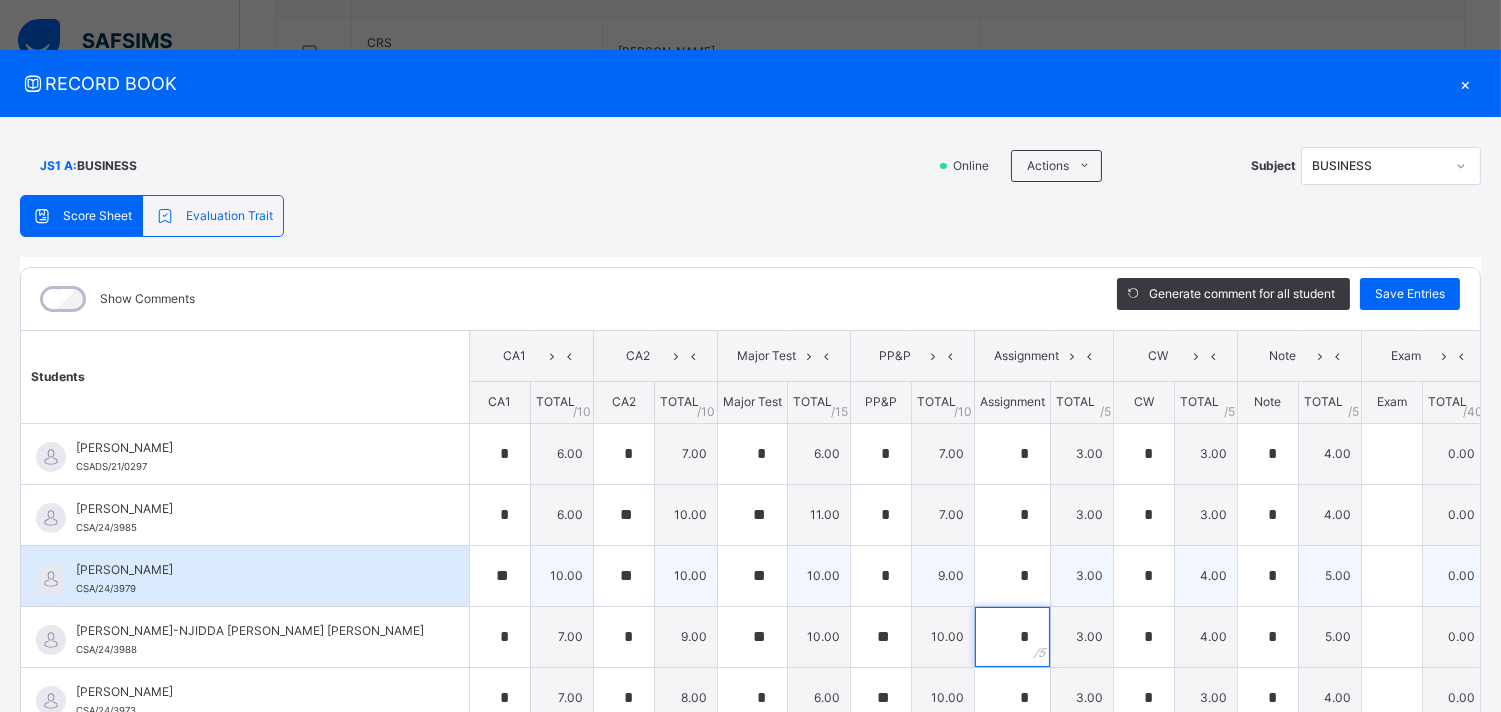 click on "[PERSON_NAME]/21/0297 [PERSON_NAME]/21/0297 * 6.00 * 7.00 * 6.00 * 7.00 * 3.00 * 3.00 * 4.00 0.00 36.00 Generate comment 0 / 250   ×   Subject Teacher’s Comment Generate and see in full the comment developed by the AI with an option to regenerate the comment [PERSON_NAME]/21/0297   Total 36.00  / 100.00 [PERSON_NAME] Bot   Regenerate     Use this comment   [PERSON_NAME] CSA/24/3985 [PERSON_NAME] CSA/24/3985 * 6.00 ** 10.00 ** 11.00 * 7.00 * 3.00 * 3.00 * 4.00 0.00 44.00 Generate comment 0 / 250   ×   Subject Teacher’s Comment Generate and see in full the comment developed by the AI with an option to regenerate the comment [PERSON_NAME] [PERSON_NAME]   CSA/24/3985   Total 44.00  / 100.00 [PERSON_NAME] Bot   Regenerate     Use this comment   [PERSON_NAME] CSA/24/3979 [PERSON_NAME] CSA/24/3979 ** 10.00 ** 10.00 ** 10.00 * 9.00 * 3.00 * 4.00 * 5.00 0.00 51.00 Generate comment 0 / 250   ×   Subject Teacher’s Comment [PERSON_NAME] [PERSON_NAME]      /" at bounding box center [790, 1033] 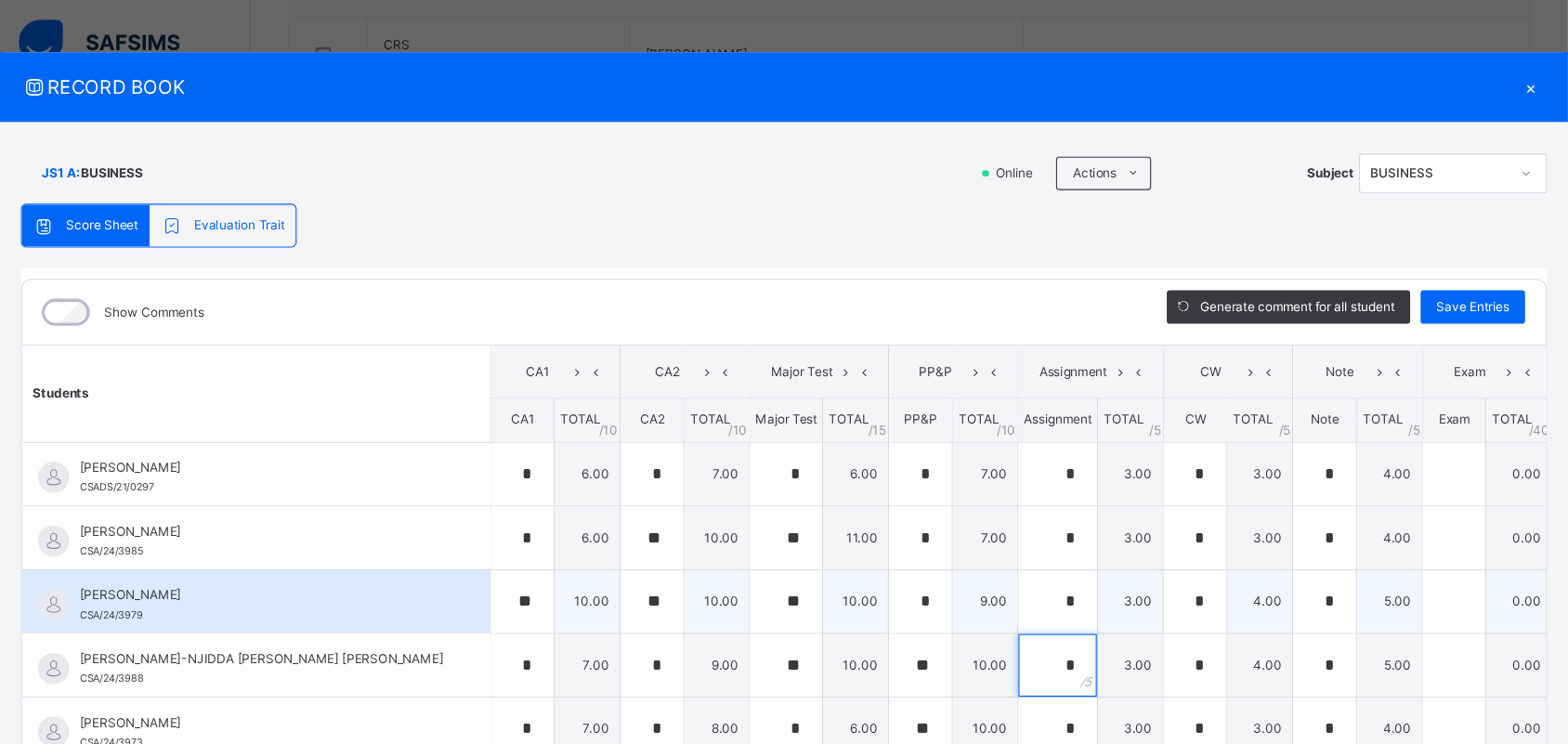 scroll, scrollTop: 1261, scrollLeft: 0, axis: vertical 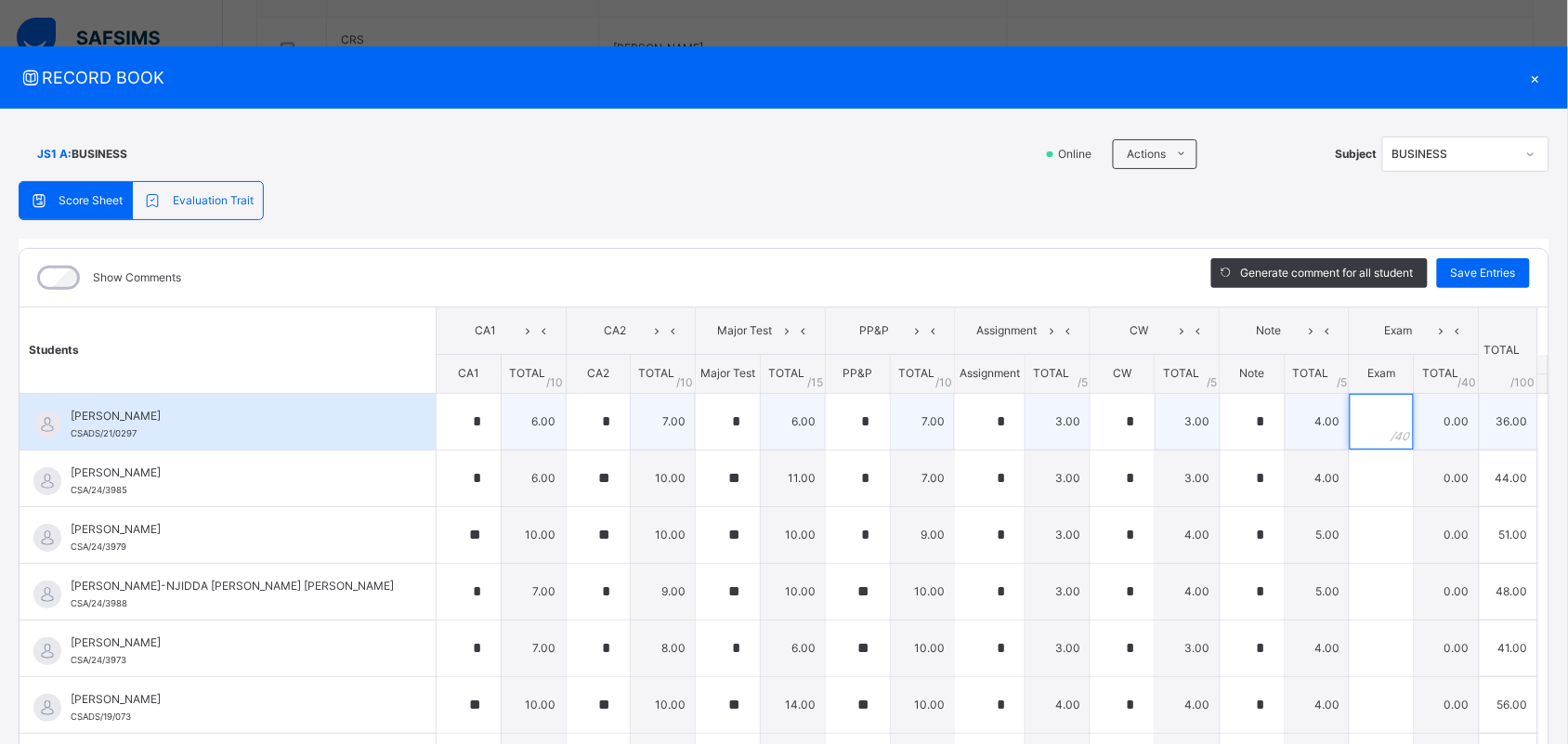 click at bounding box center (1381, 422) 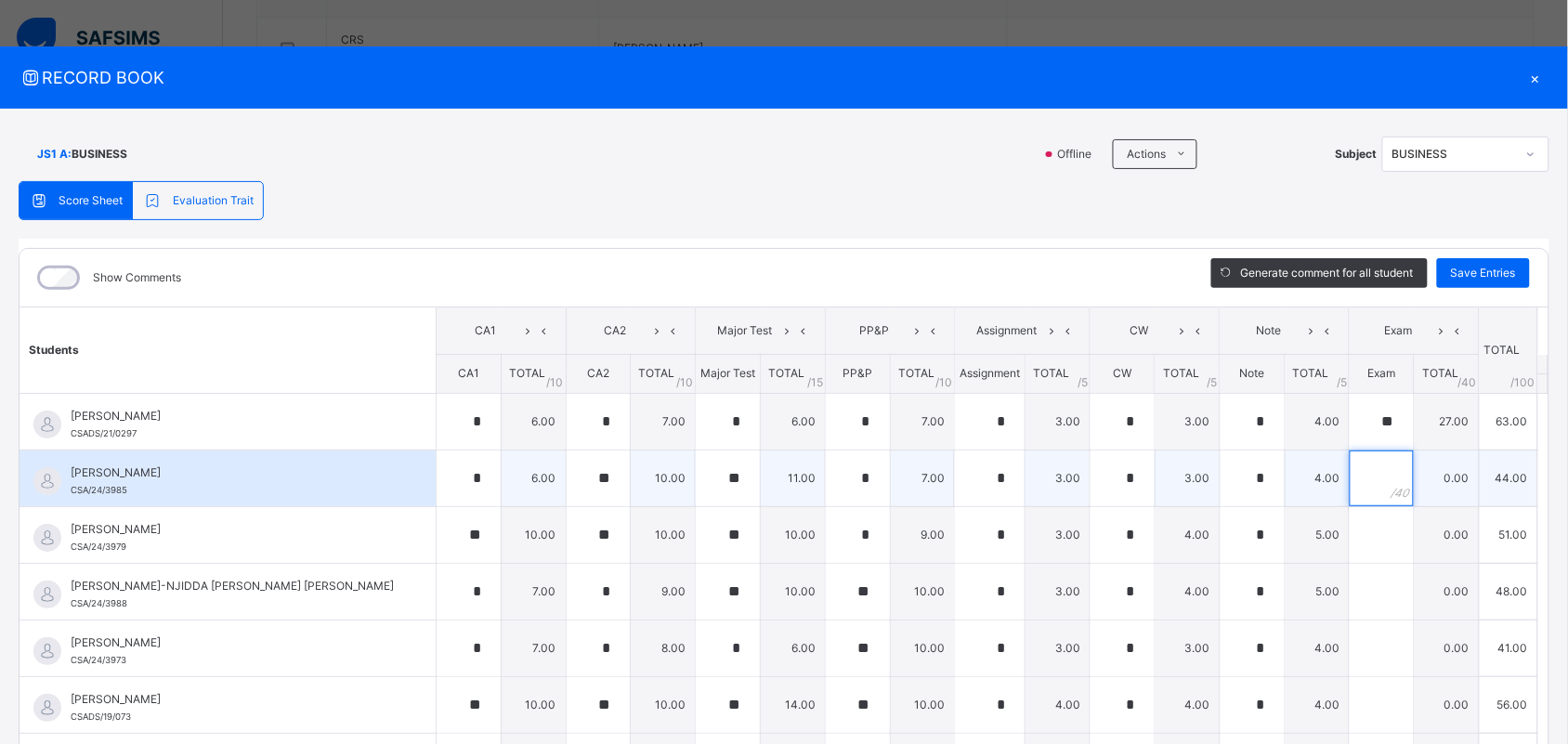 click at bounding box center [1381, 478] 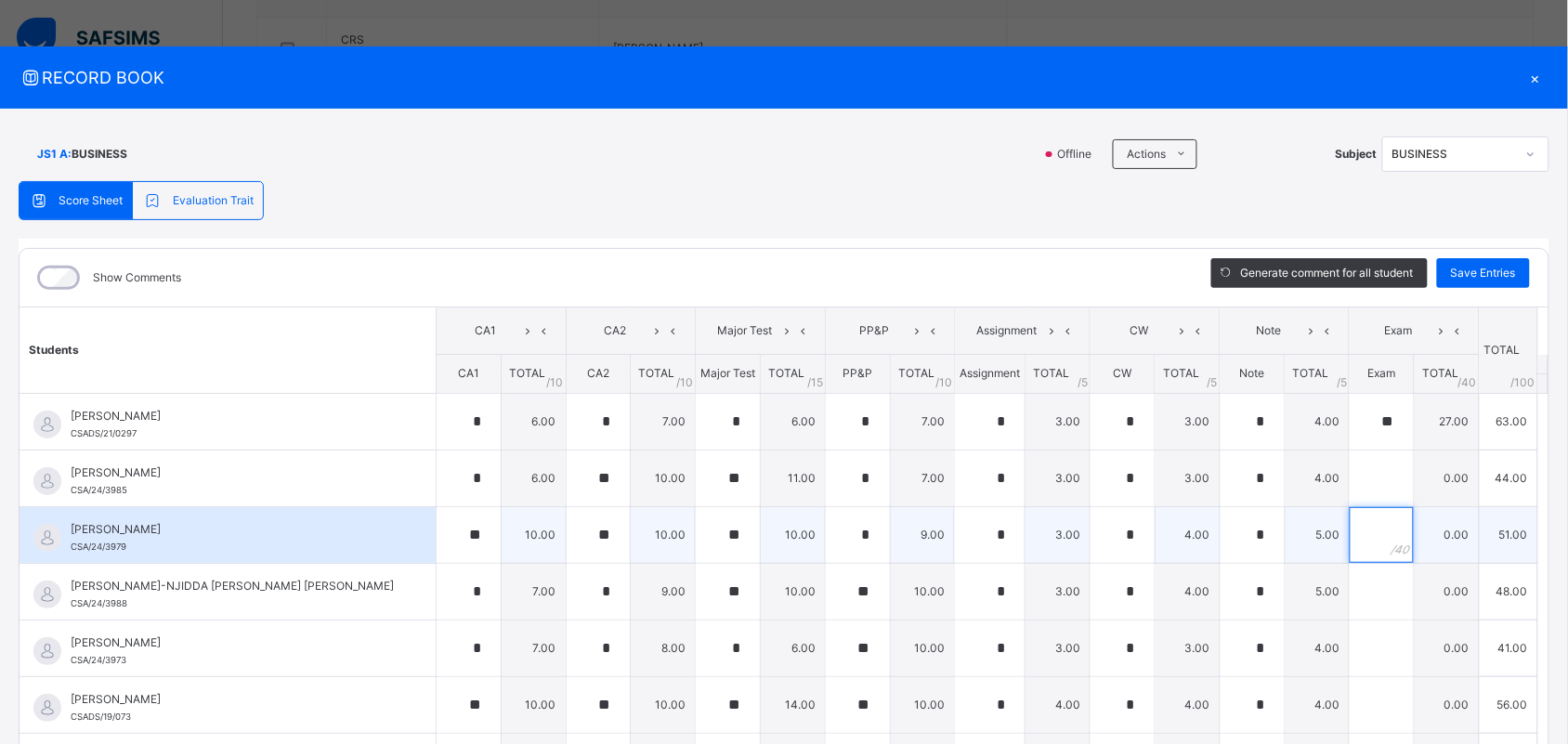 click at bounding box center (1381, 535) 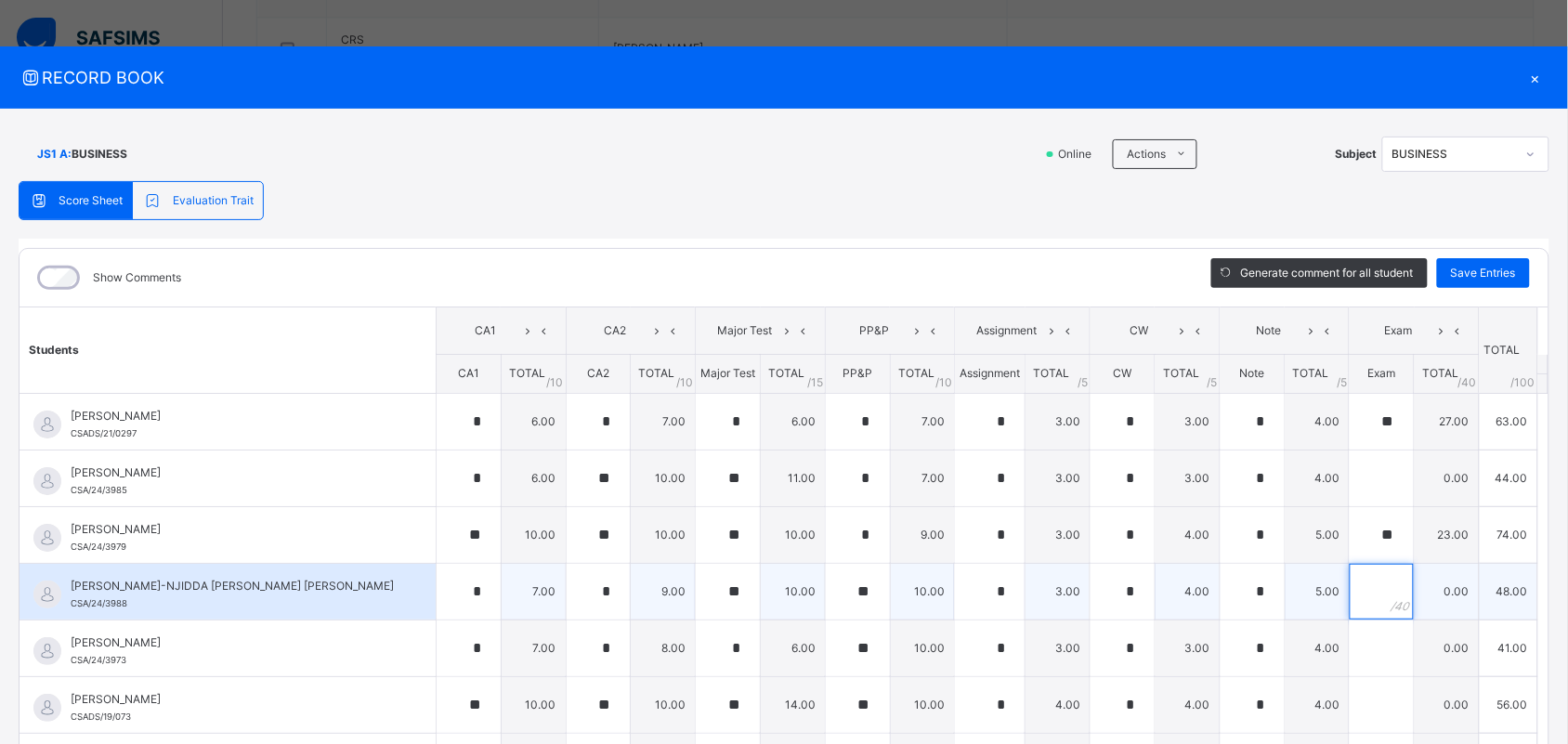 click at bounding box center (1381, 592) 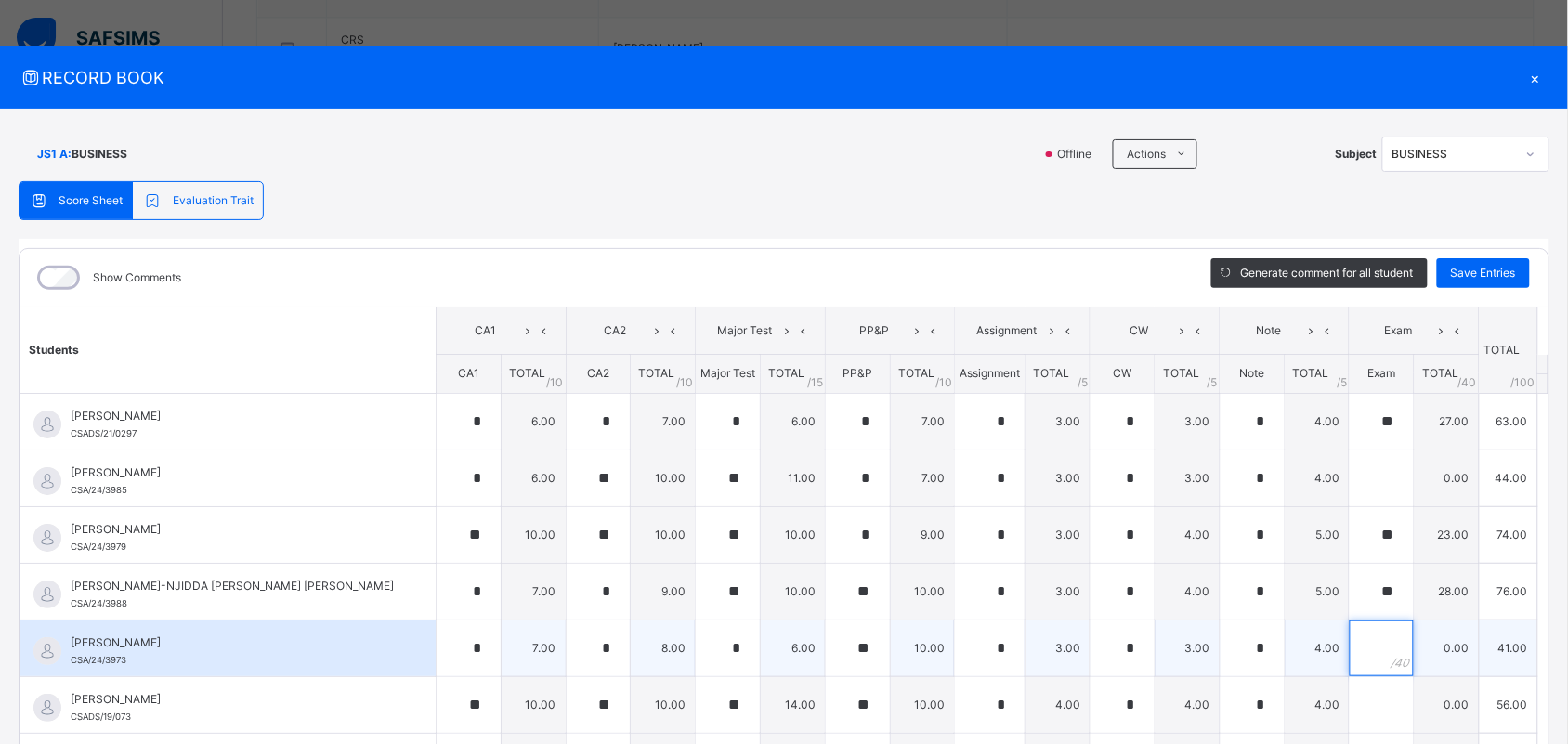 click at bounding box center (1381, 648) 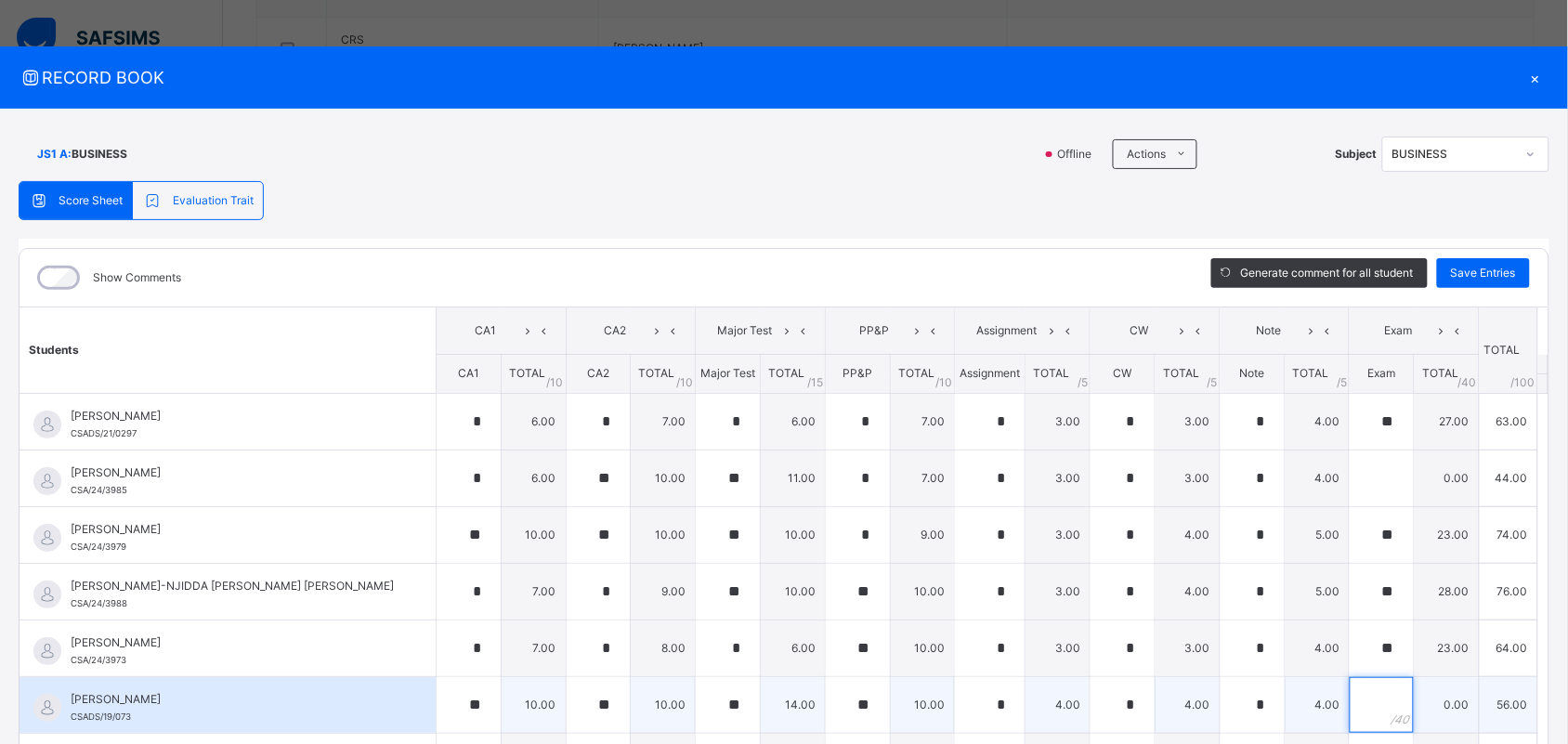 click at bounding box center (1381, 705) 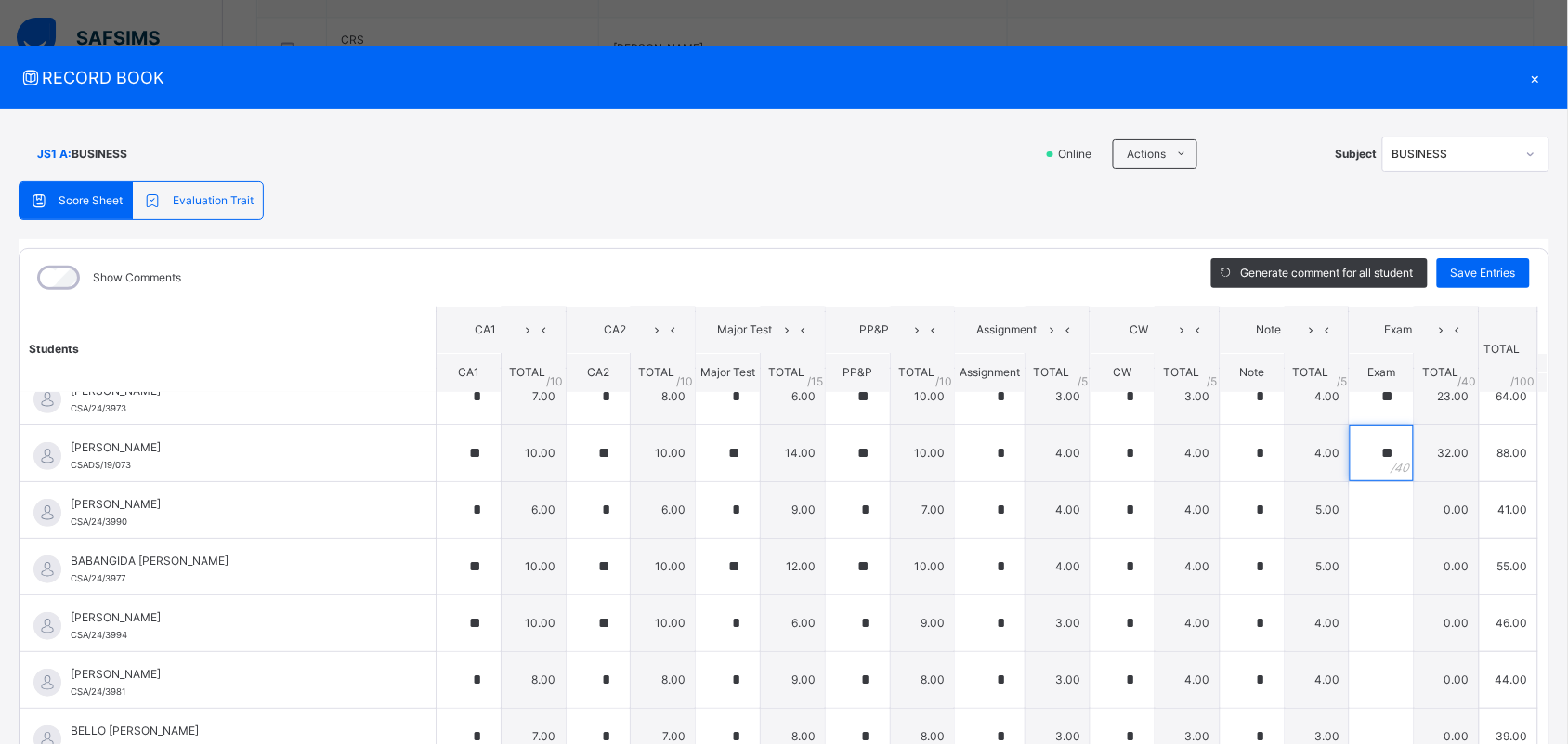 scroll, scrollTop: 266, scrollLeft: 0, axis: vertical 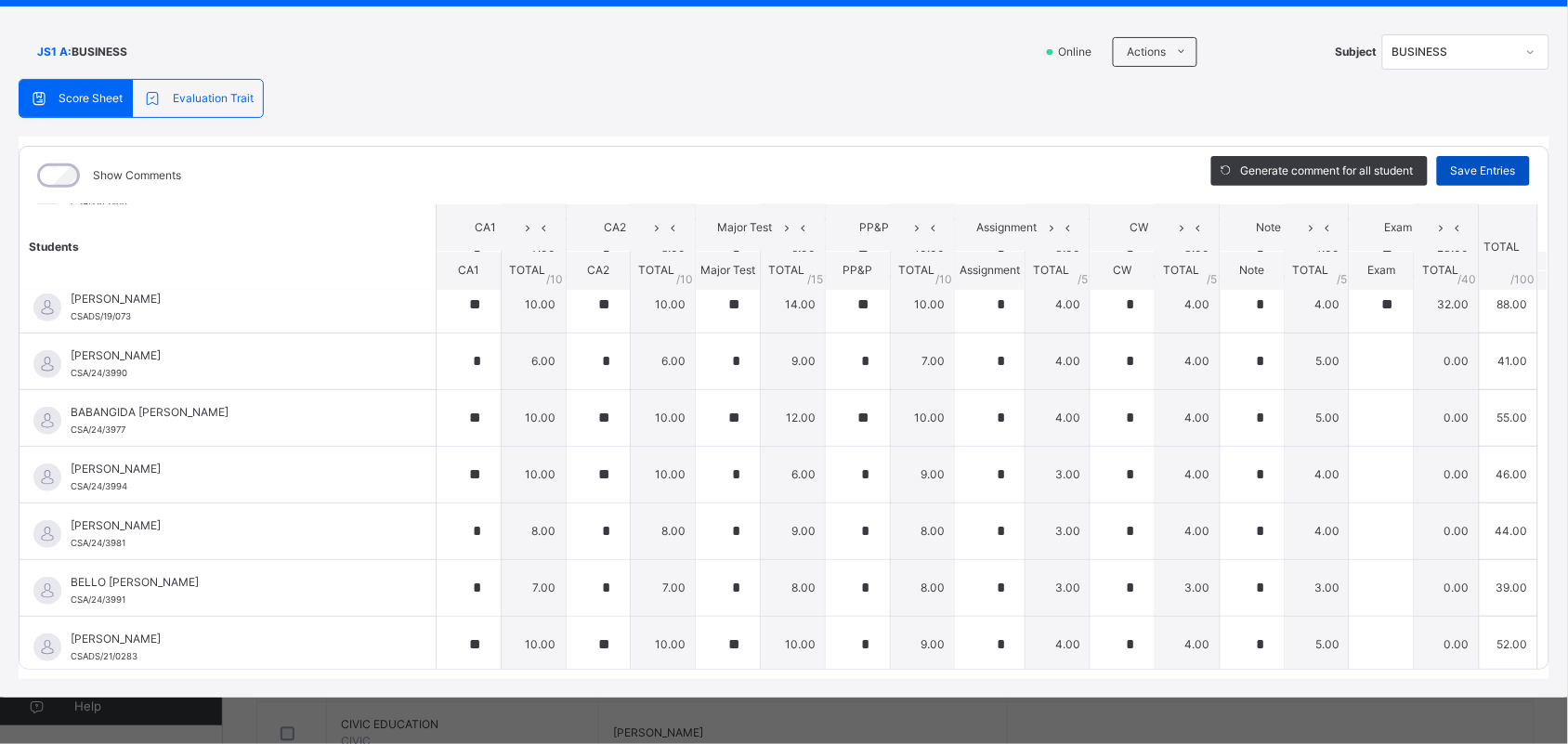 click on "Save Entries" at bounding box center [1483, 171] 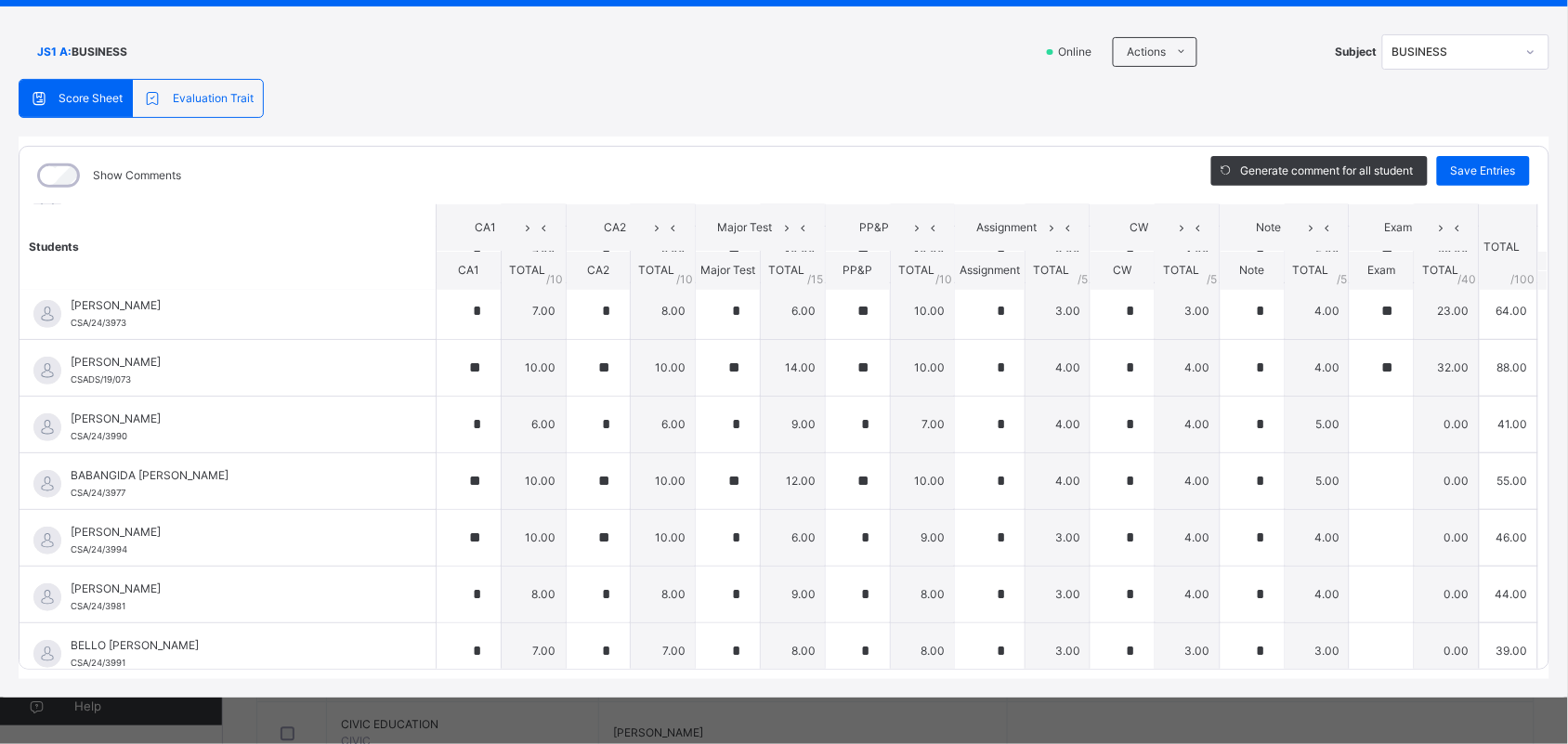scroll, scrollTop: 242, scrollLeft: 0, axis: vertical 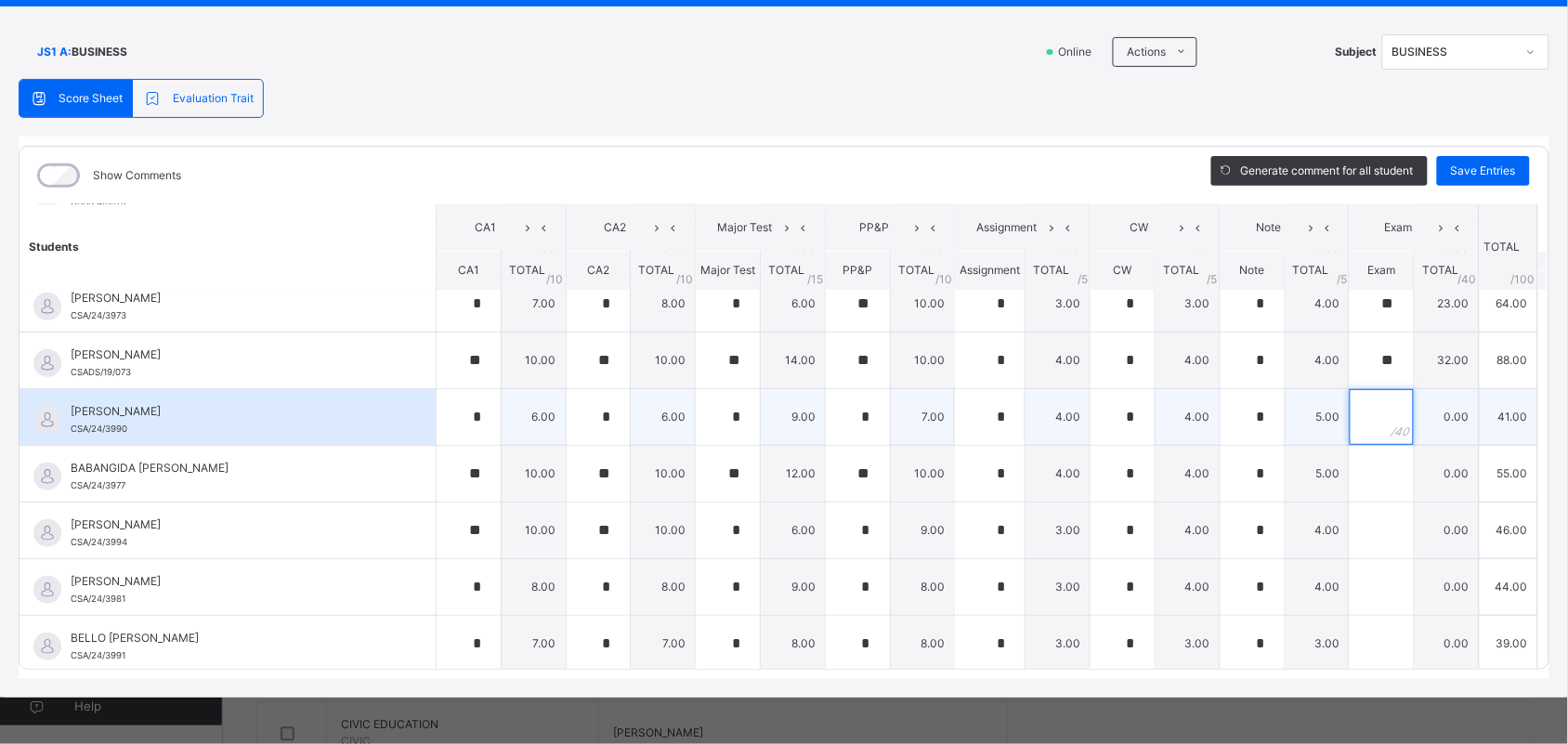click at bounding box center (1381, 417) 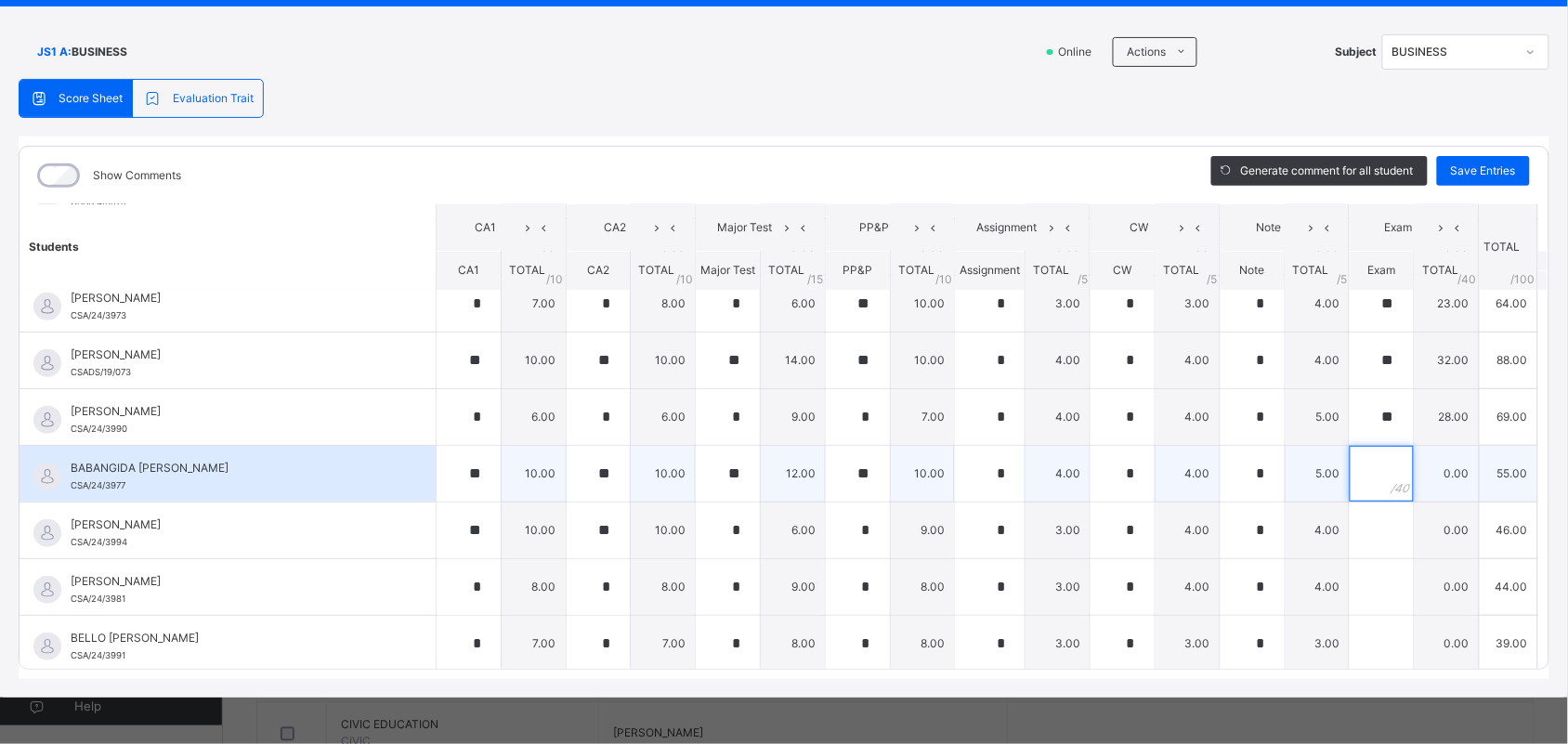 click at bounding box center (1381, 474) 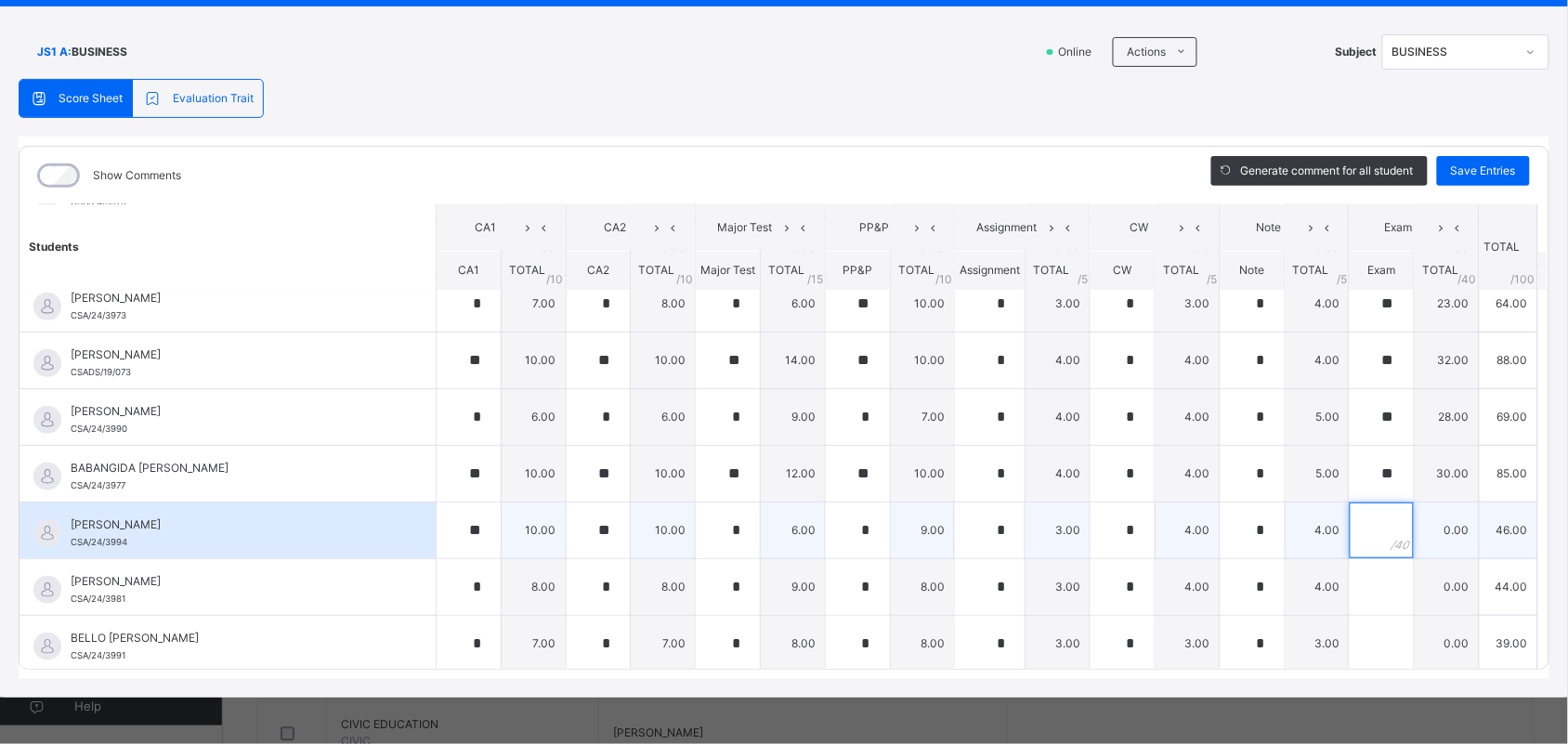 click at bounding box center (1381, 530) 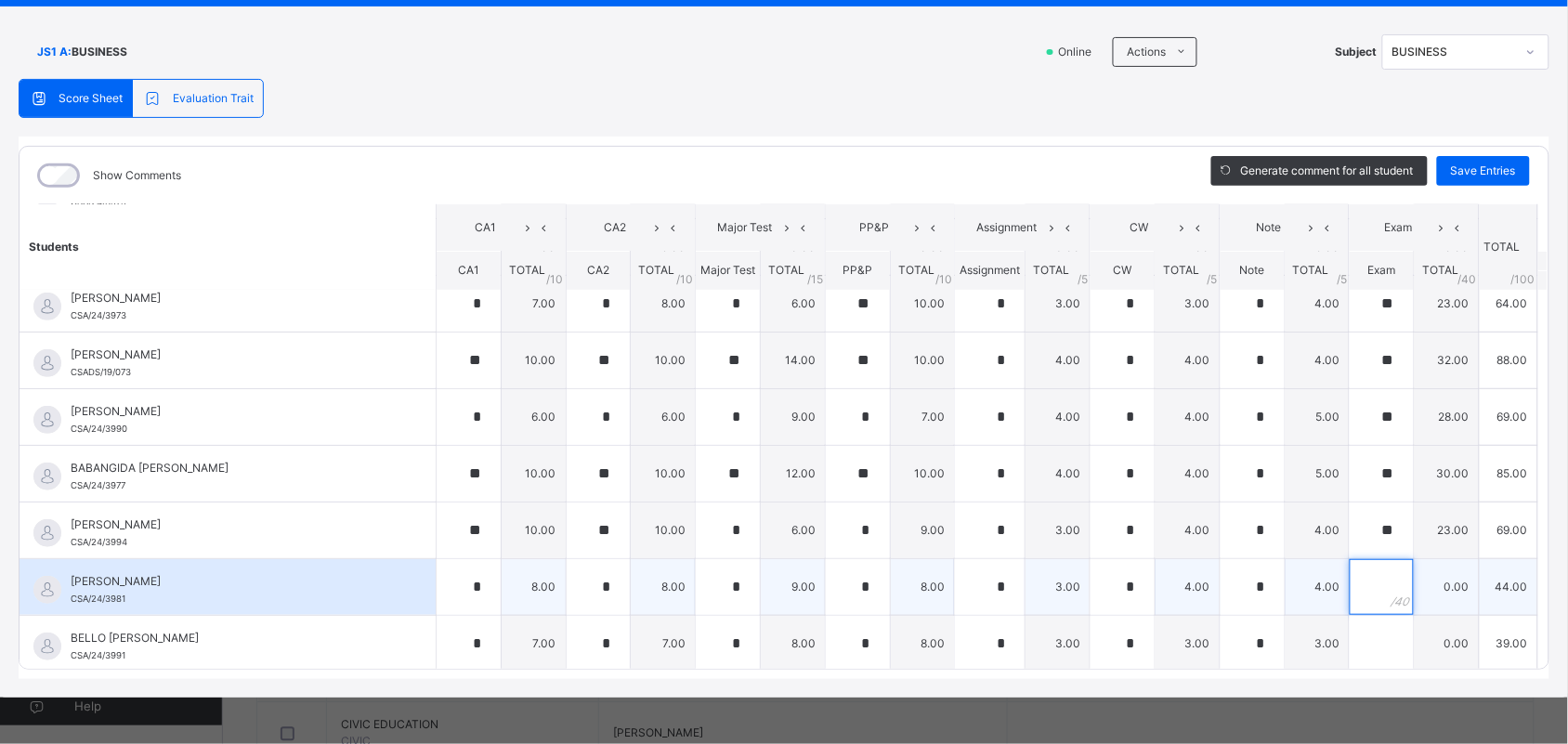 click at bounding box center (1381, 587) 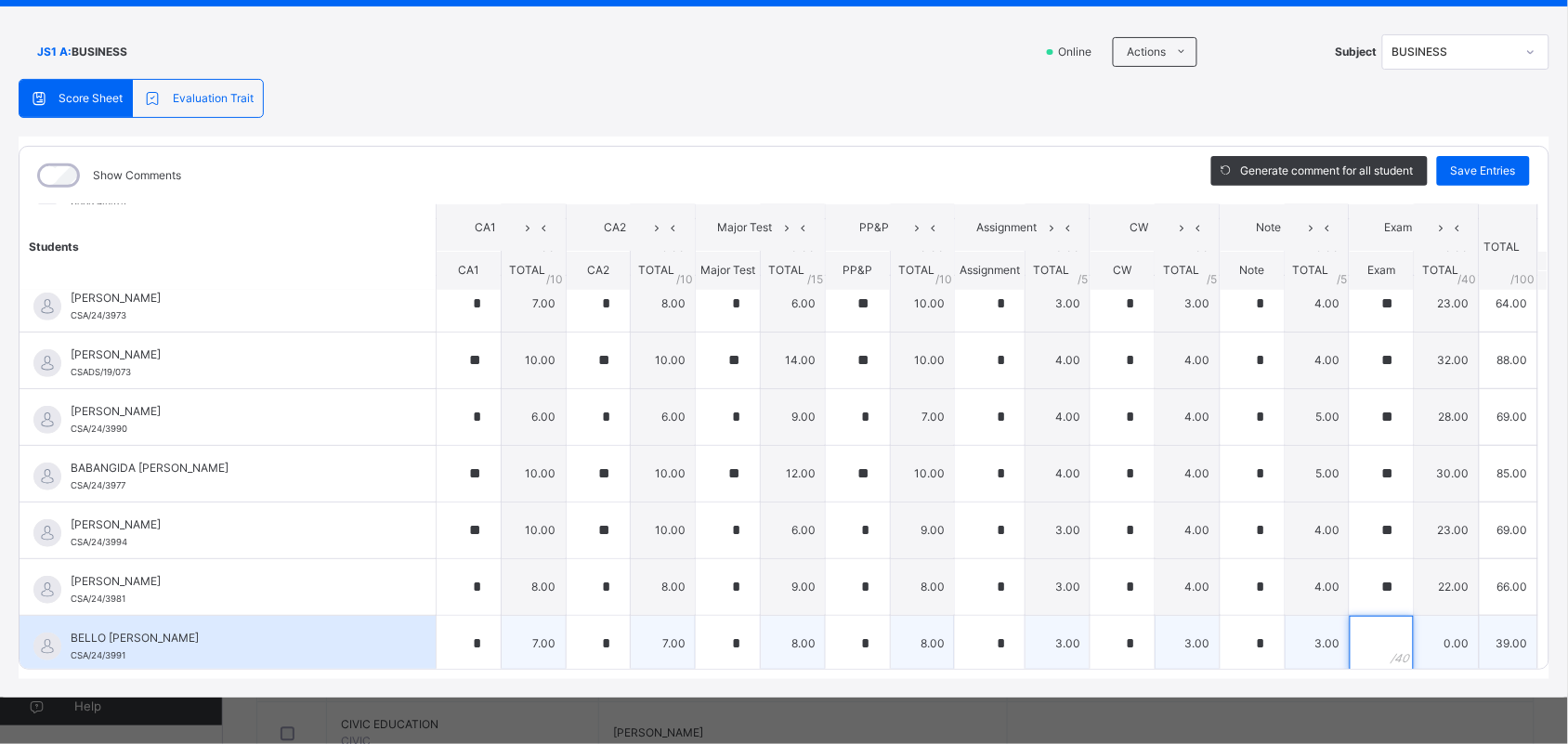 click at bounding box center (1381, 644) 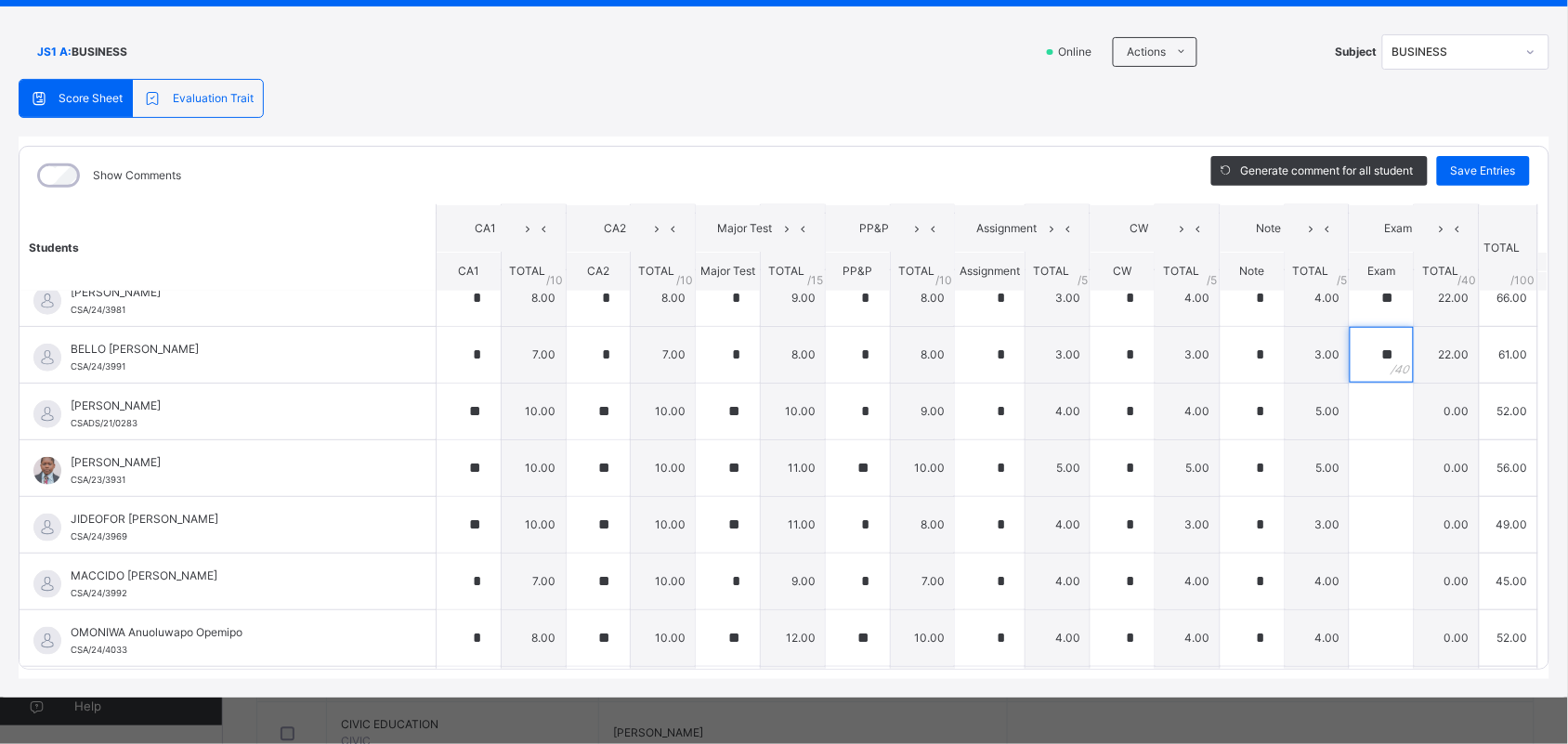 scroll, scrollTop: 542, scrollLeft: 0, axis: vertical 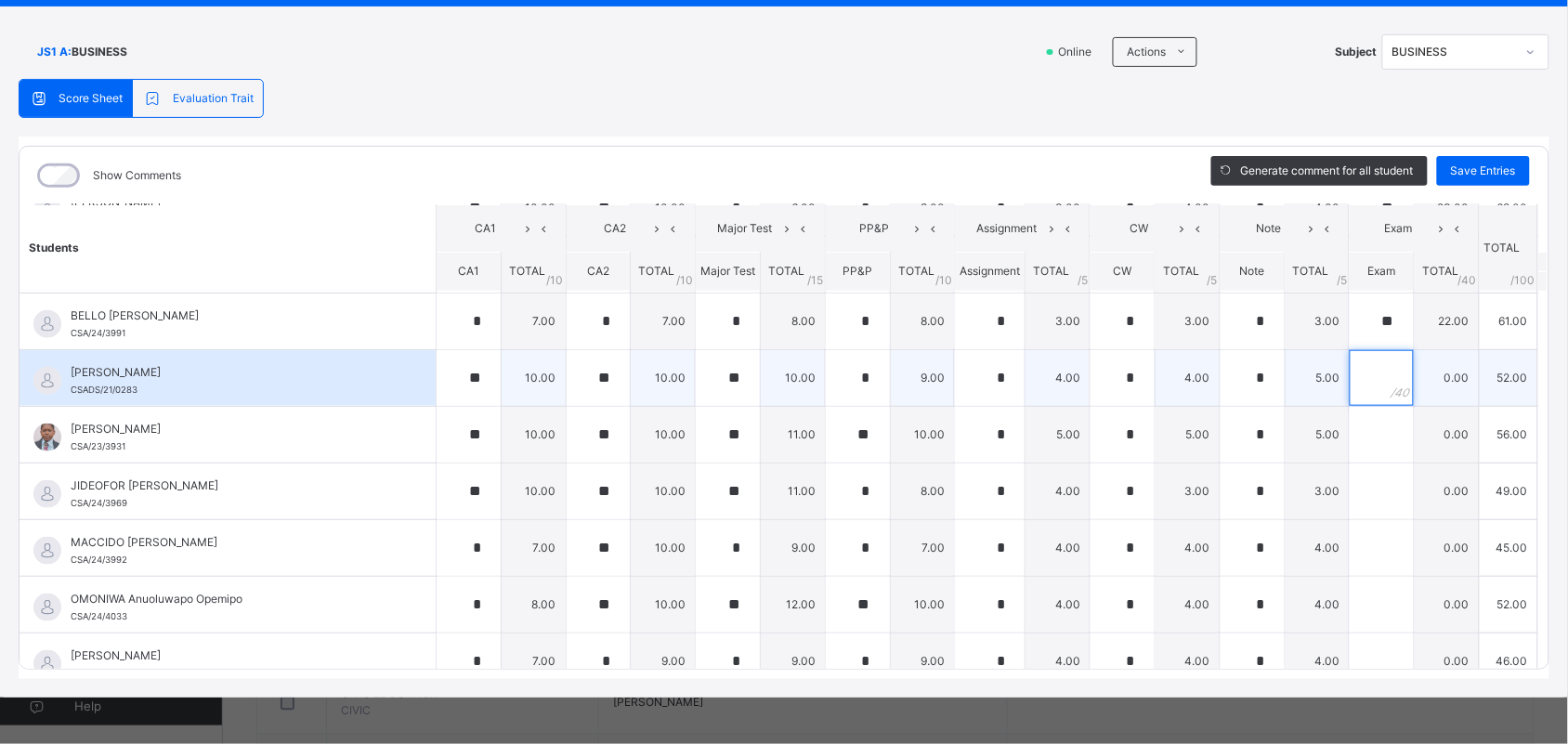 click at bounding box center [1381, 378] 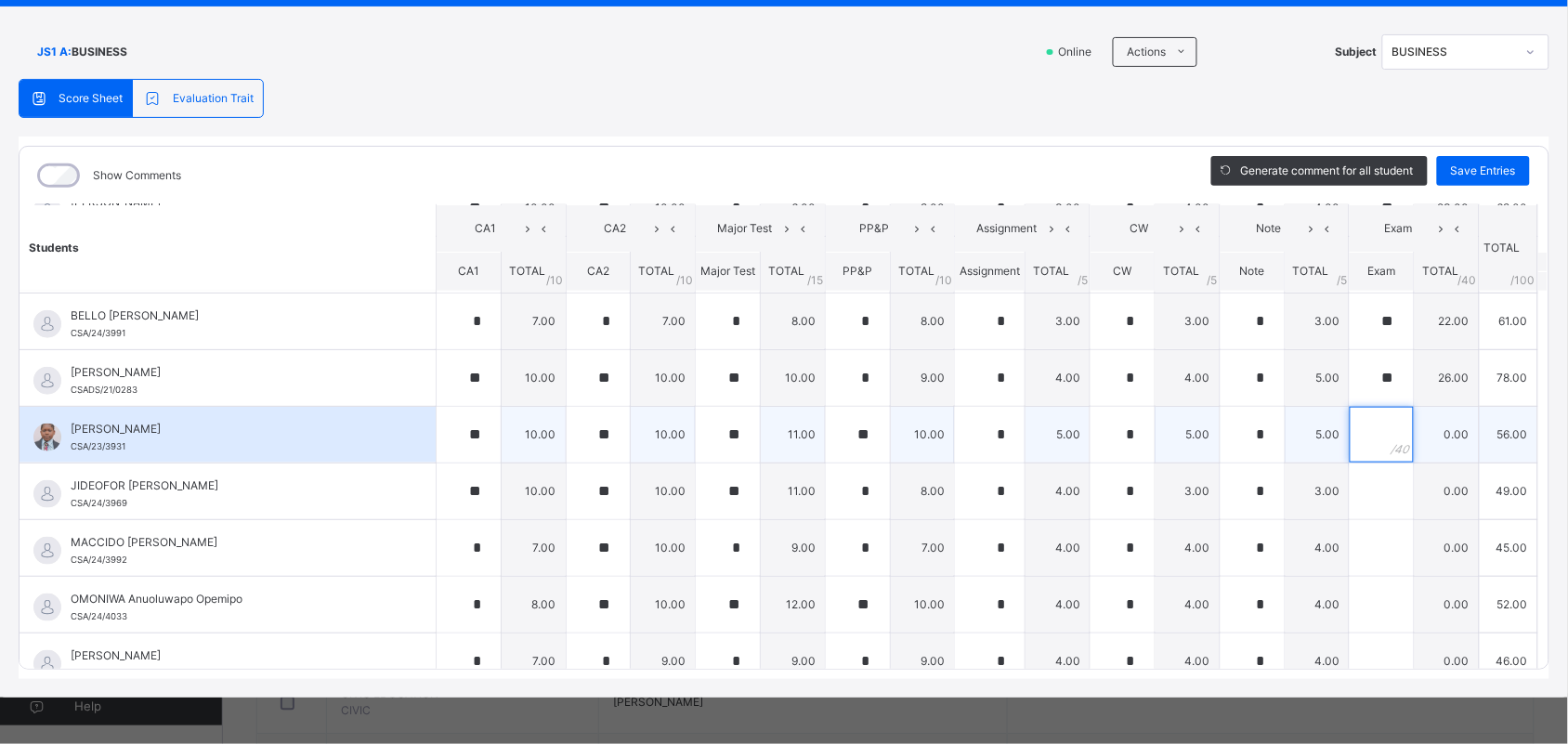 click at bounding box center (1381, 435) 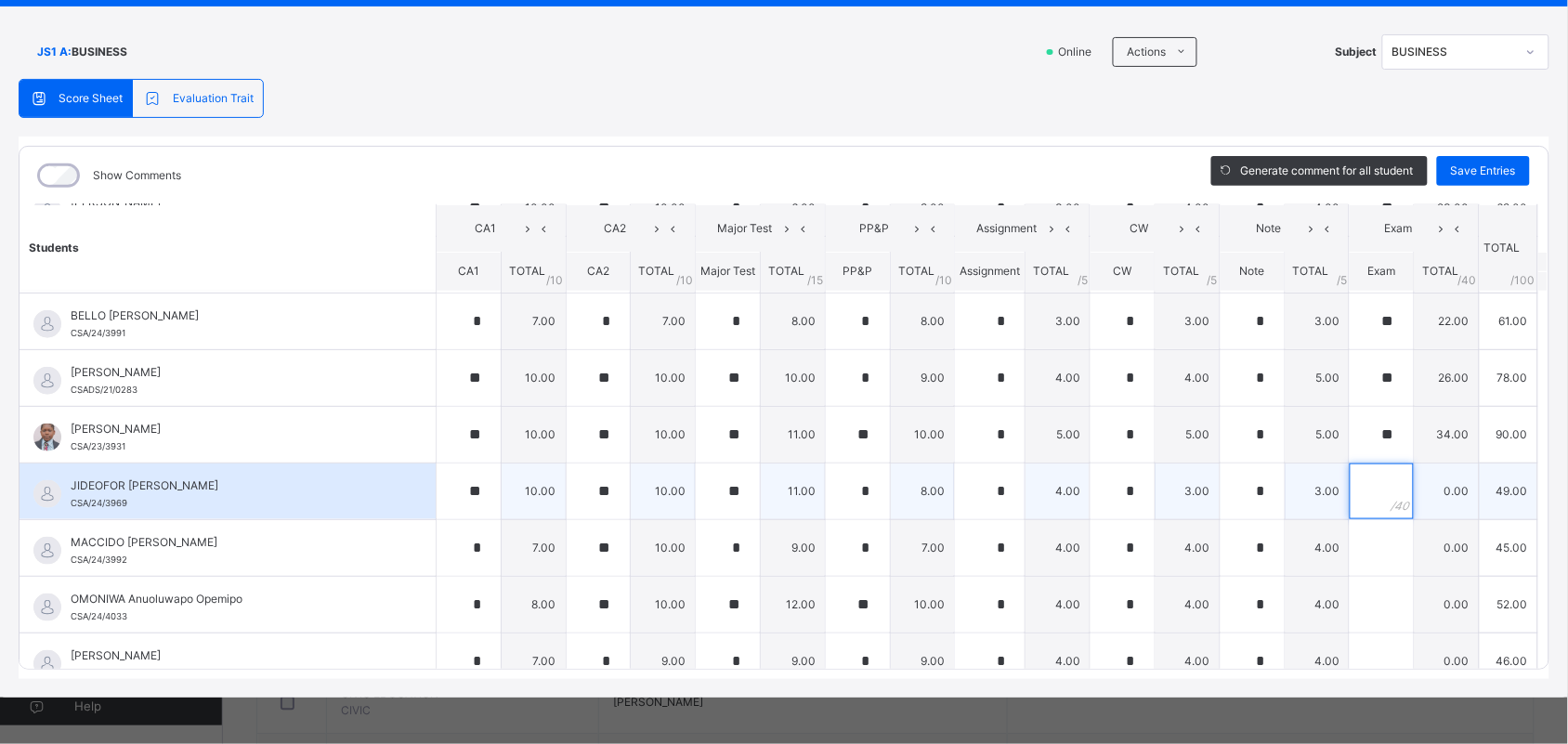 click at bounding box center (1381, 491) 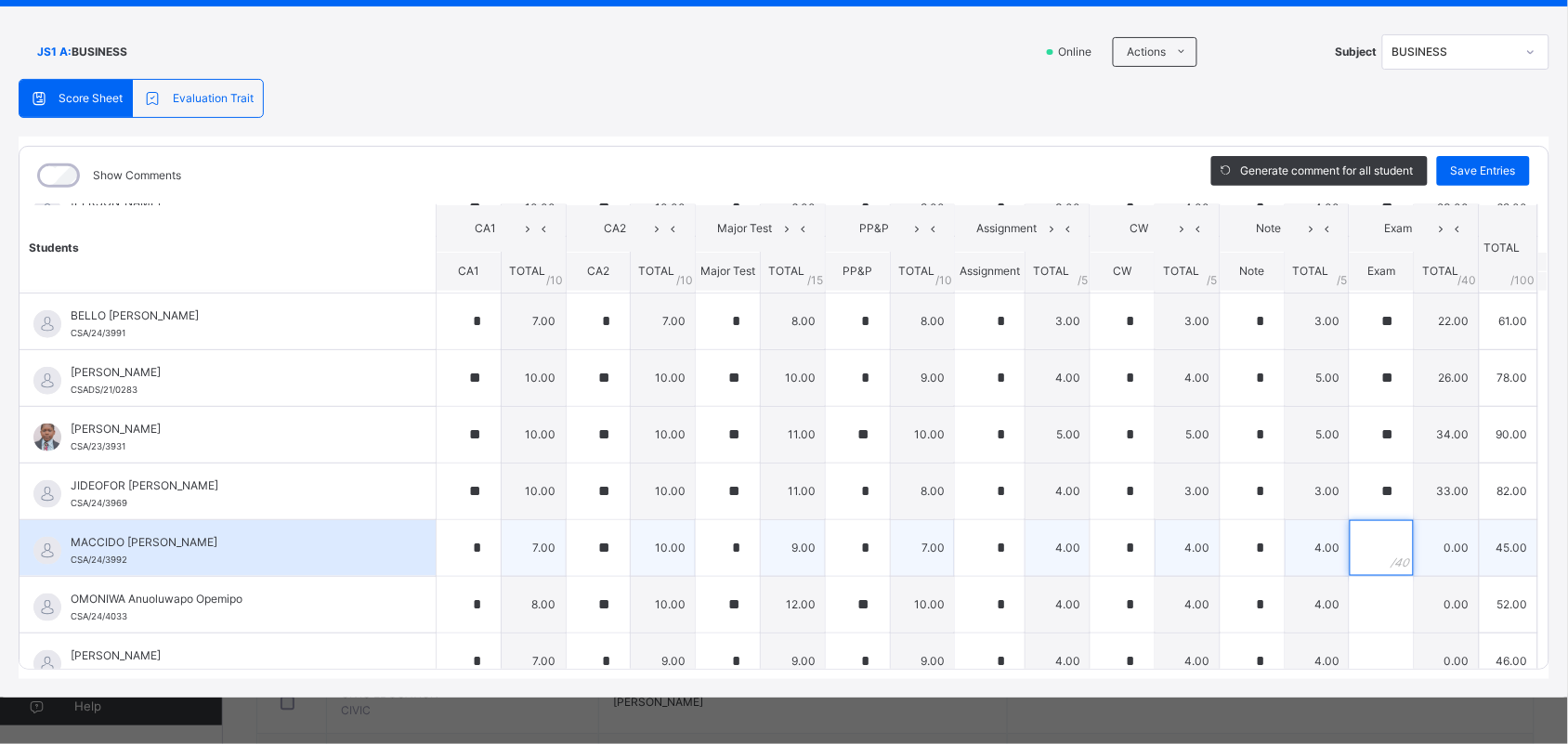 click at bounding box center (1381, 548) 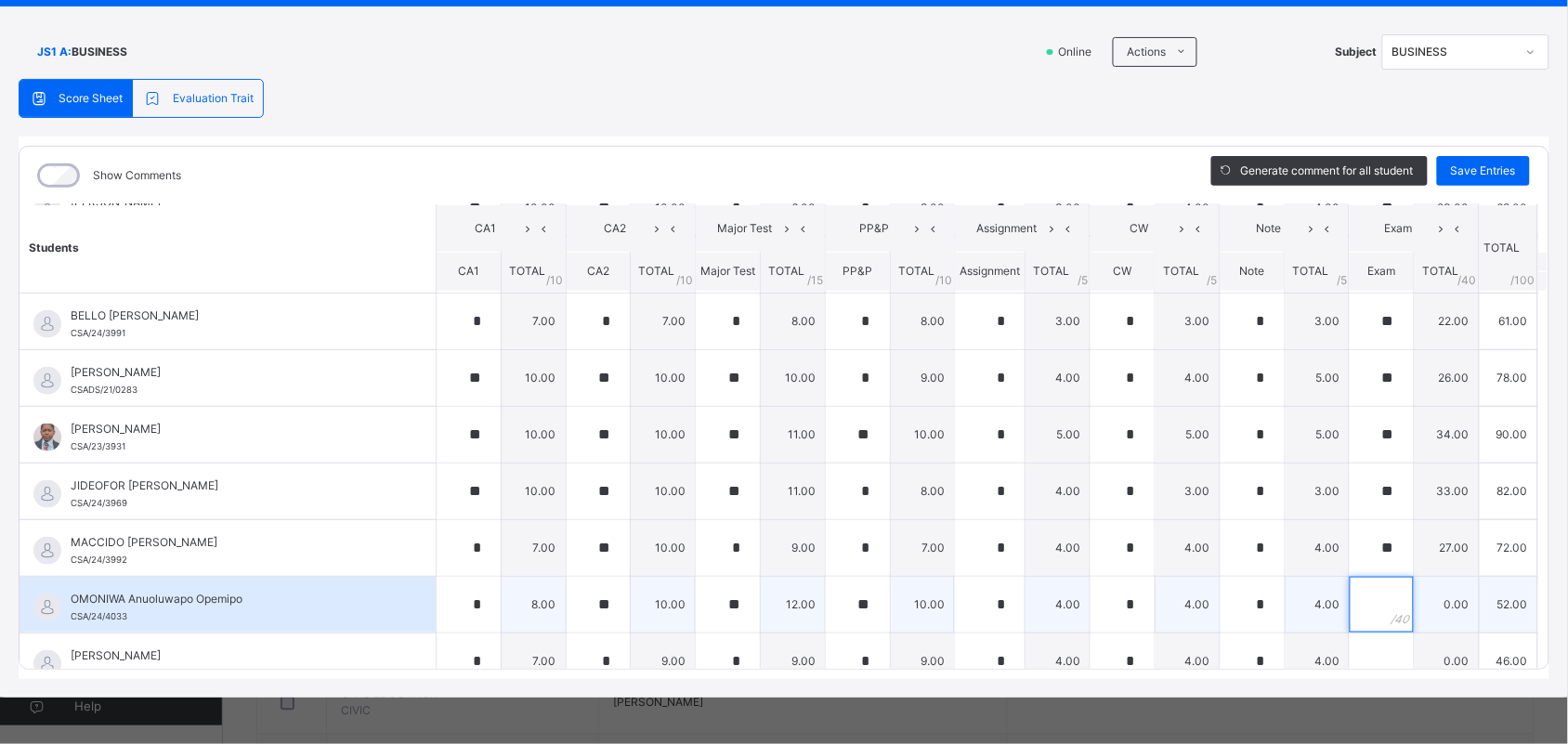 click at bounding box center [1381, 605] 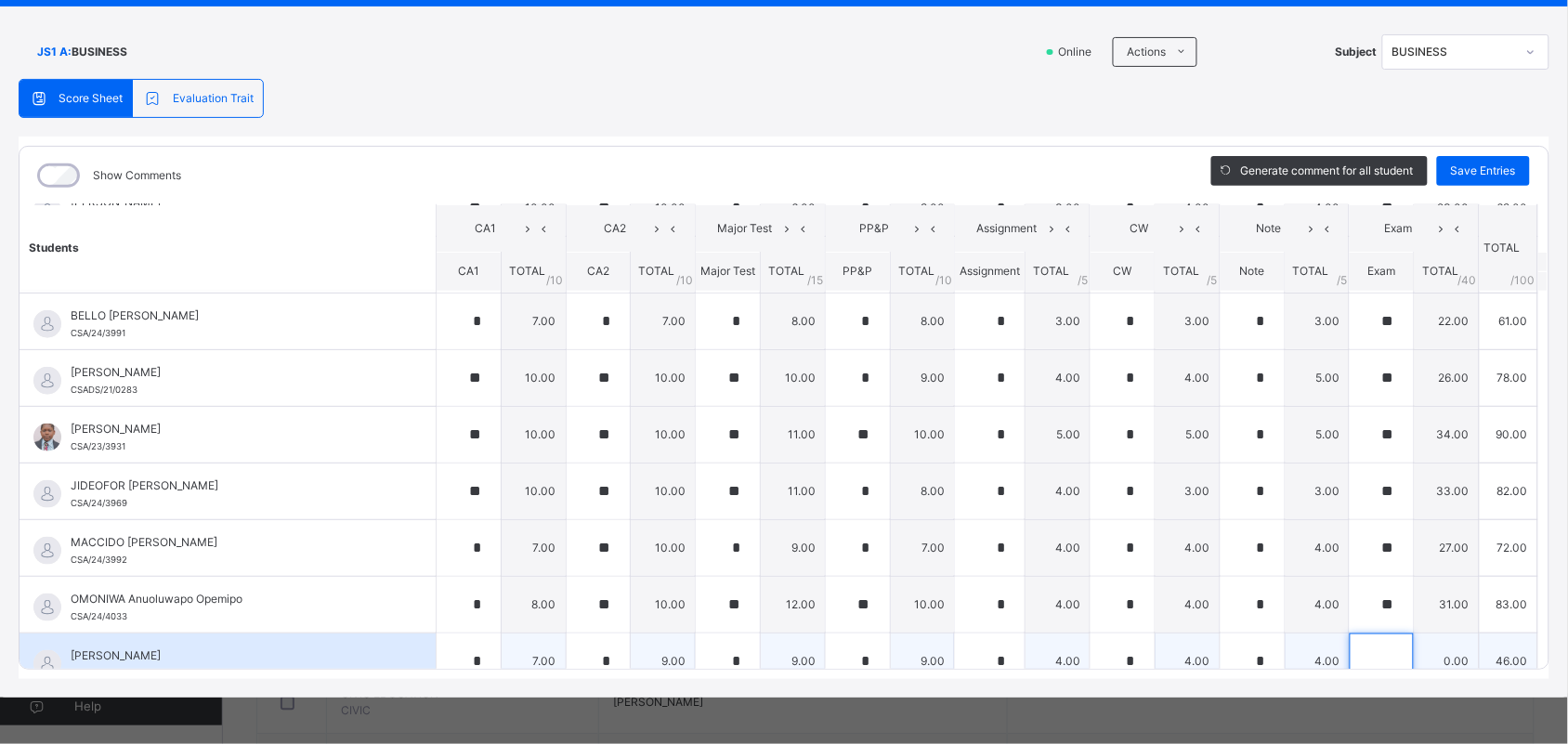 click at bounding box center (1381, 661) 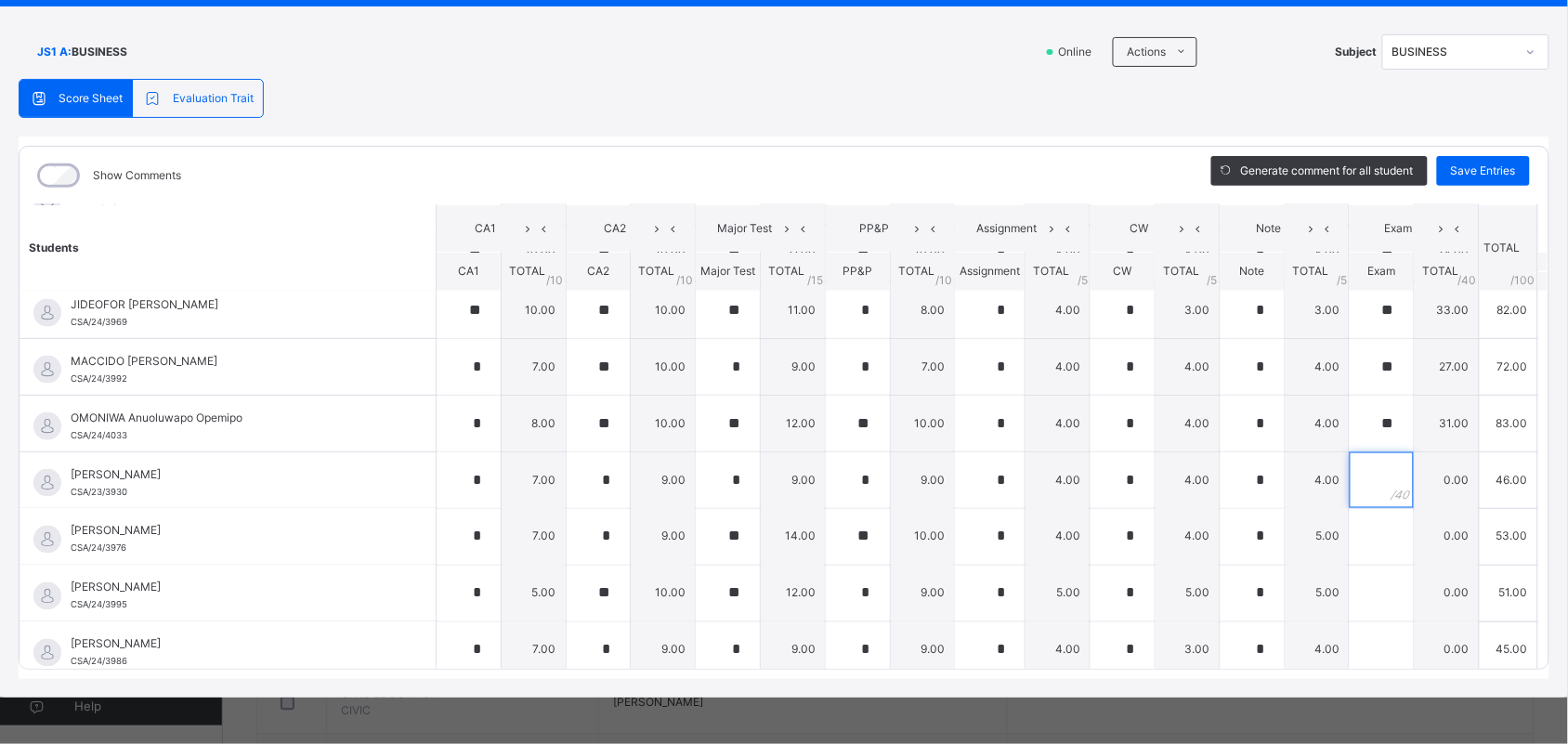 scroll, scrollTop: 760, scrollLeft: 0, axis: vertical 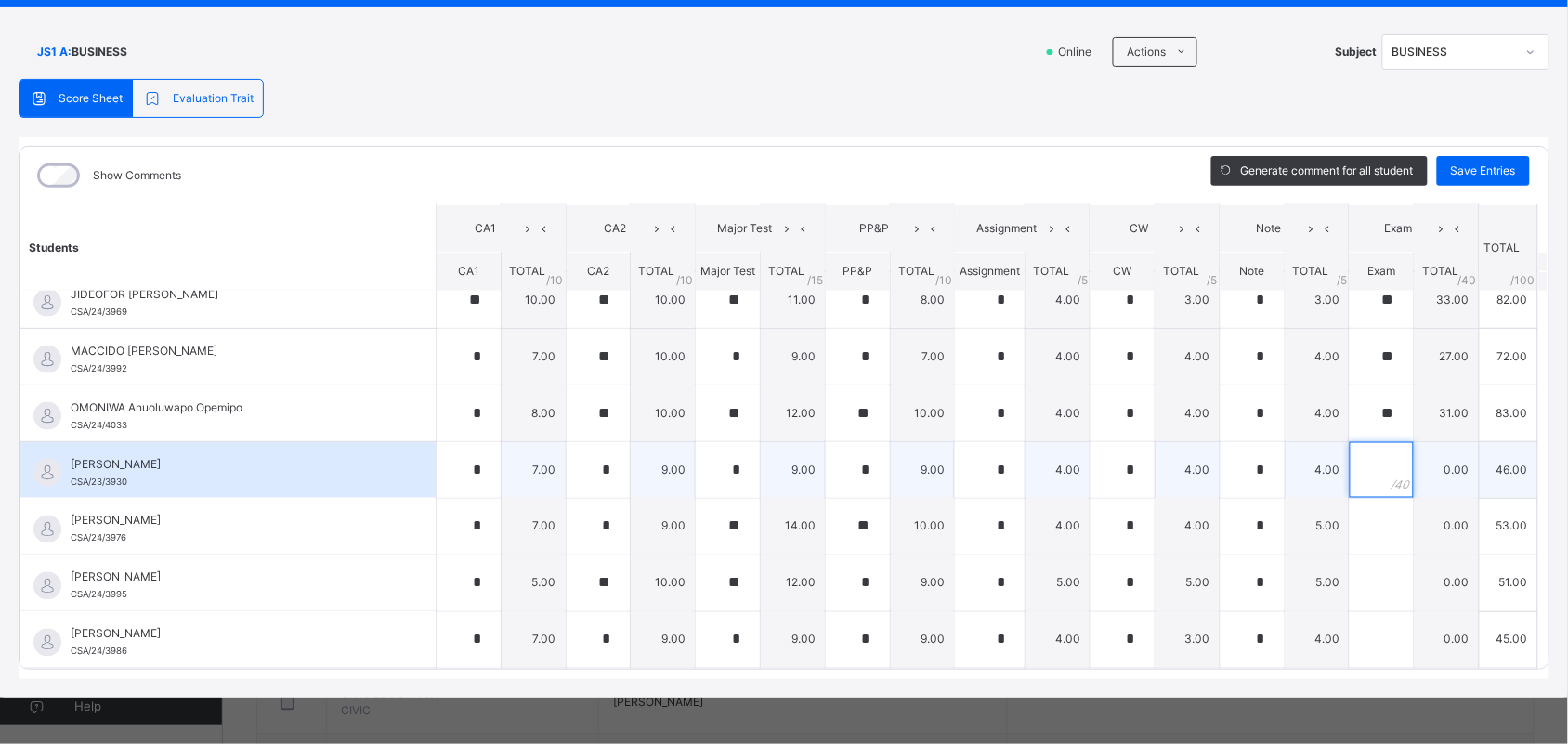 click at bounding box center (1381, 470) 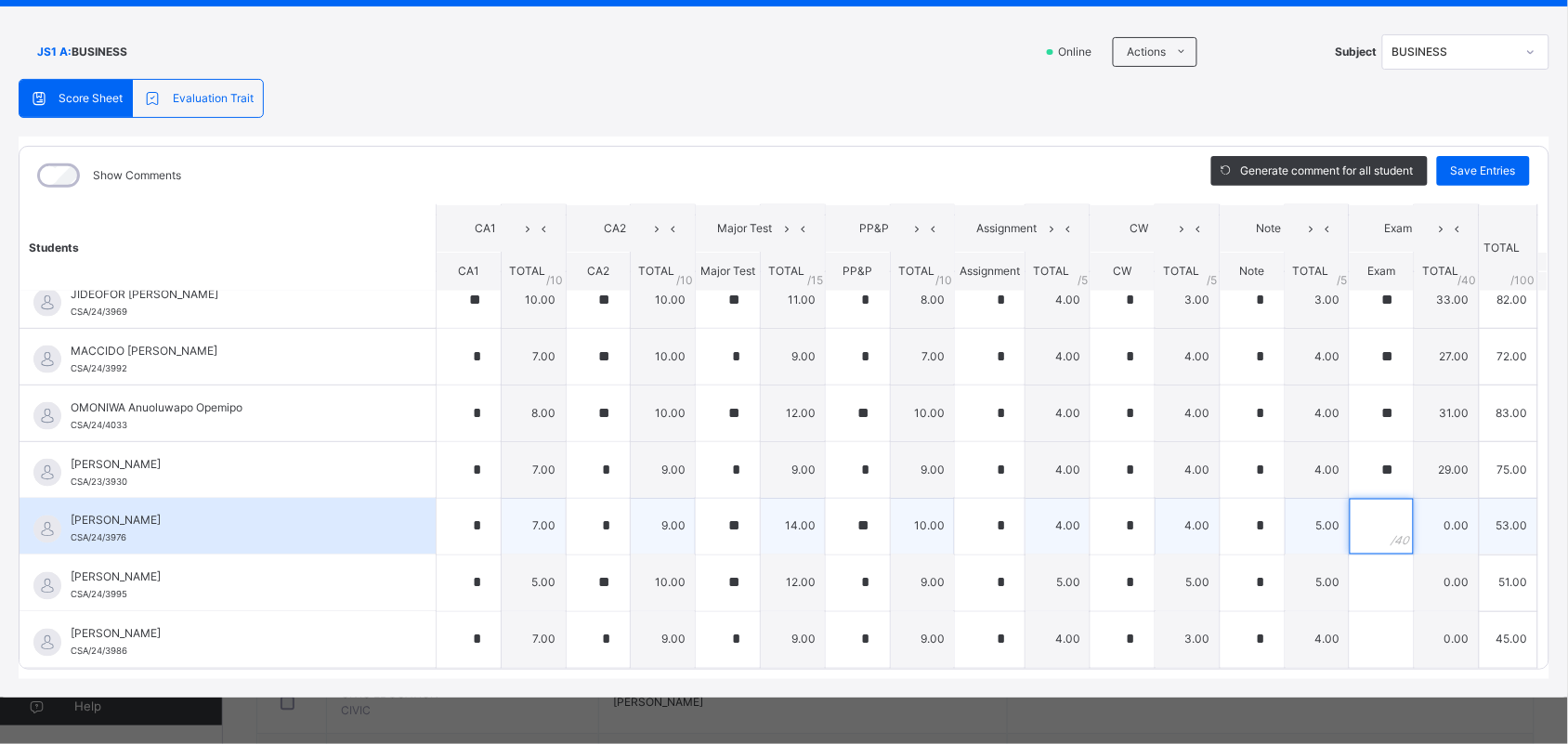 click at bounding box center (1381, 527) 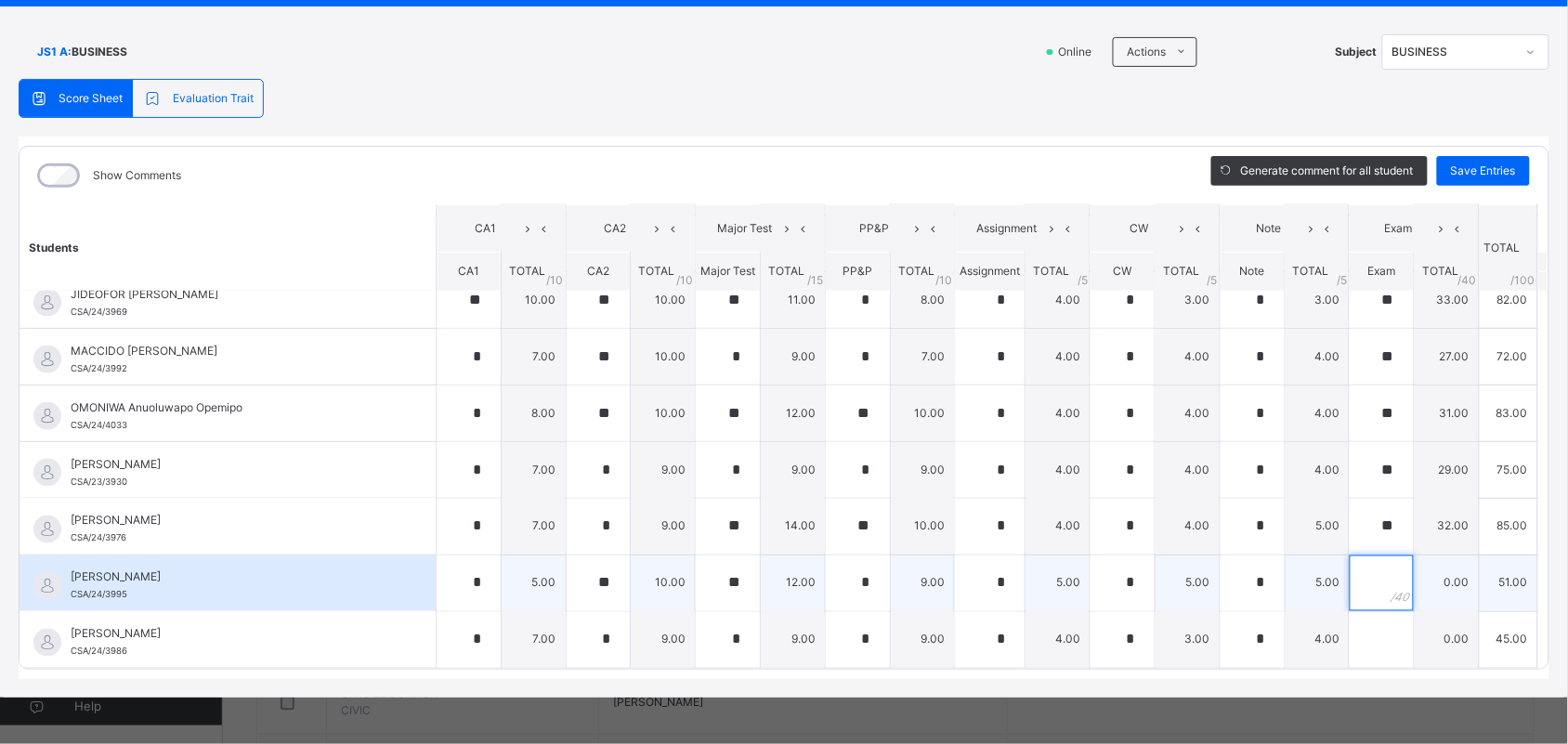 click at bounding box center (1381, 583) 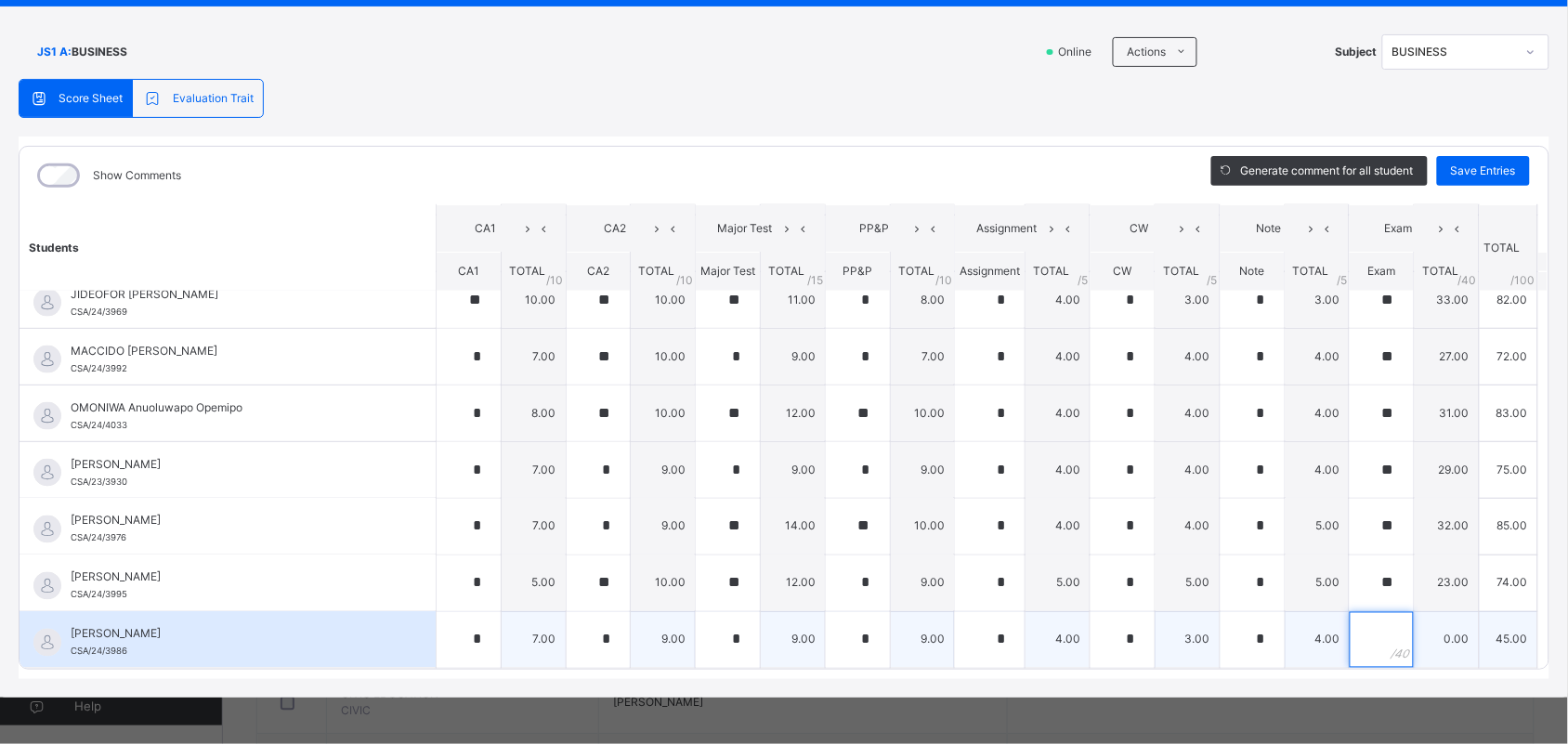 click at bounding box center [1381, 640] 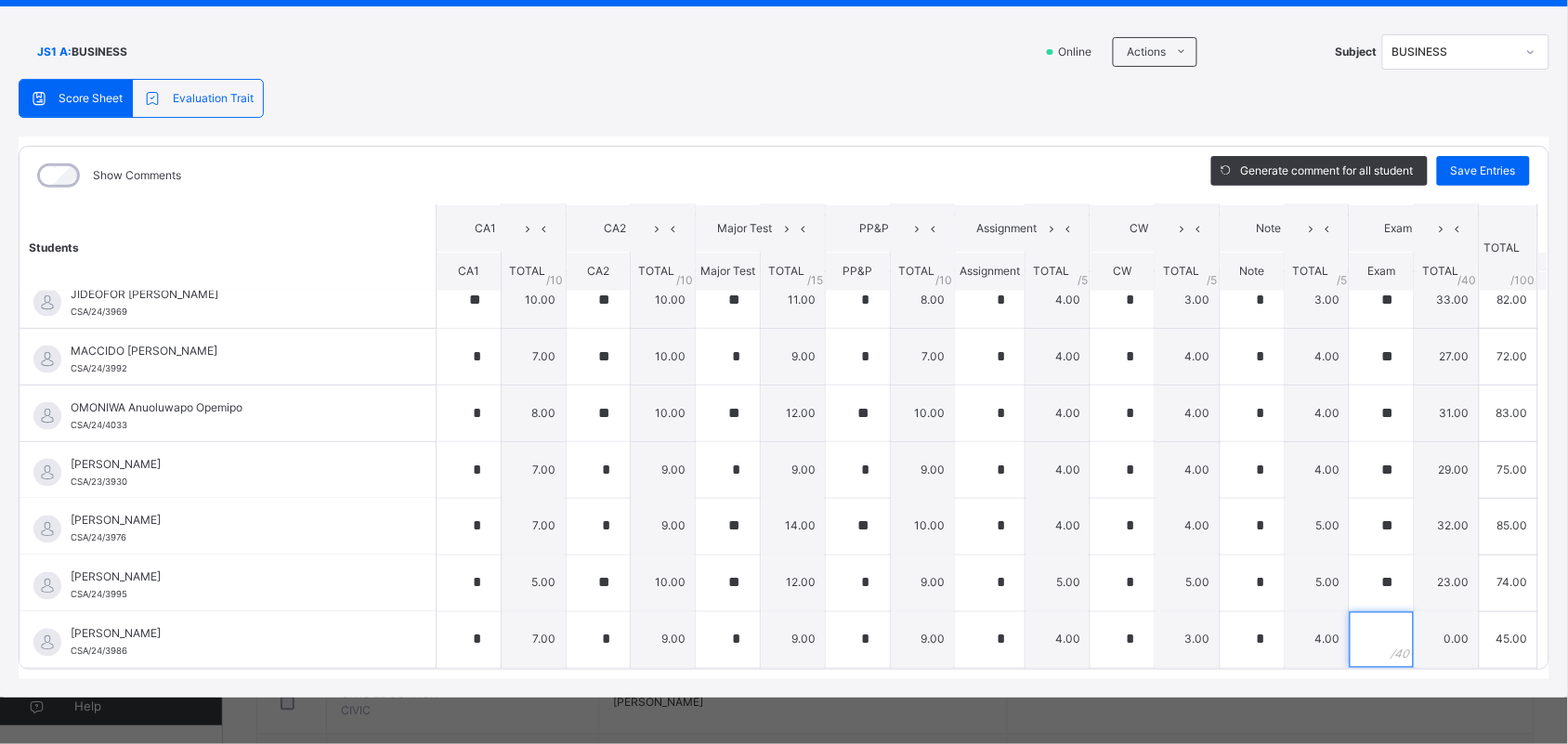 scroll, scrollTop: 760, scrollLeft: 0, axis: vertical 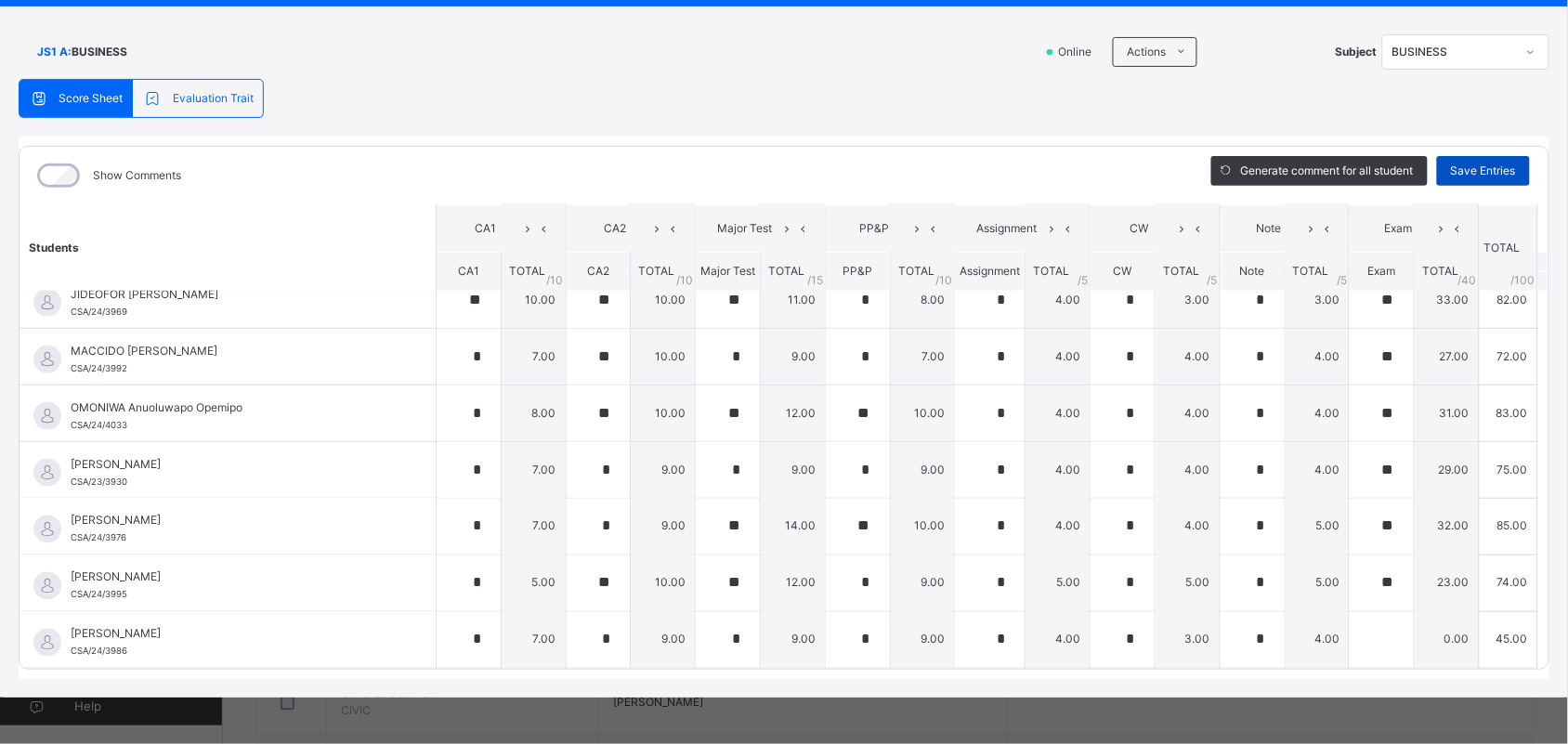 click on "Save Entries" at bounding box center (1483, 171) 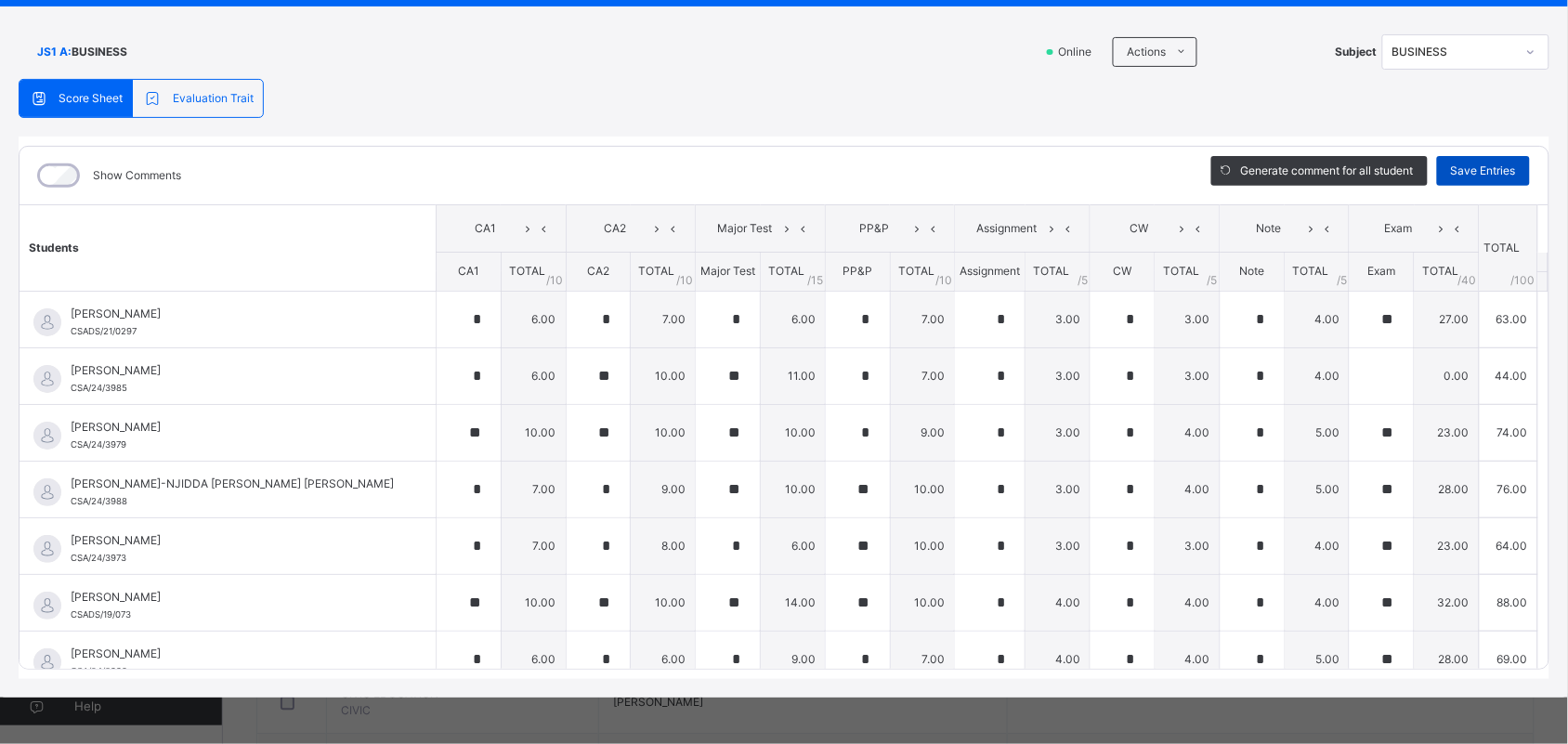 click on "Save Entries" at bounding box center [1483, 171] 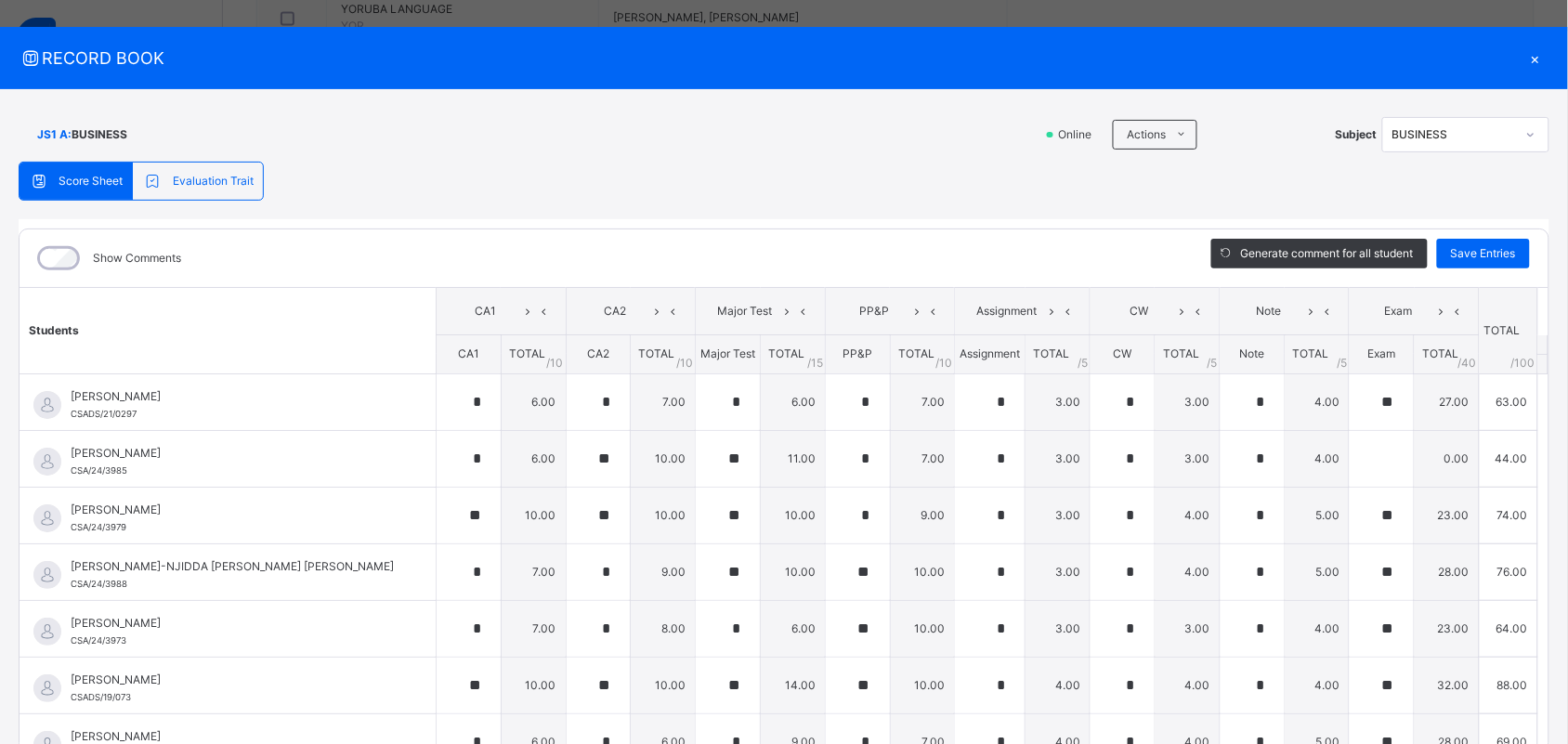 scroll, scrollTop: 12, scrollLeft: 0, axis: vertical 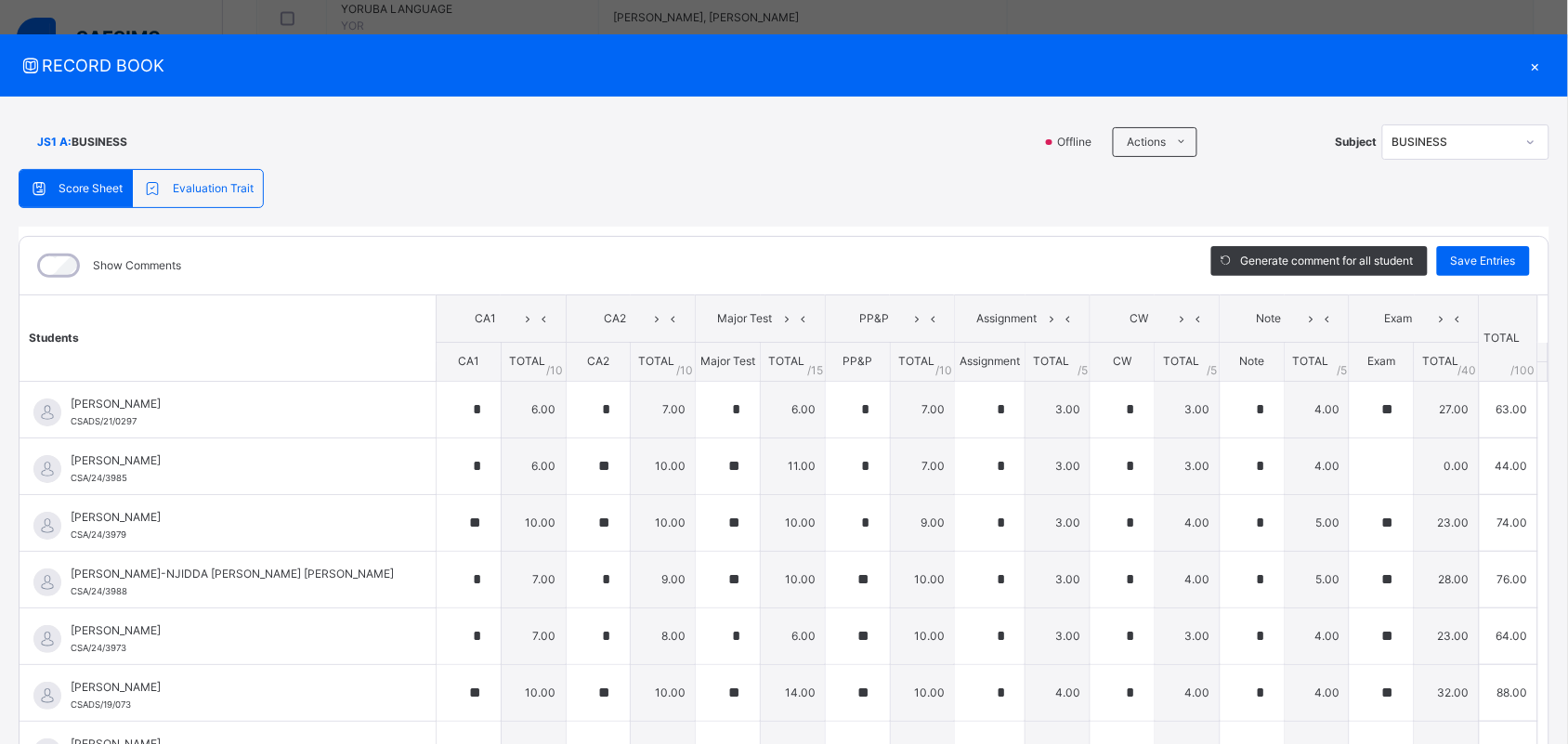 click on "×" at bounding box center [1535, 65] 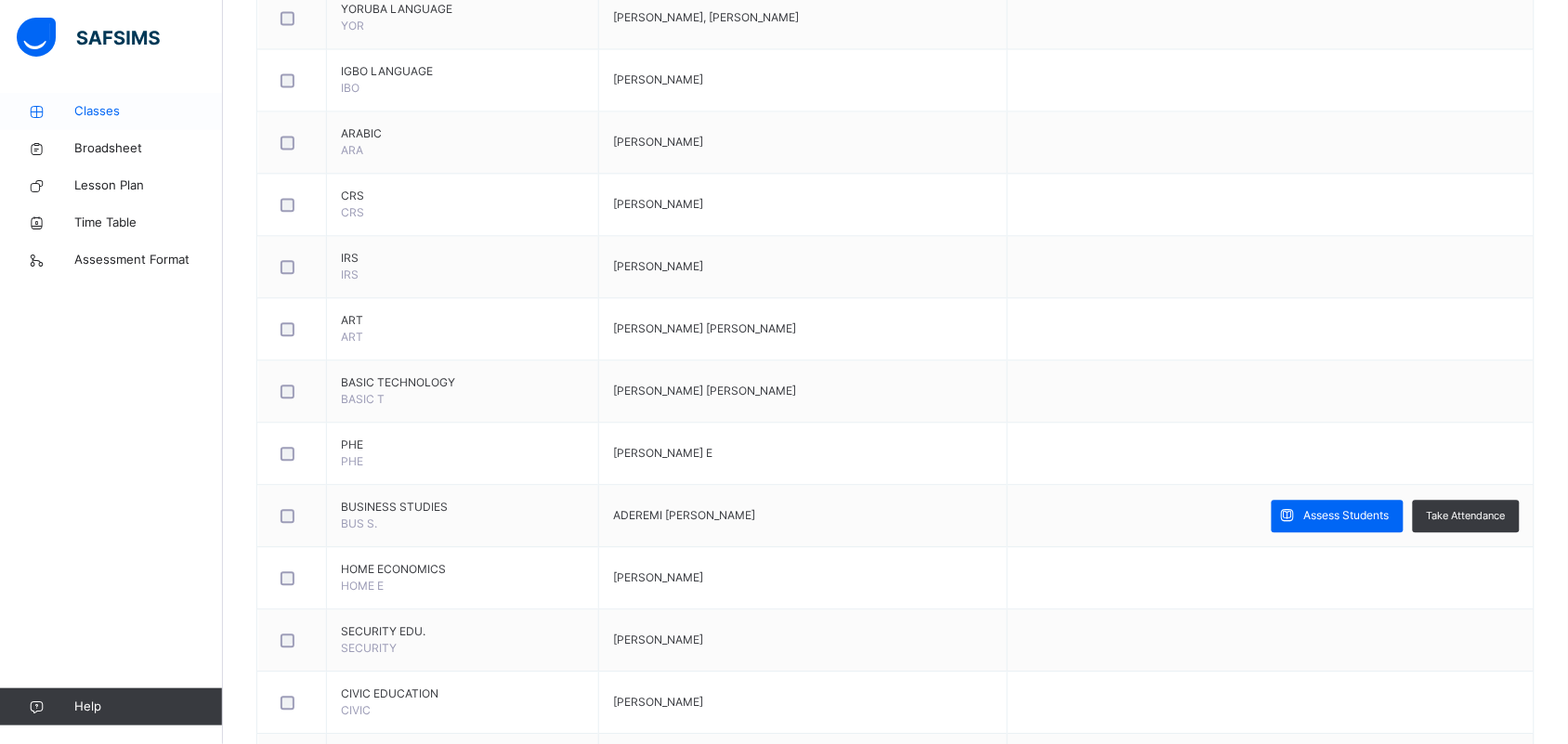 click on "Classes" at bounding box center [149, 111] 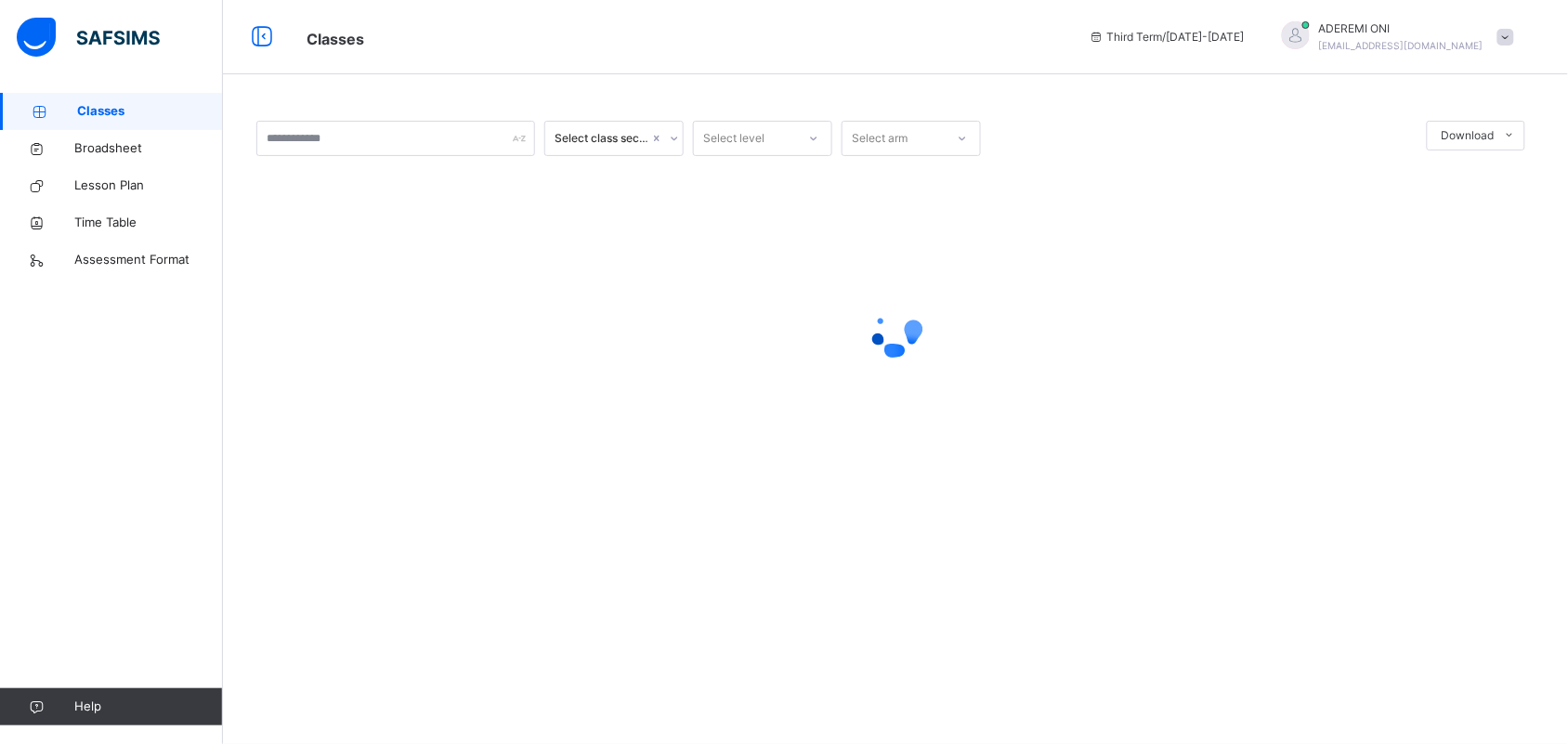 scroll, scrollTop: 0, scrollLeft: 0, axis: both 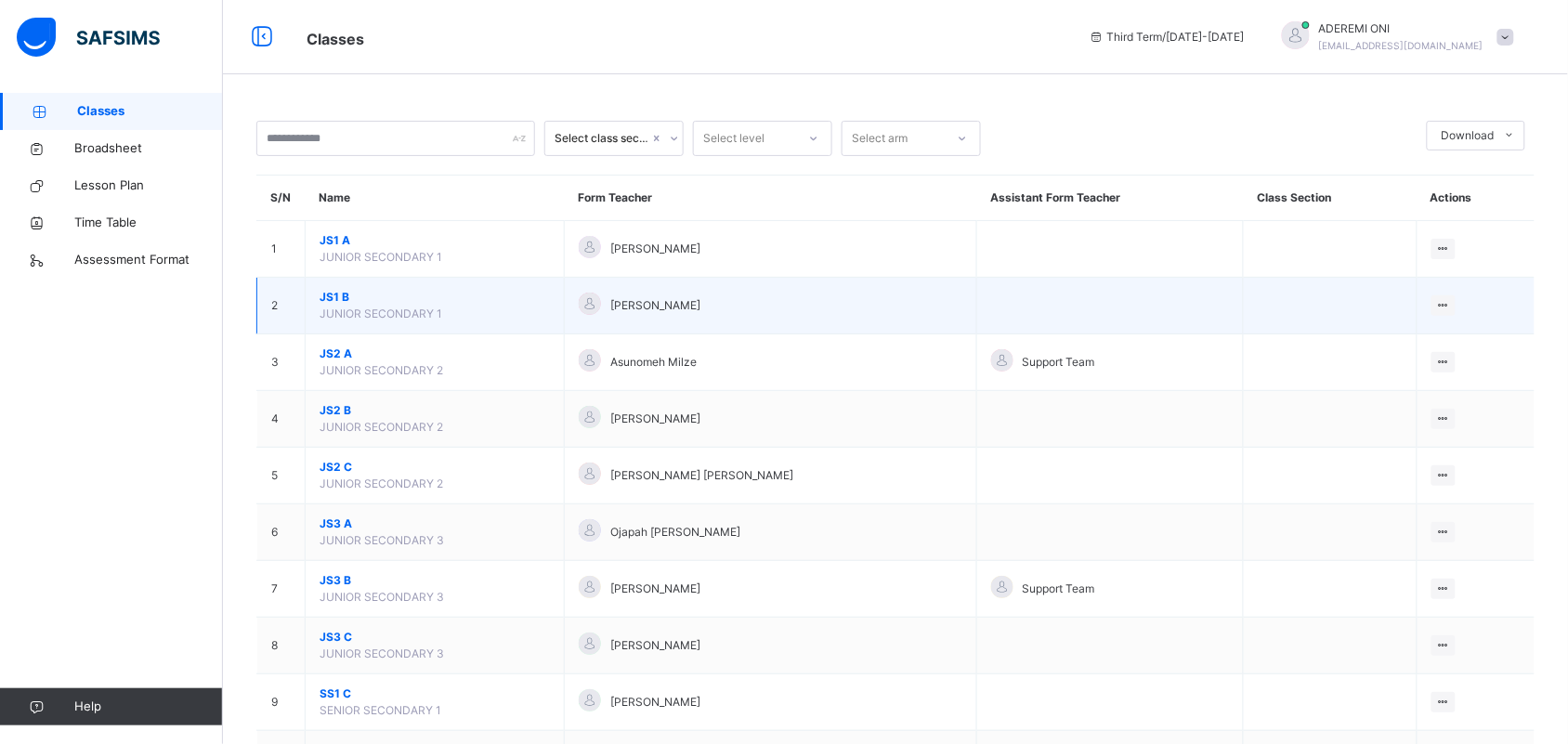 click on "JS1   B" at bounding box center (435, 297) 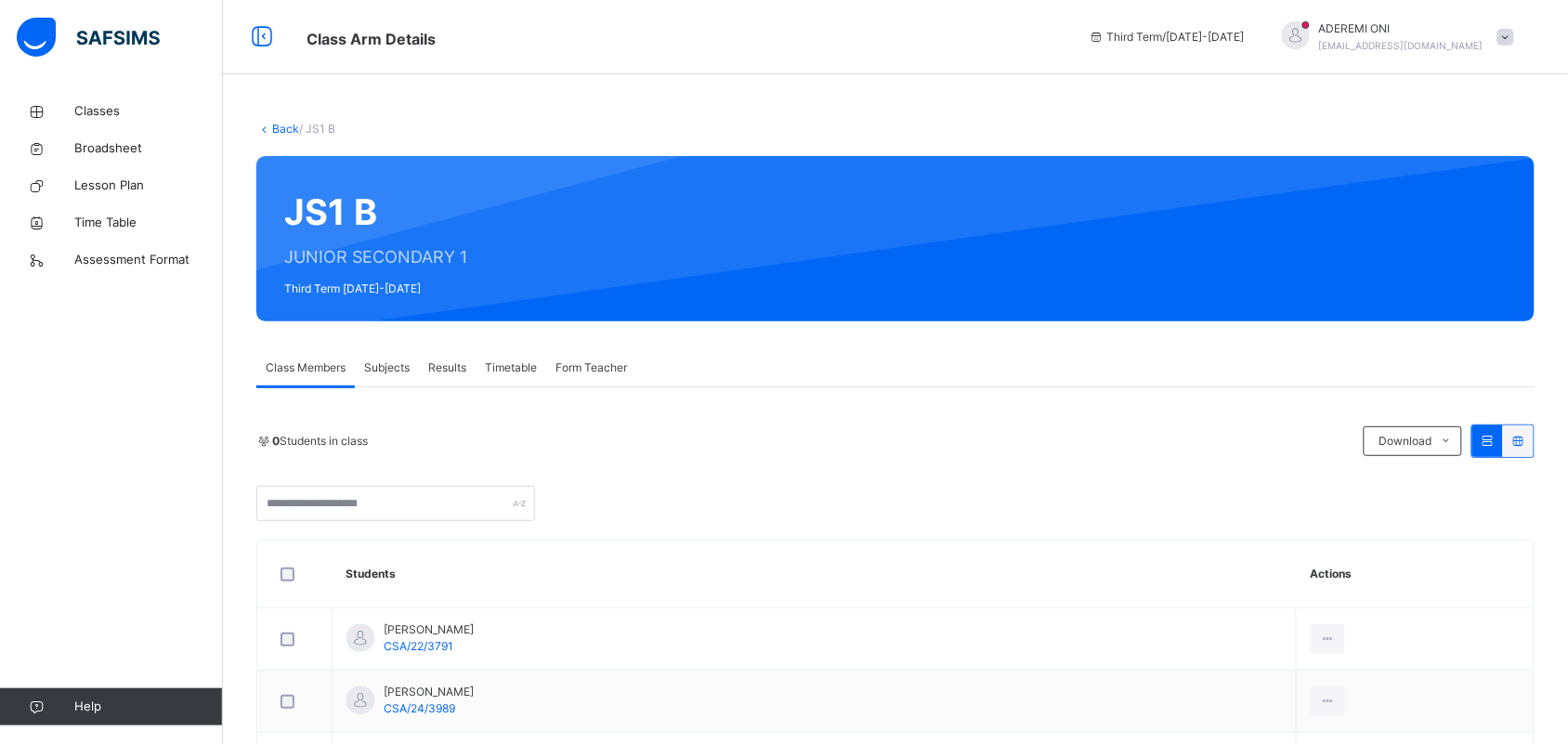 click on "Subjects" at bounding box center (386, 368) 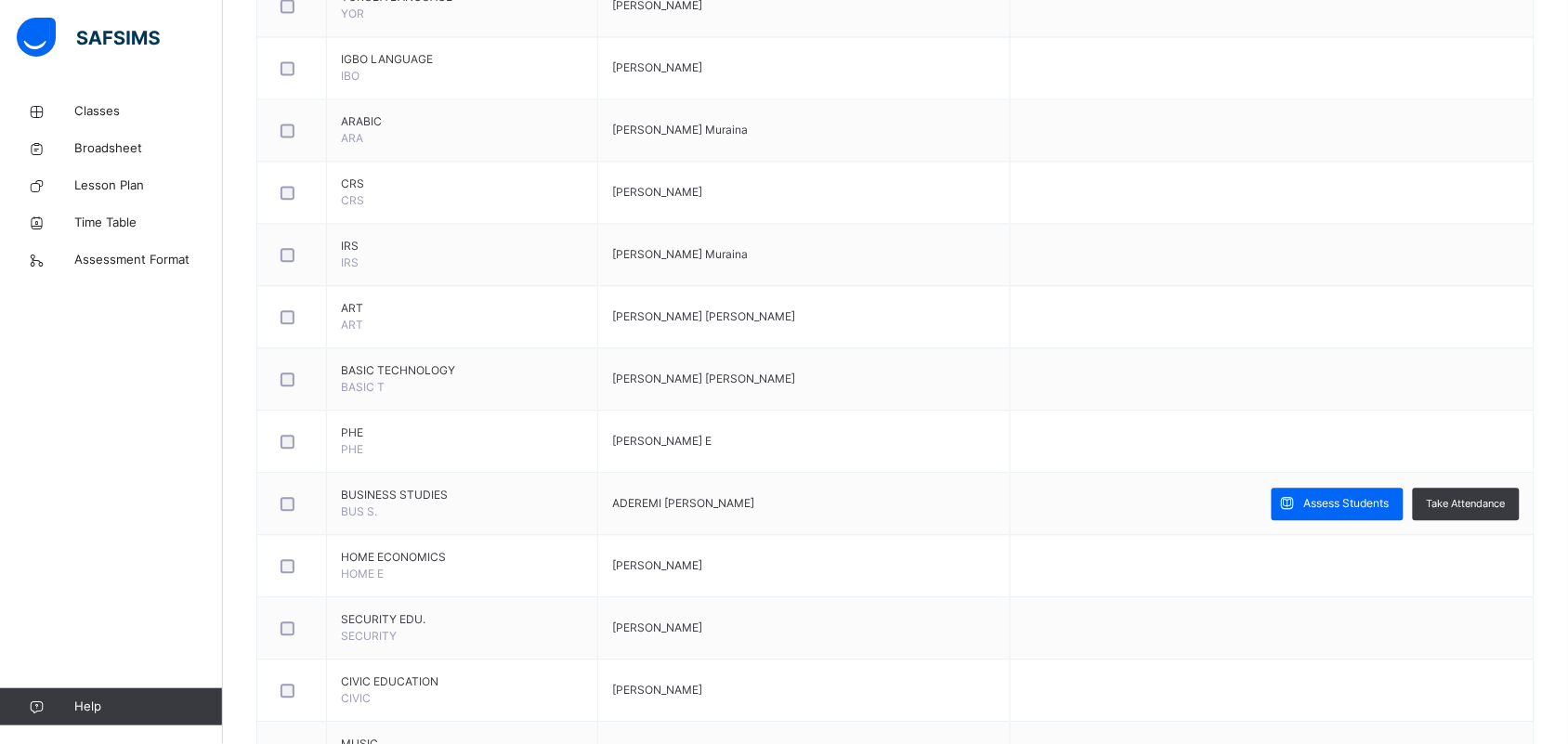 scroll, scrollTop: 1121, scrollLeft: 0, axis: vertical 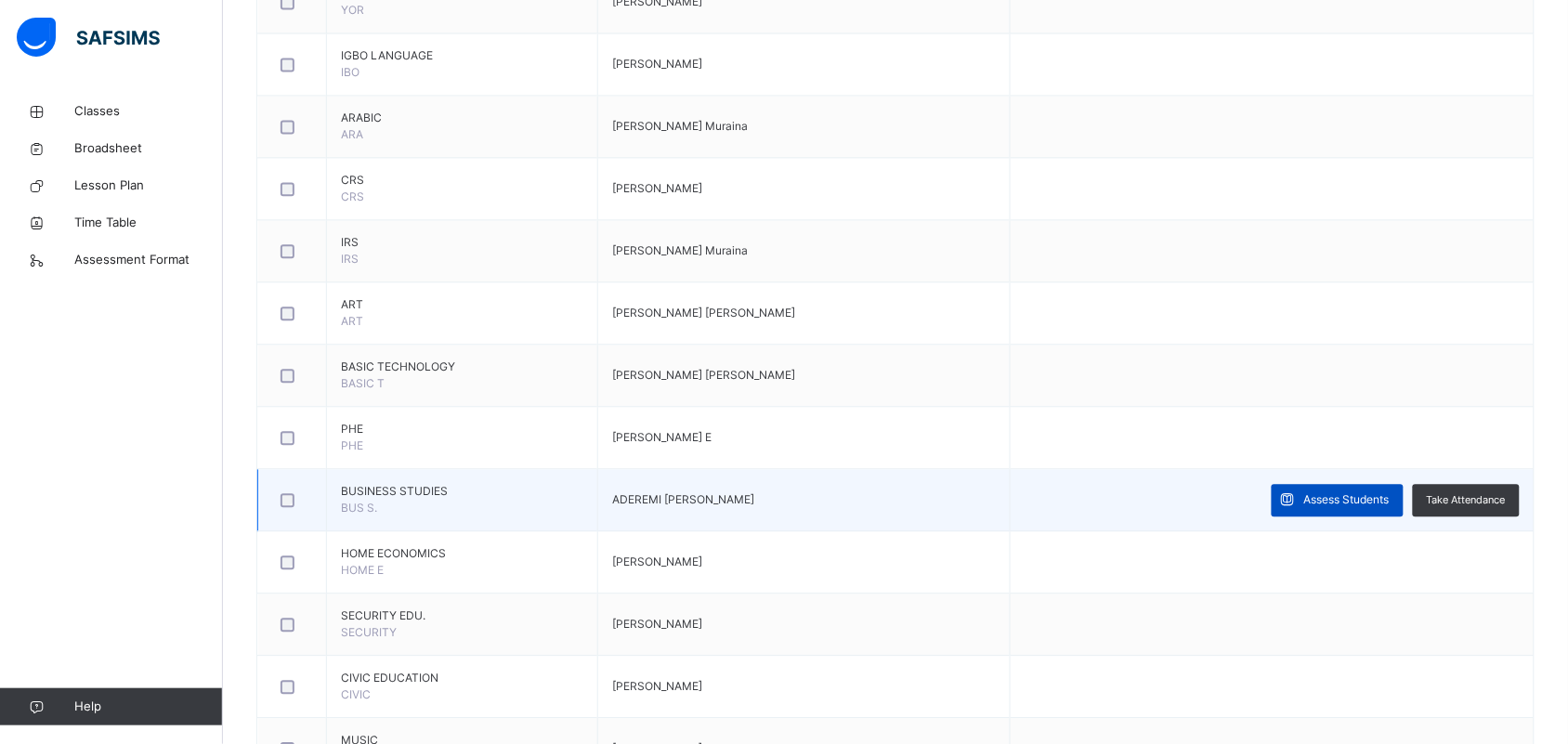 click on "Assess Students" at bounding box center (1347, 500) 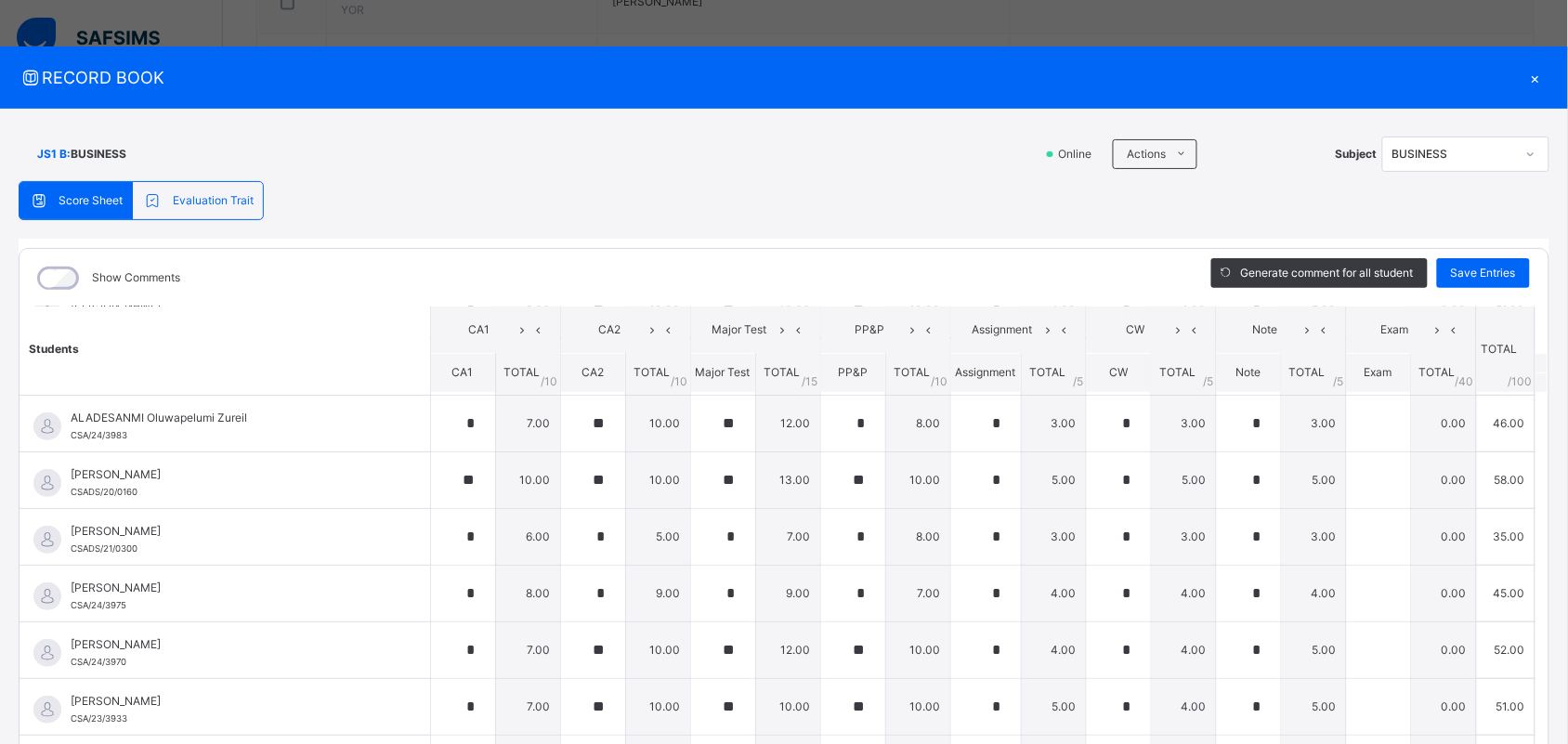 scroll, scrollTop: 0, scrollLeft: 0, axis: both 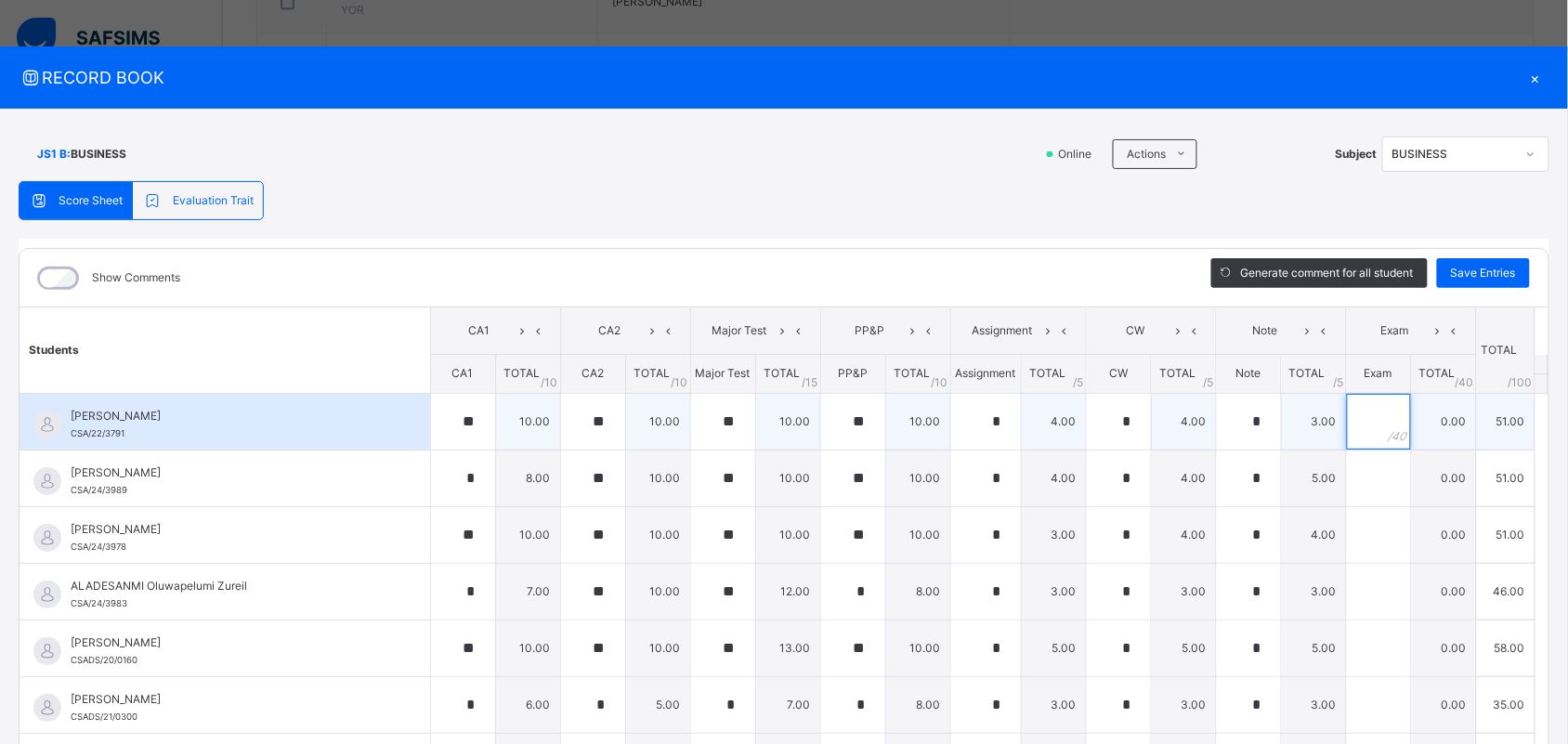 click at bounding box center (1379, 422) 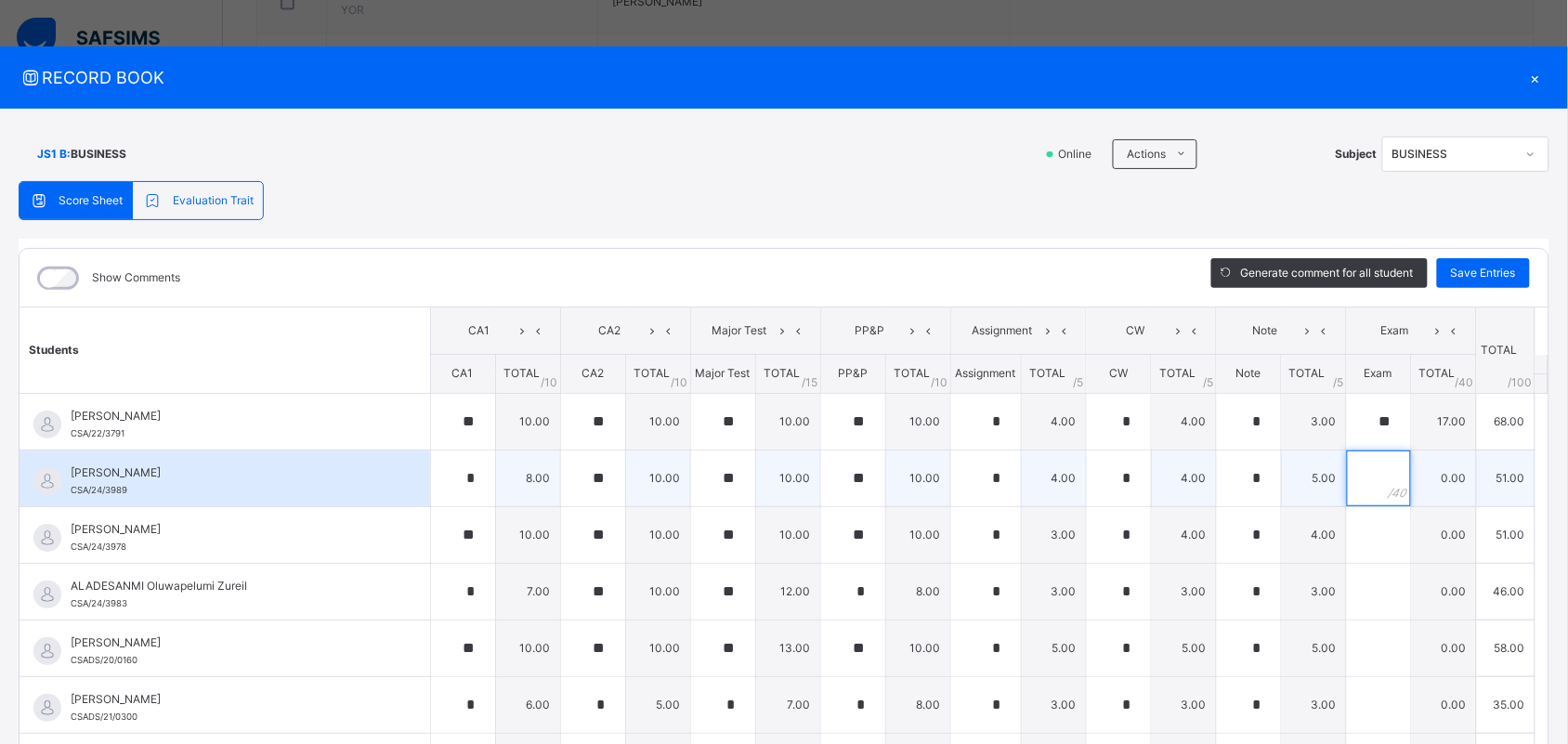 click at bounding box center (1379, 478) 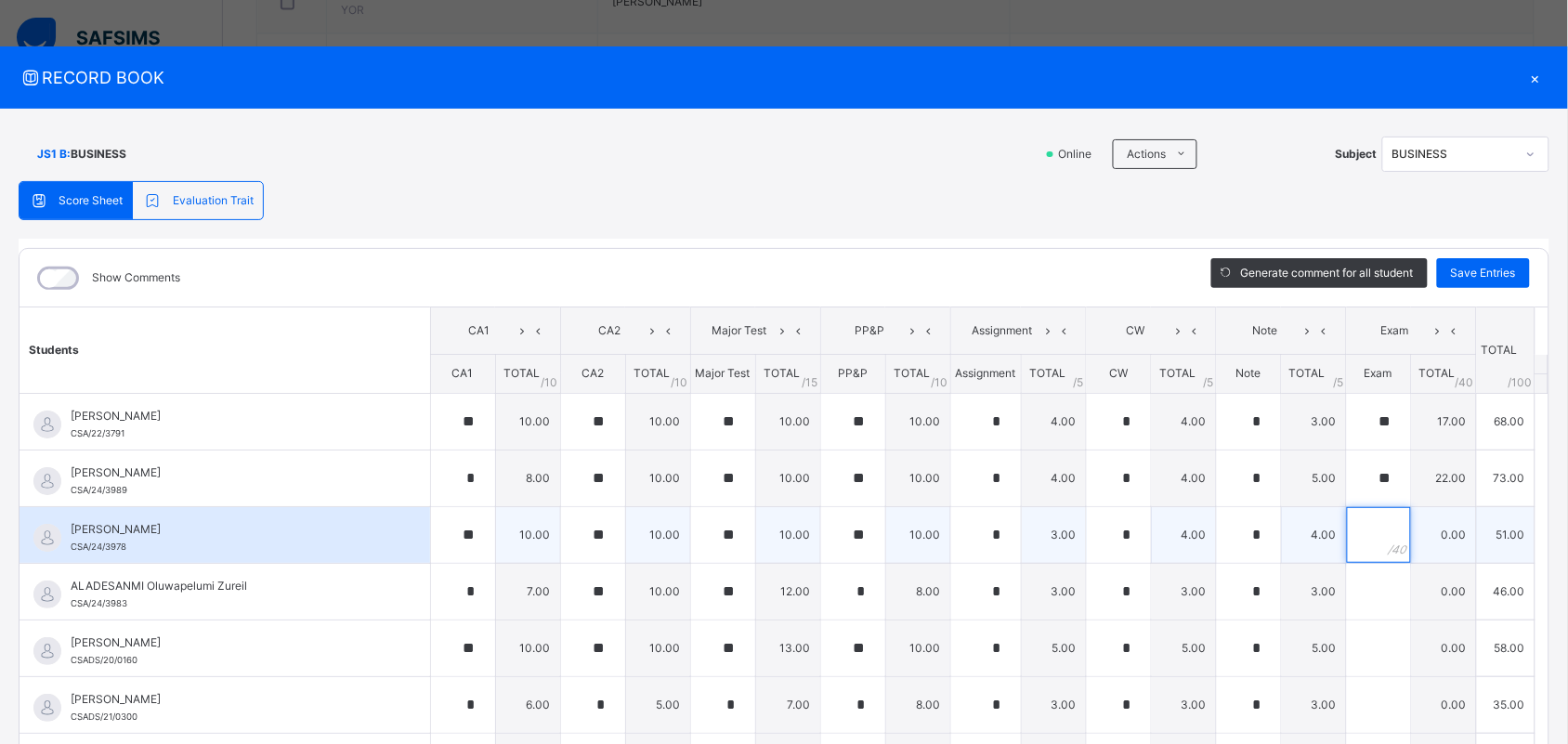 click at bounding box center (1379, 535) 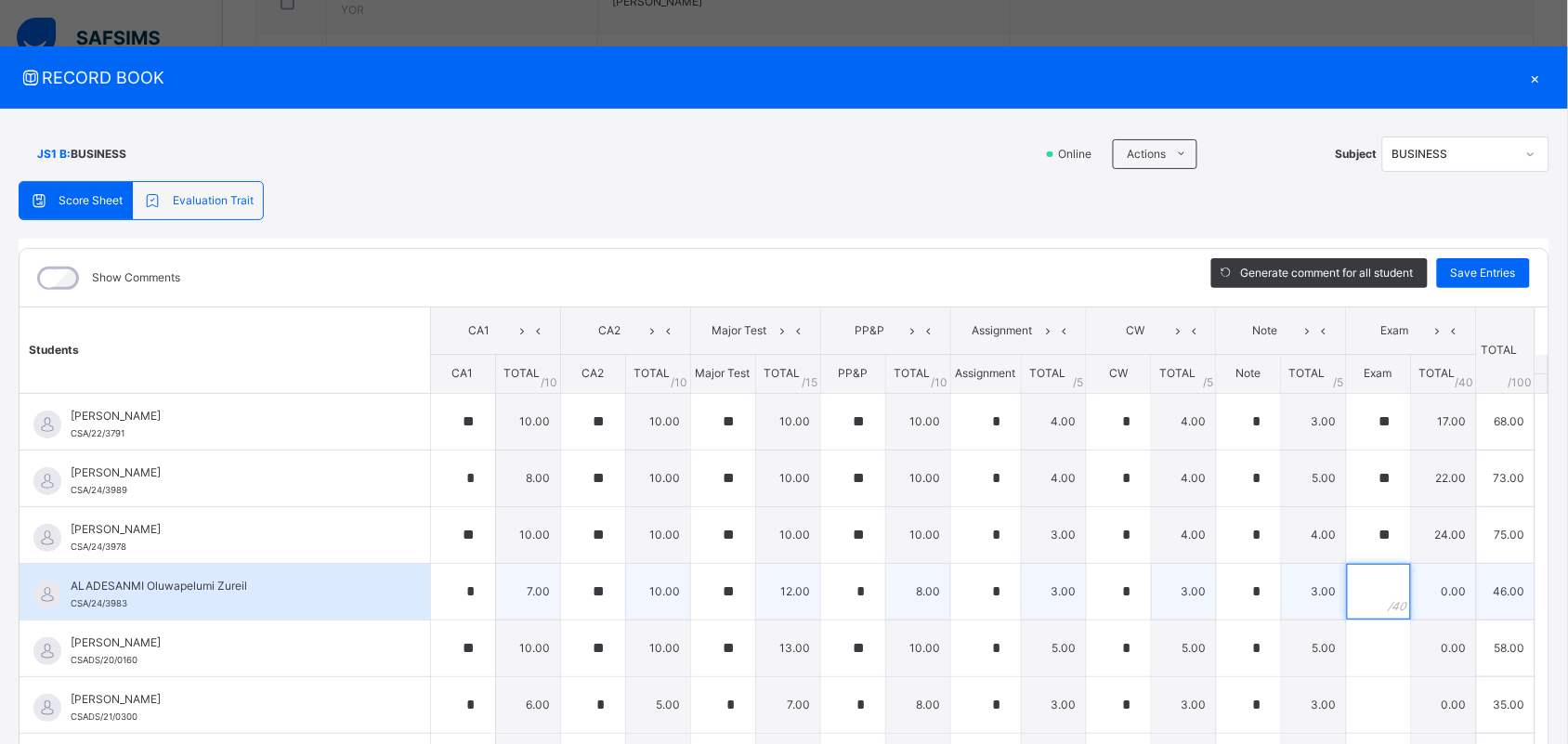 click at bounding box center (1379, 592) 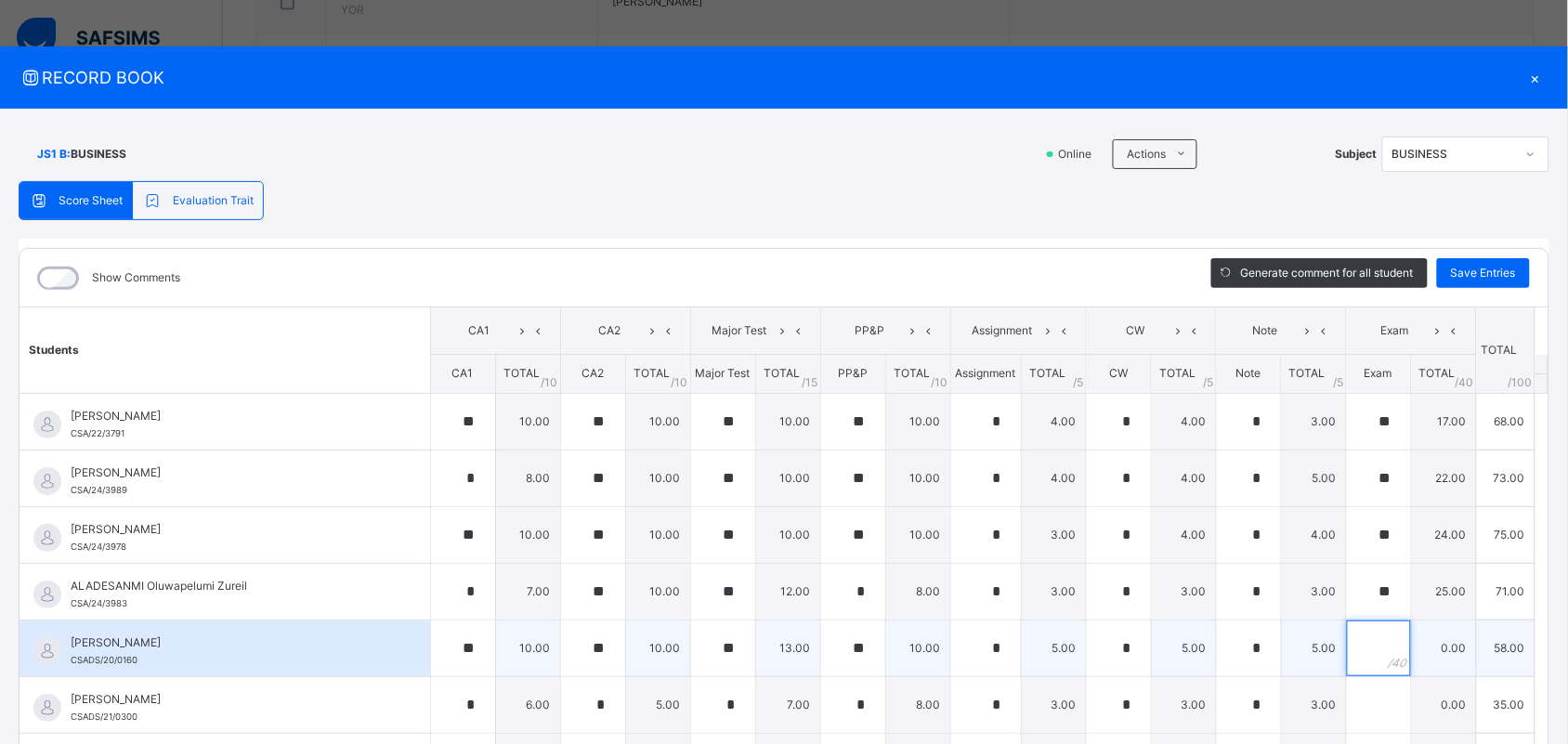 click at bounding box center [1379, 648] 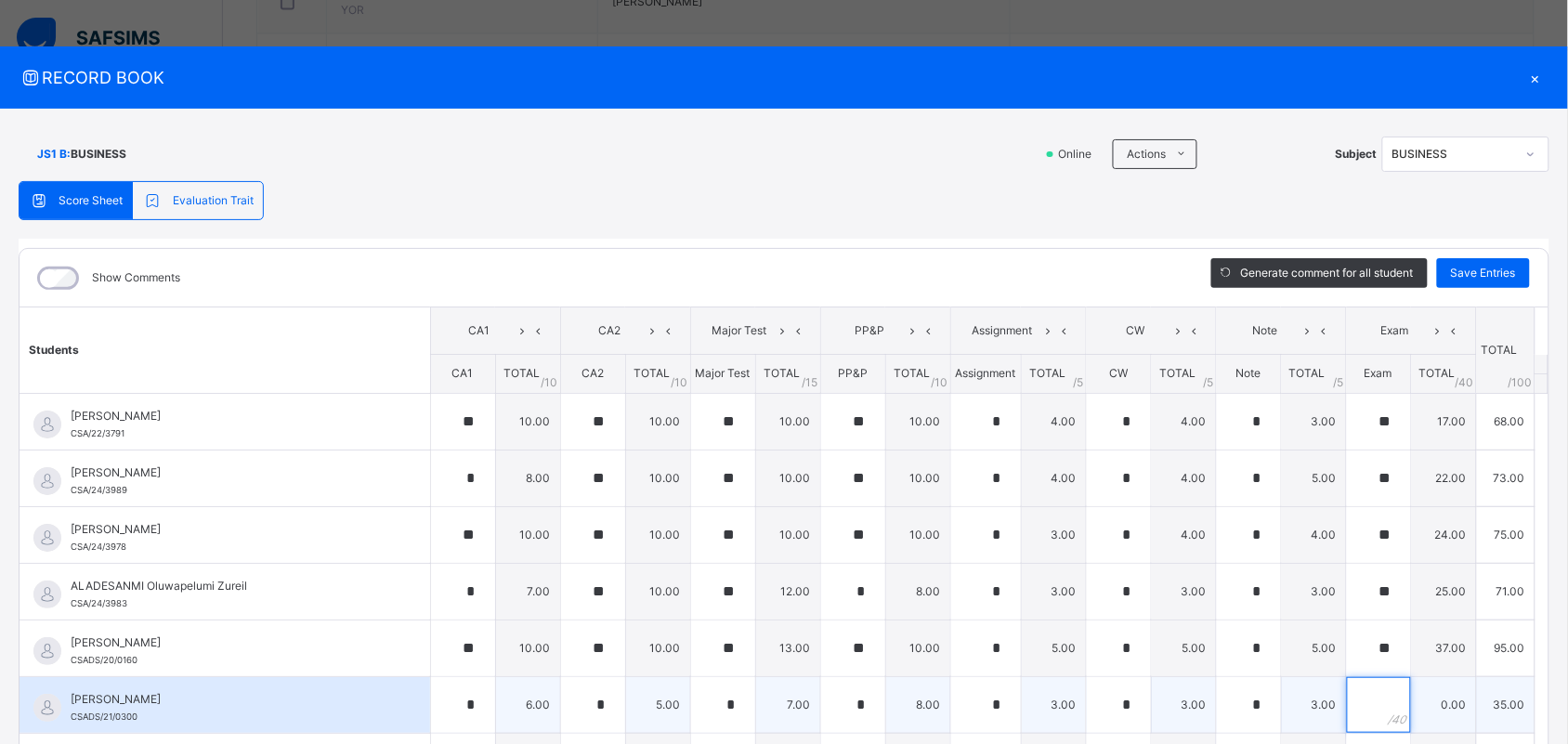 click at bounding box center [1379, 705] 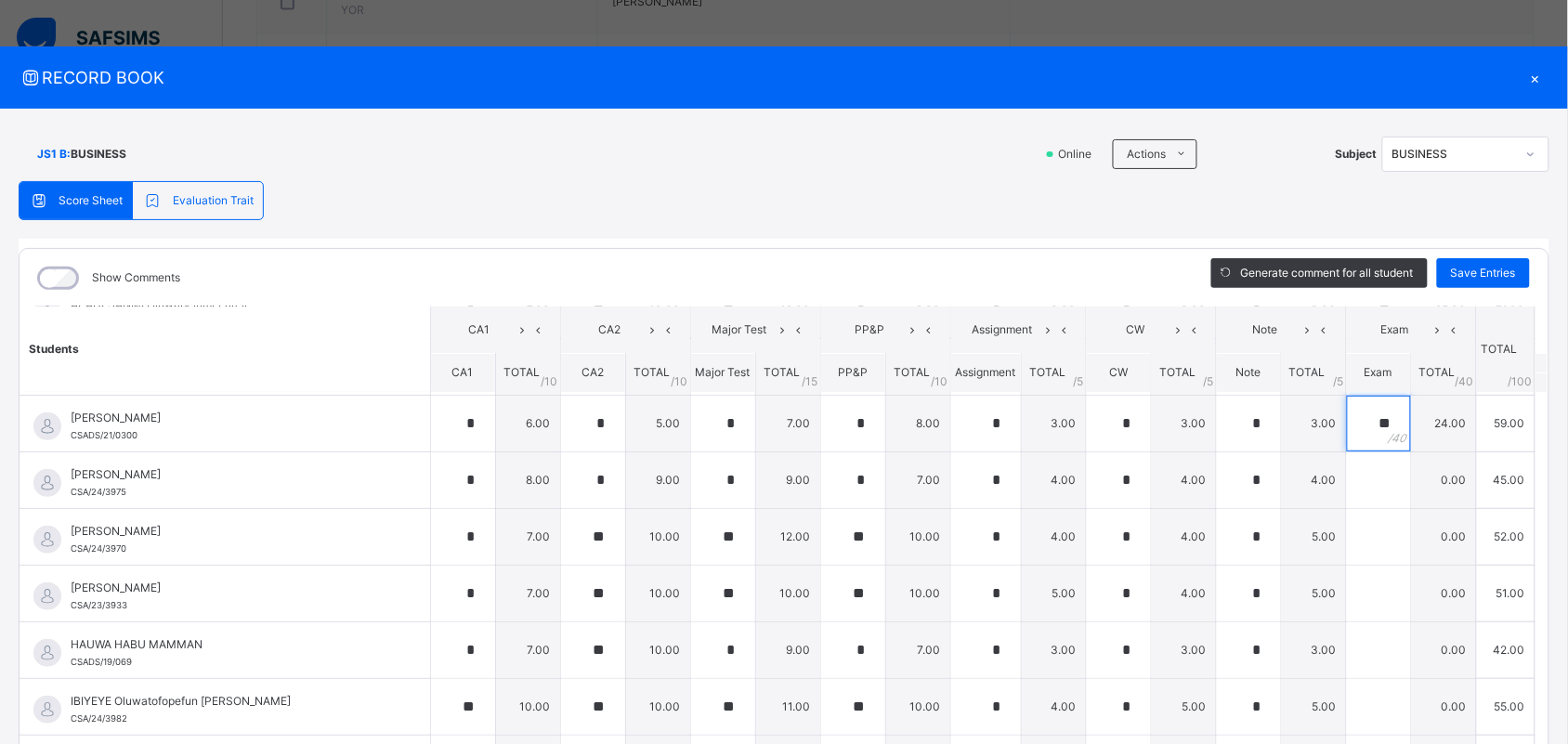 scroll, scrollTop: 293, scrollLeft: 0, axis: vertical 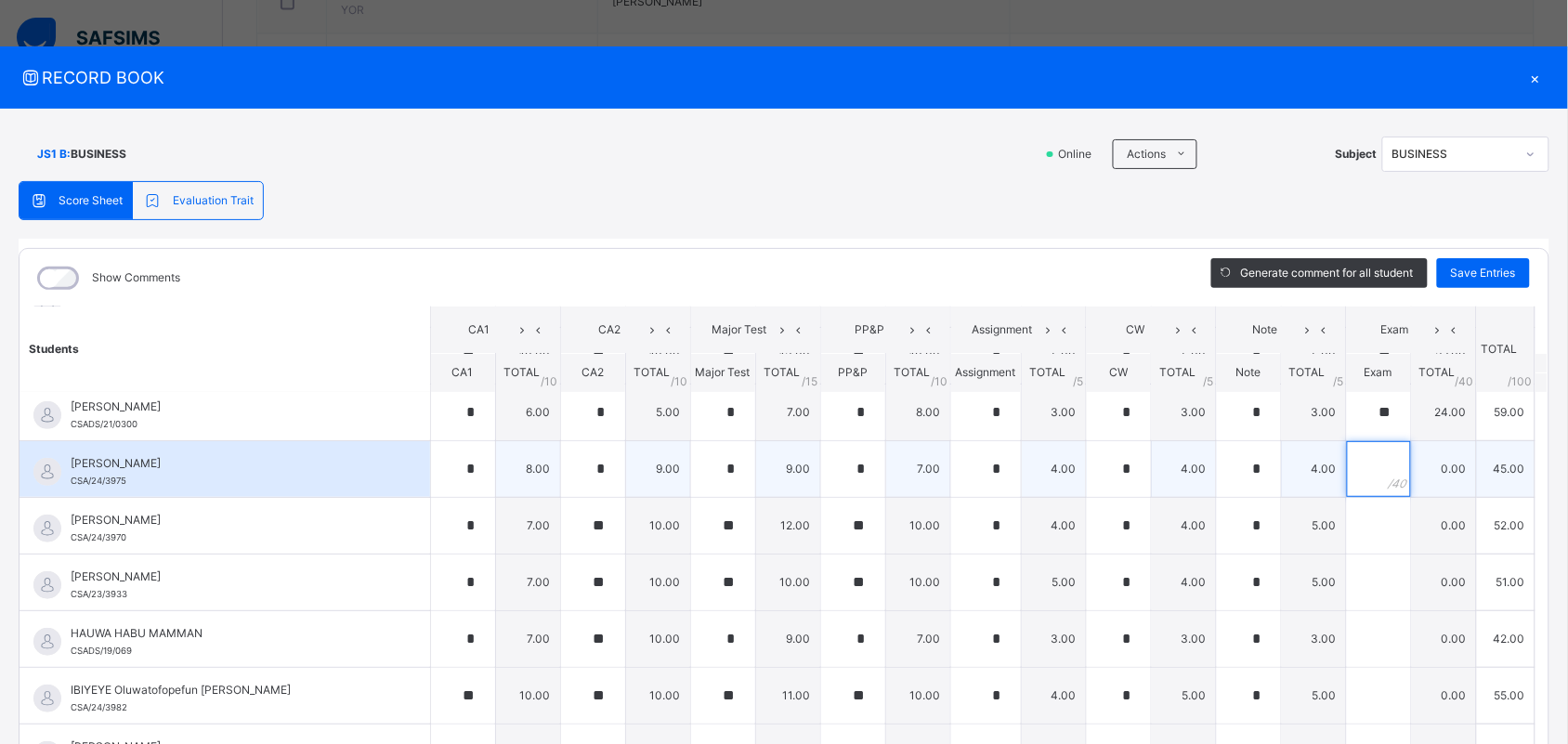 click at bounding box center (1379, 469) 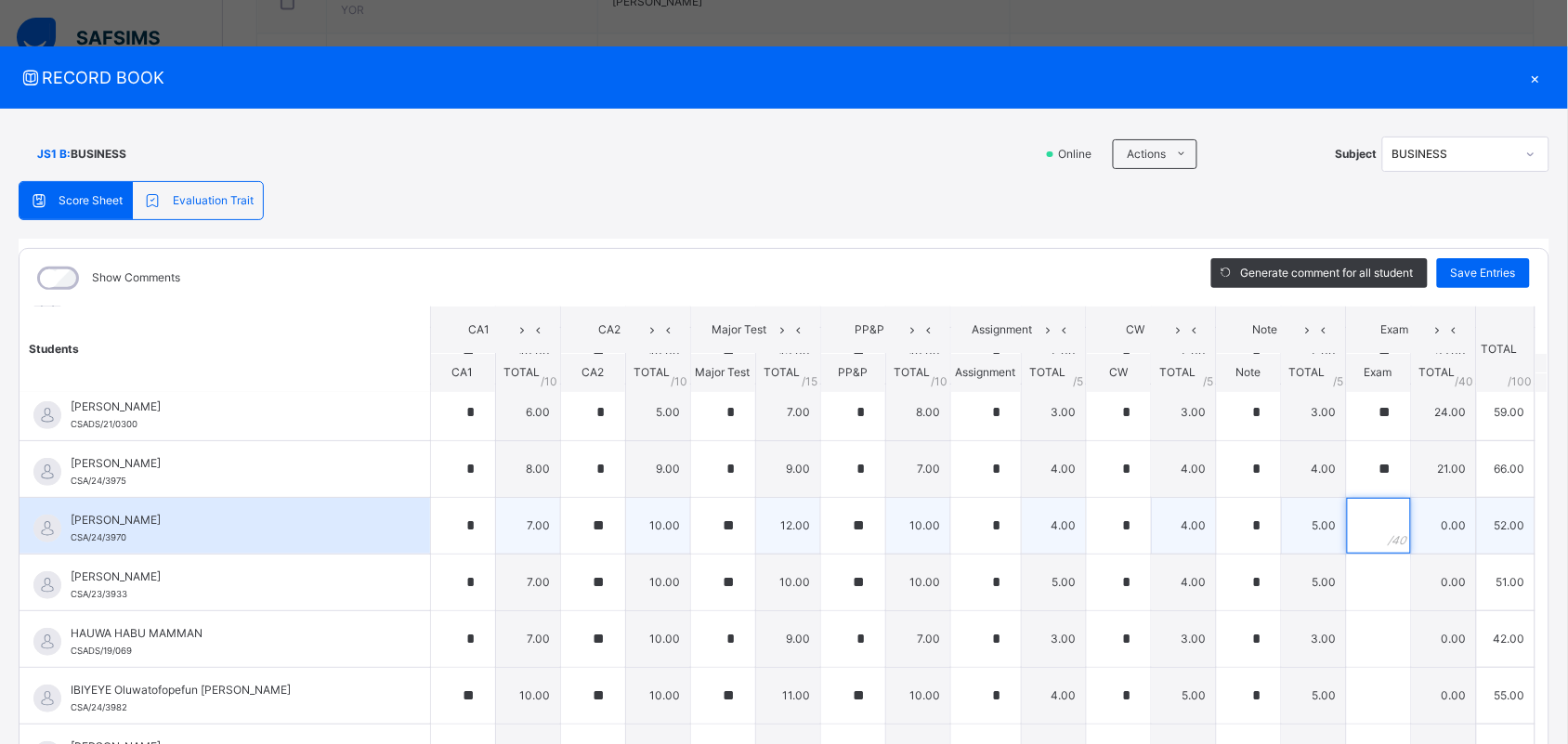 click at bounding box center (1379, 526) 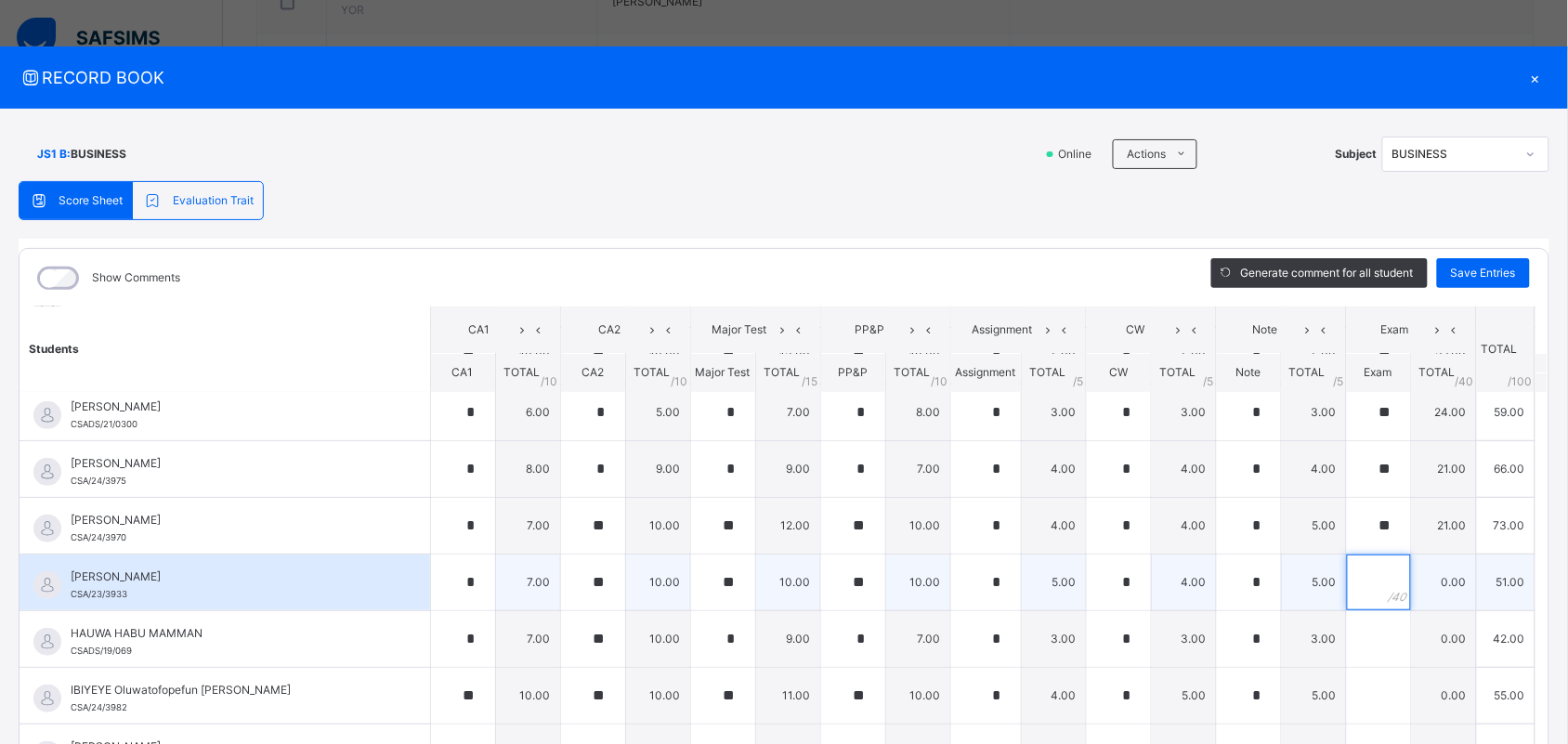 click at bounding box center [1379, 582] 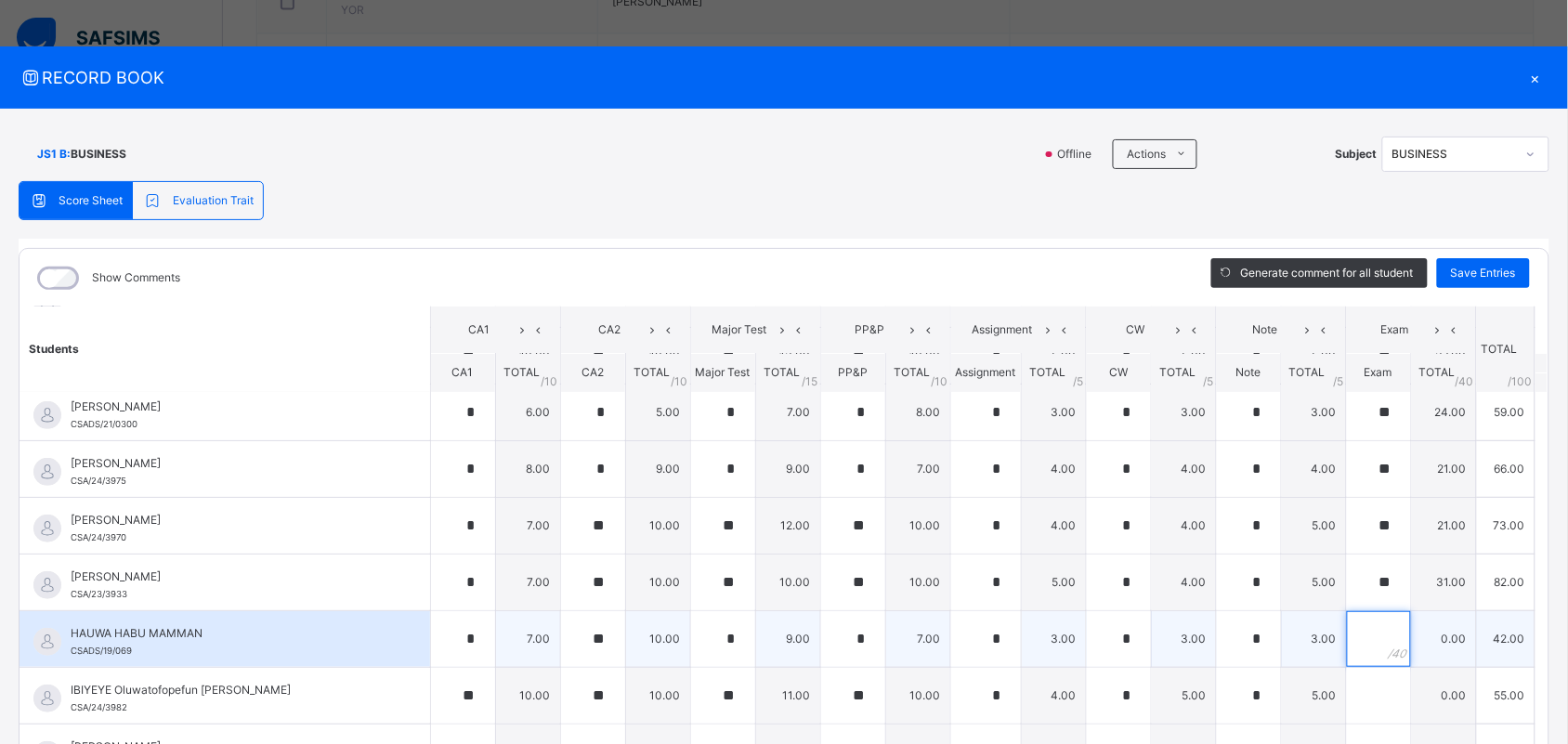 click at bounding box center (1379, 639) 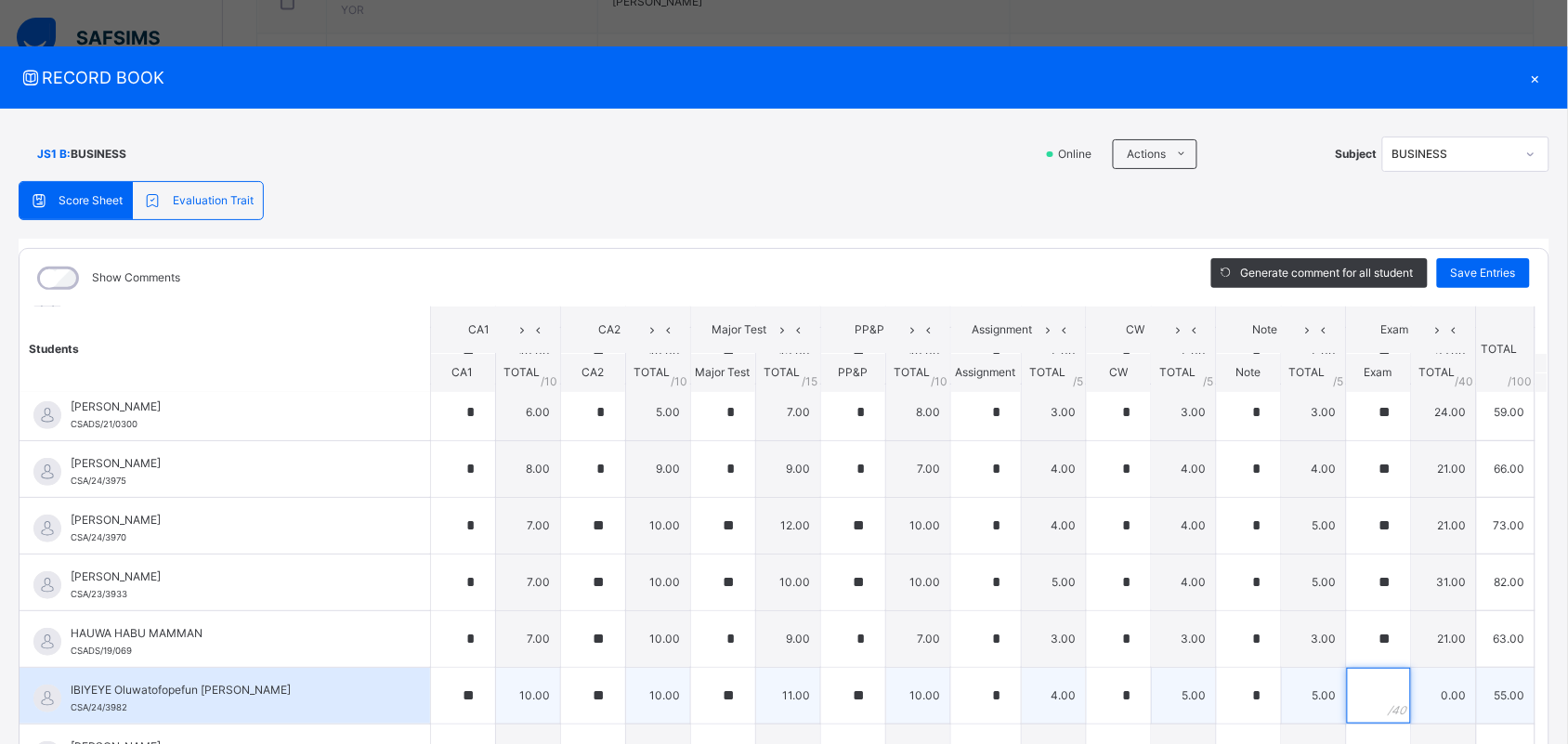 click at bounding box center (1379, 696) 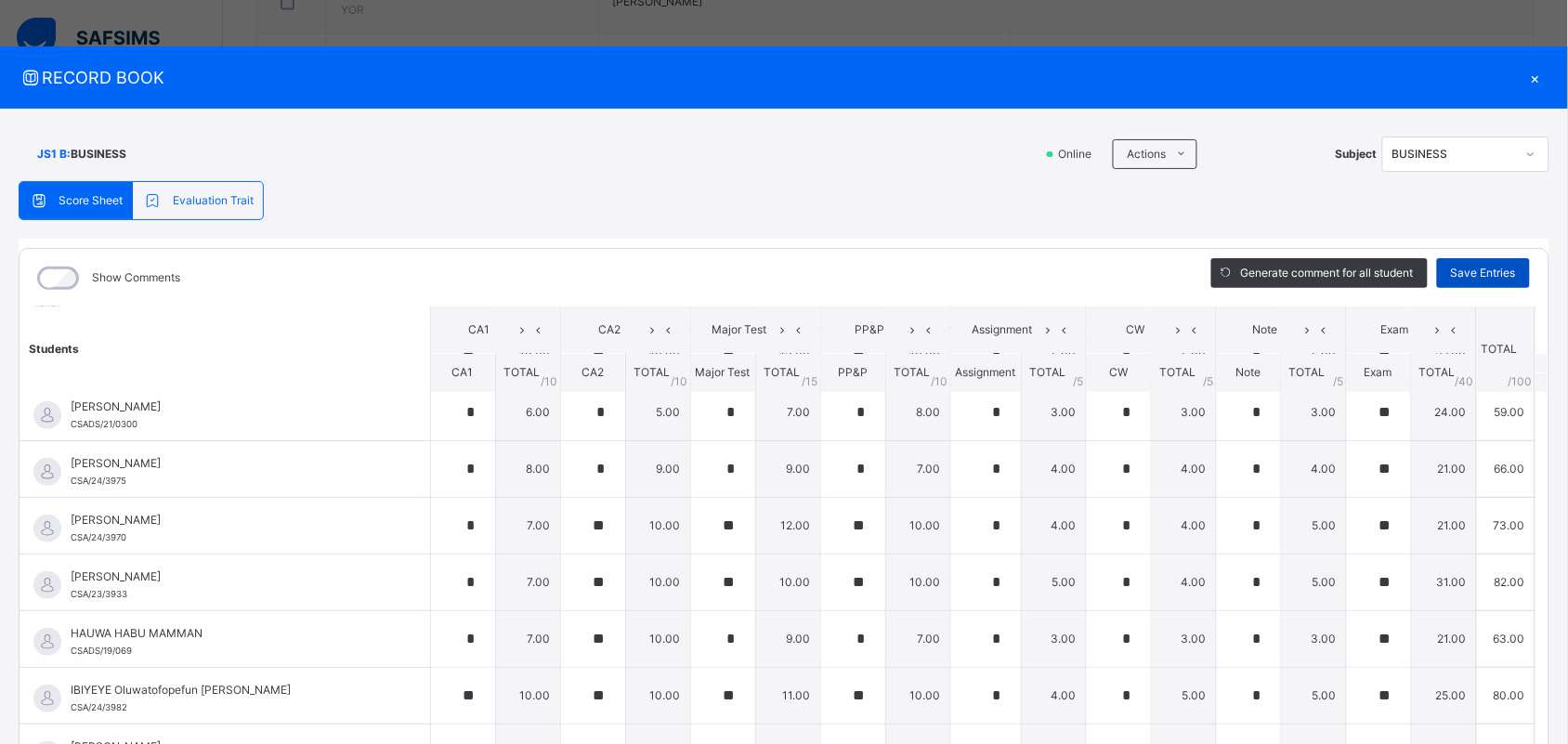 click on "Save Entries" at bounding box center (1483, 273) 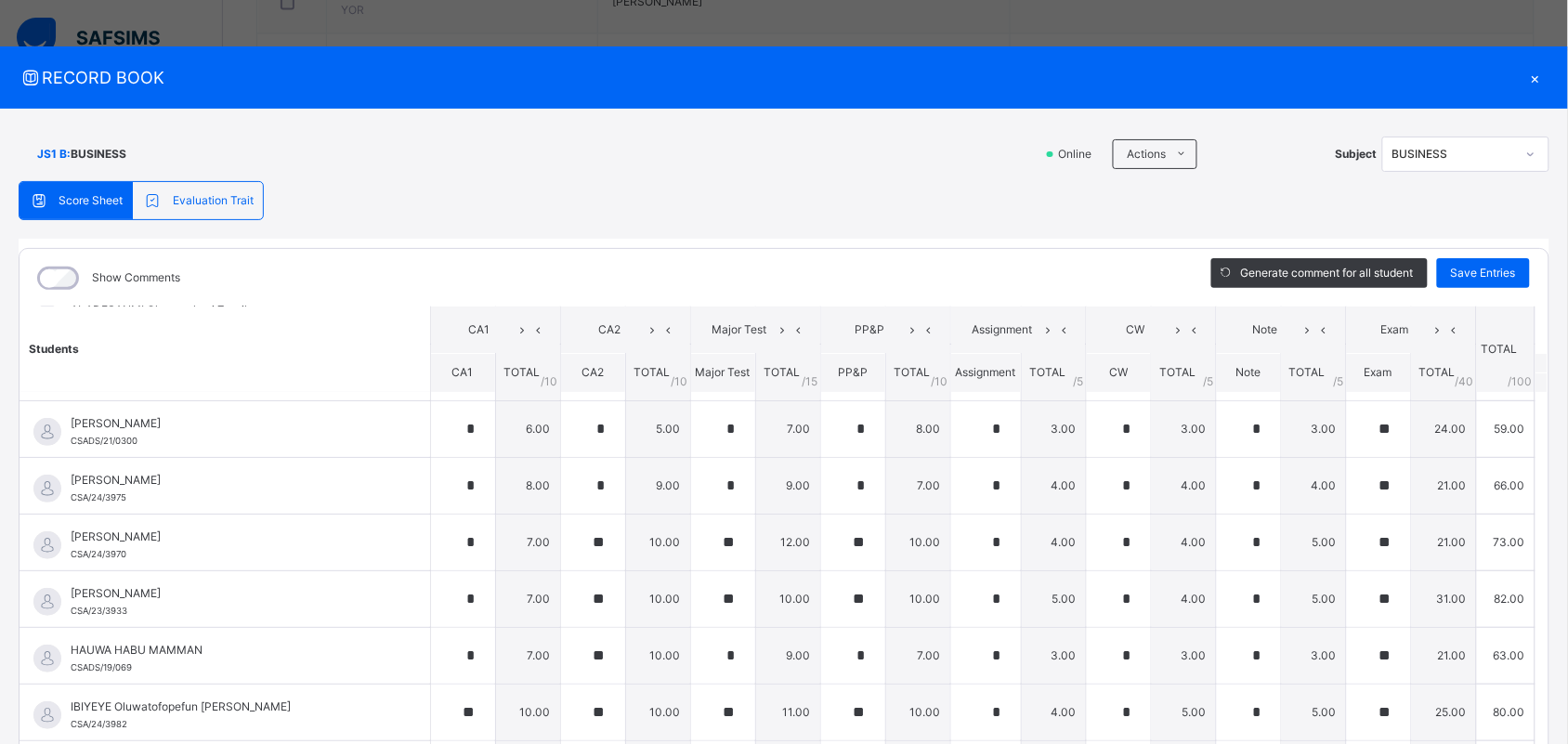 scroll, scrollTop: 280, scrollLeft: 0, axis: vertical 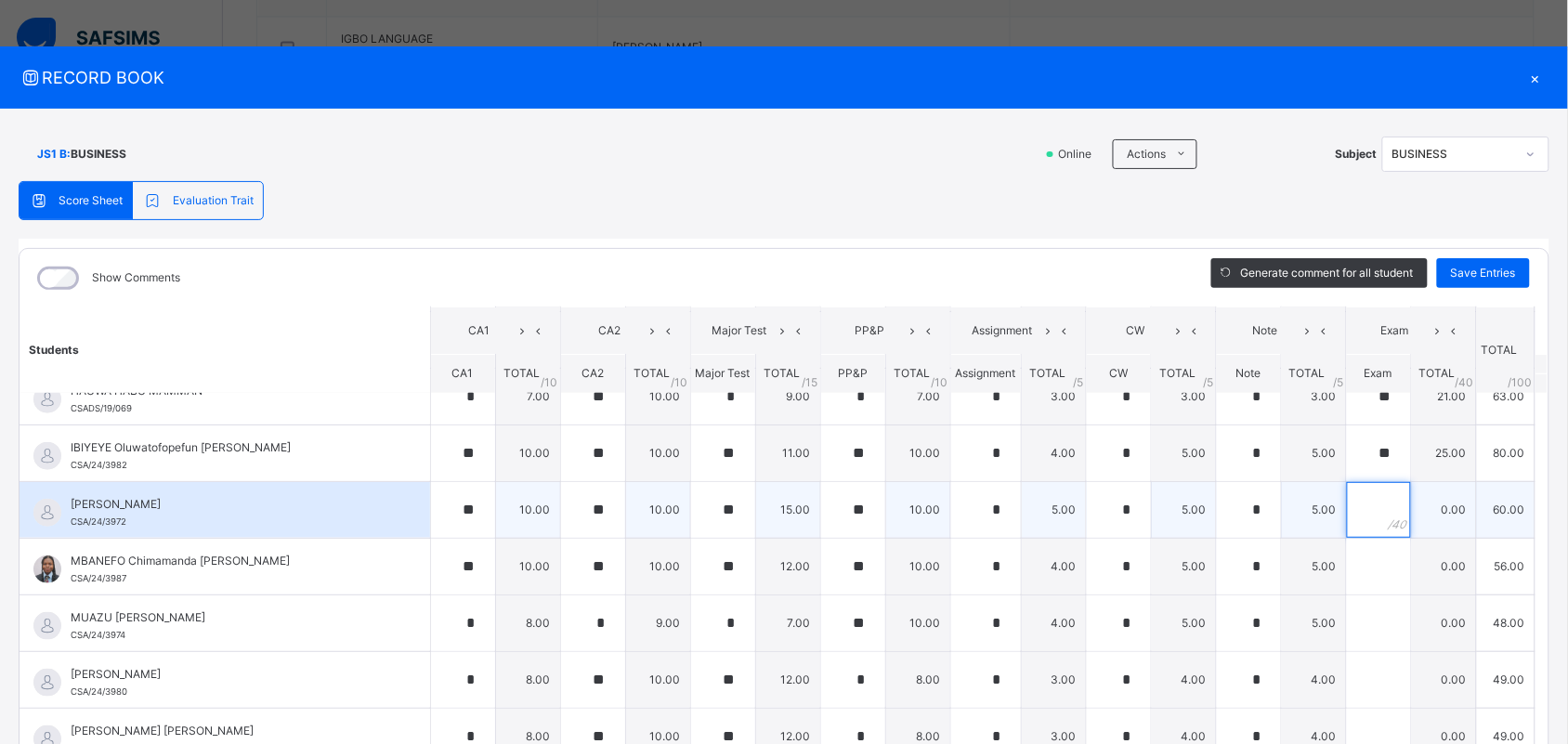 click at bounding box center [1379, 510] 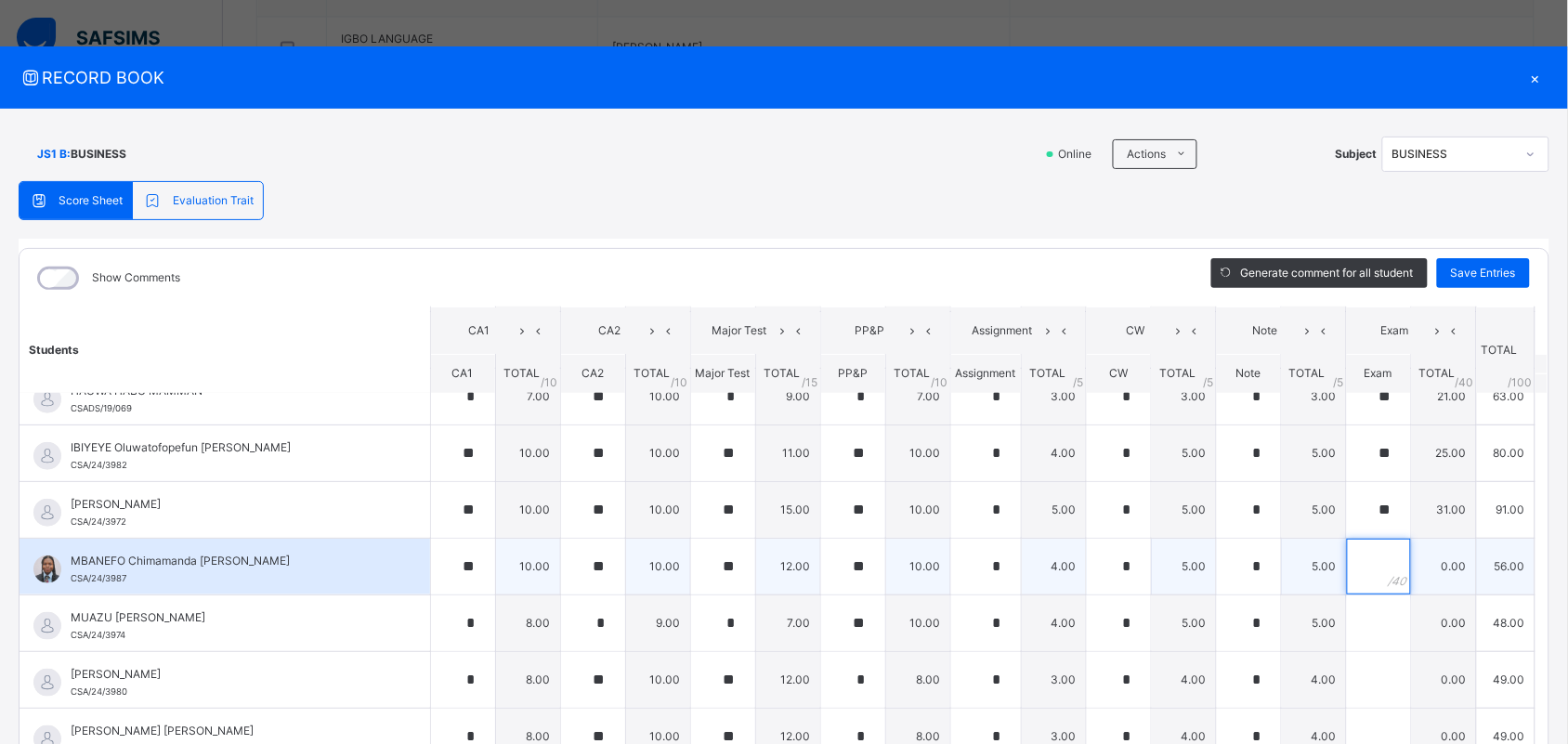 click at bounding box center [1379, 567] 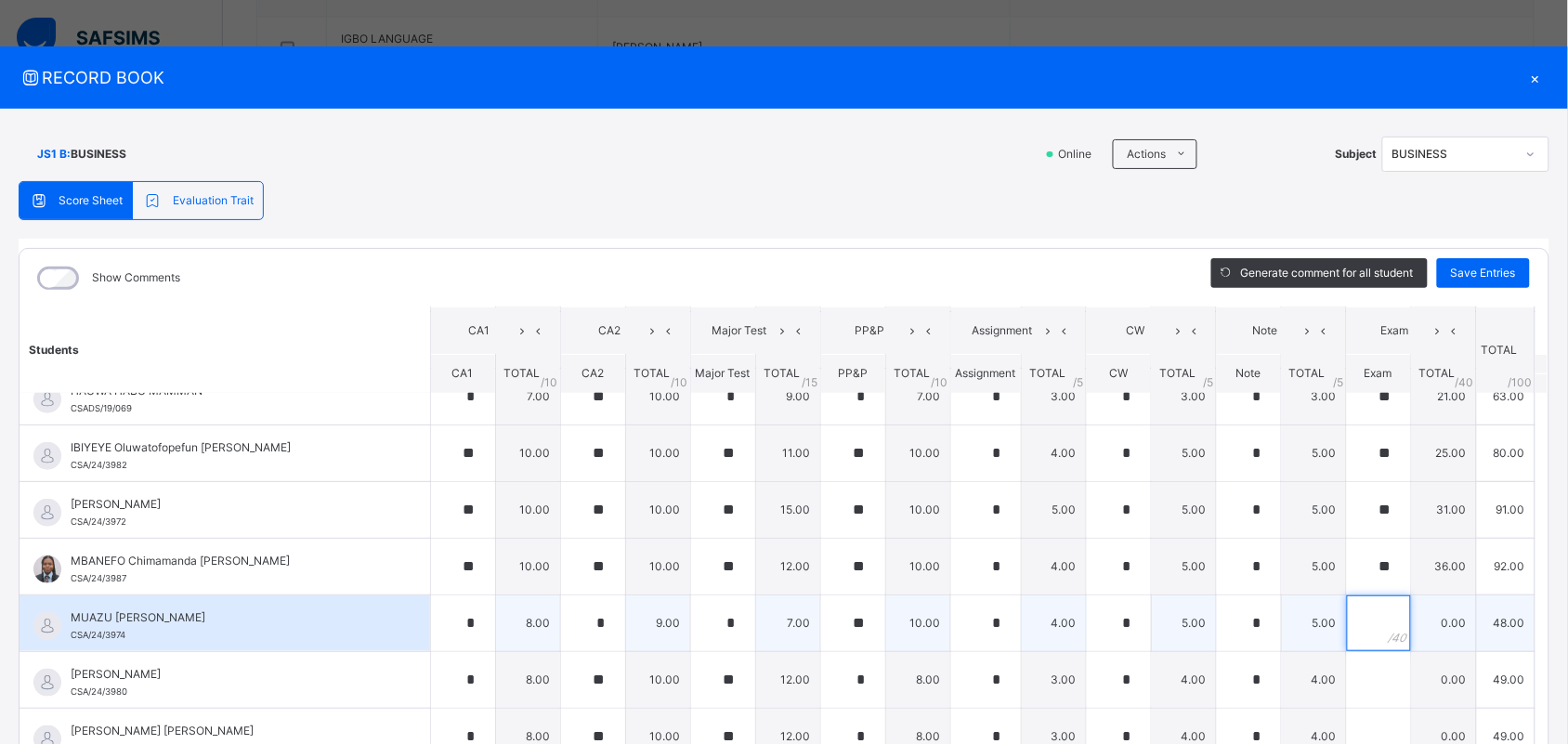 click at bounding box center [1379, 623] 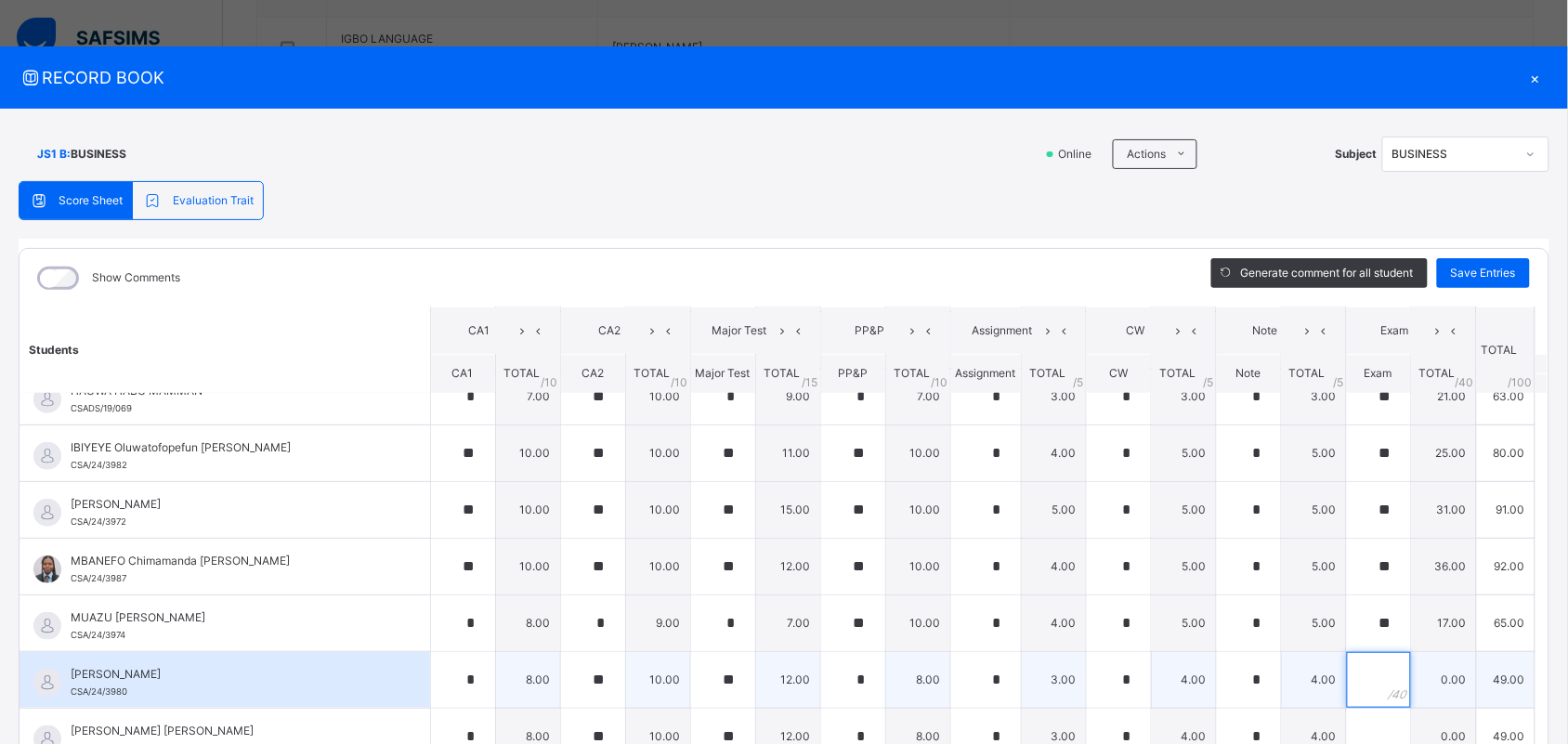 click at bounding box center (1379, 680) 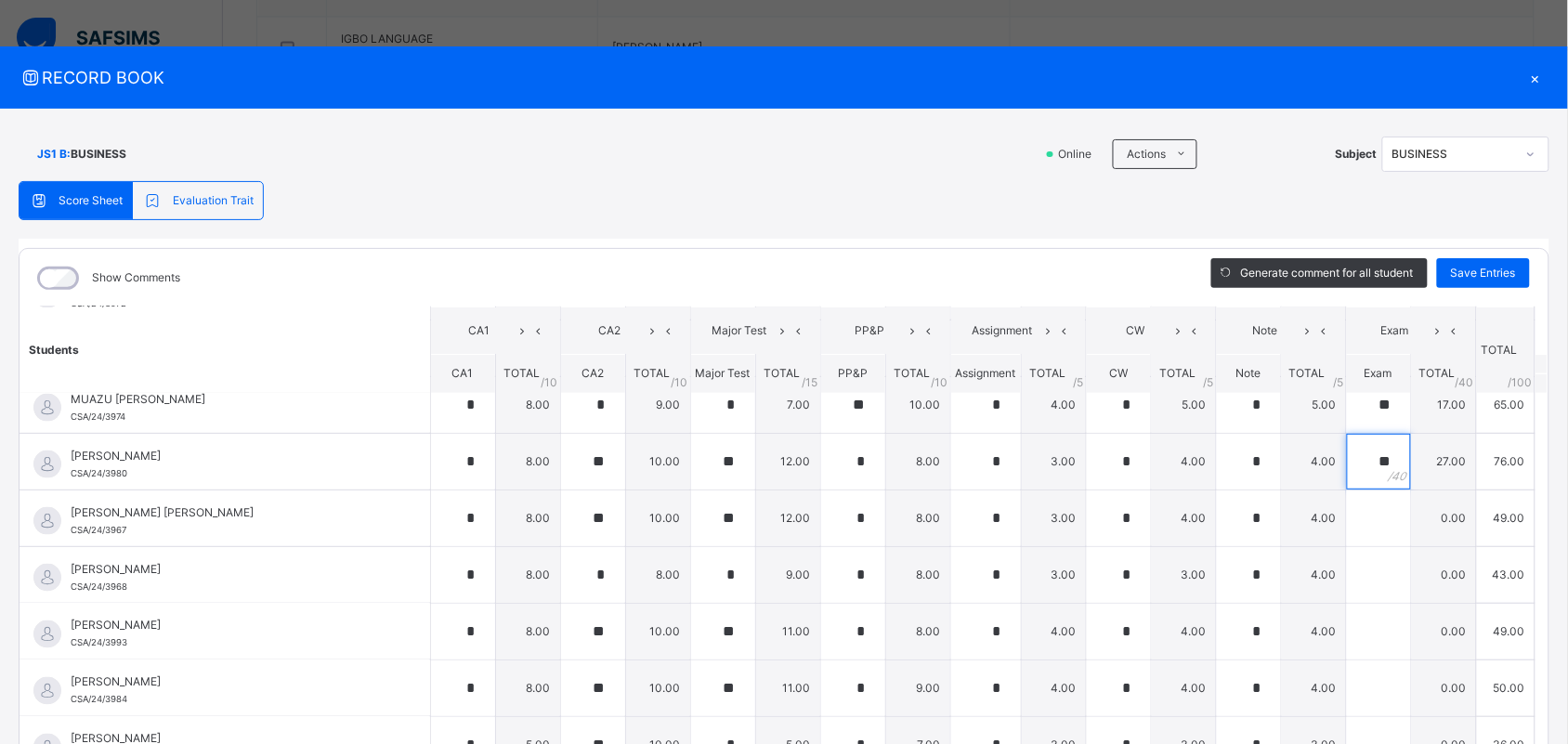 scroll, scrollTop: 760, scrollLeft: 0, axis: vertical 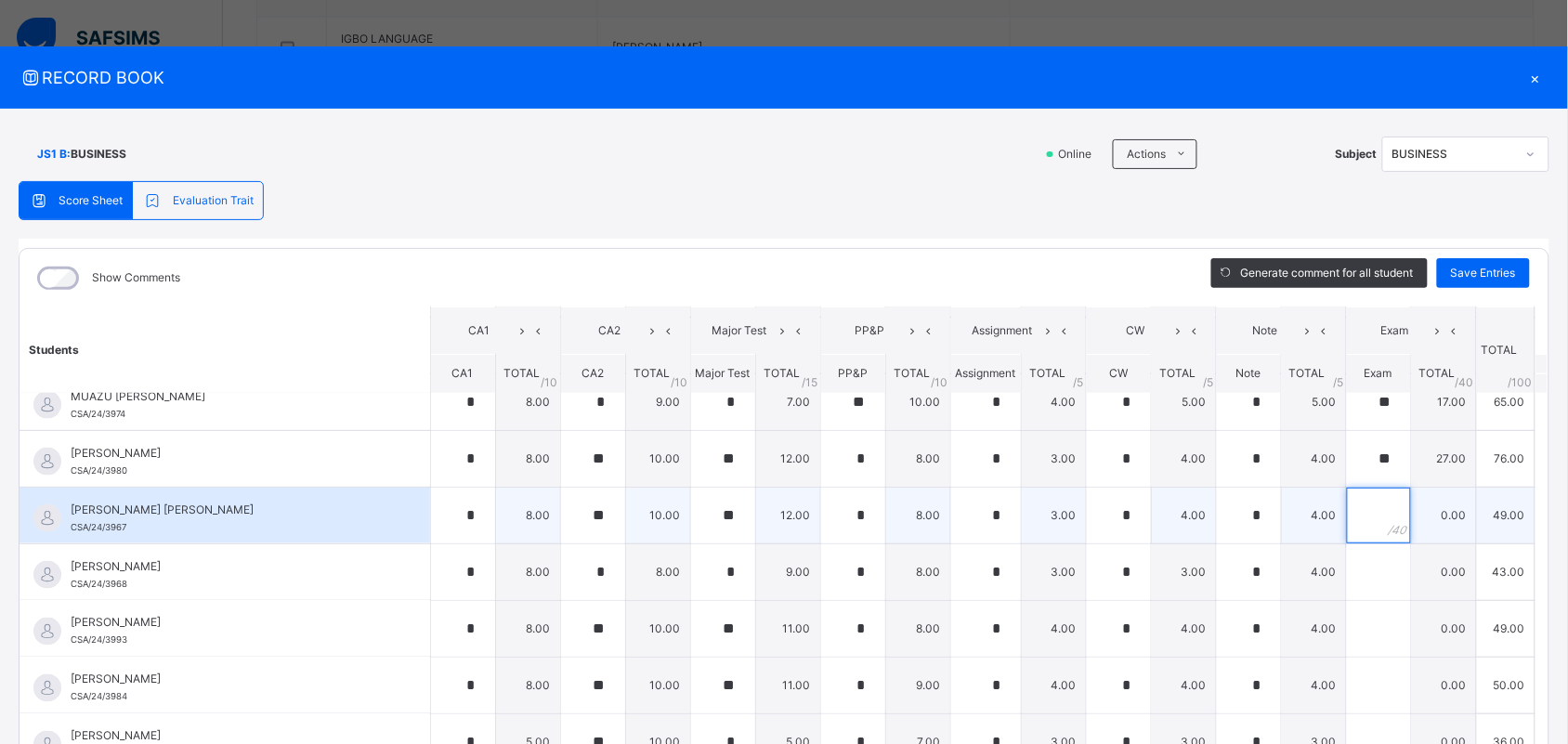 click at bounding box center (1379, 516) 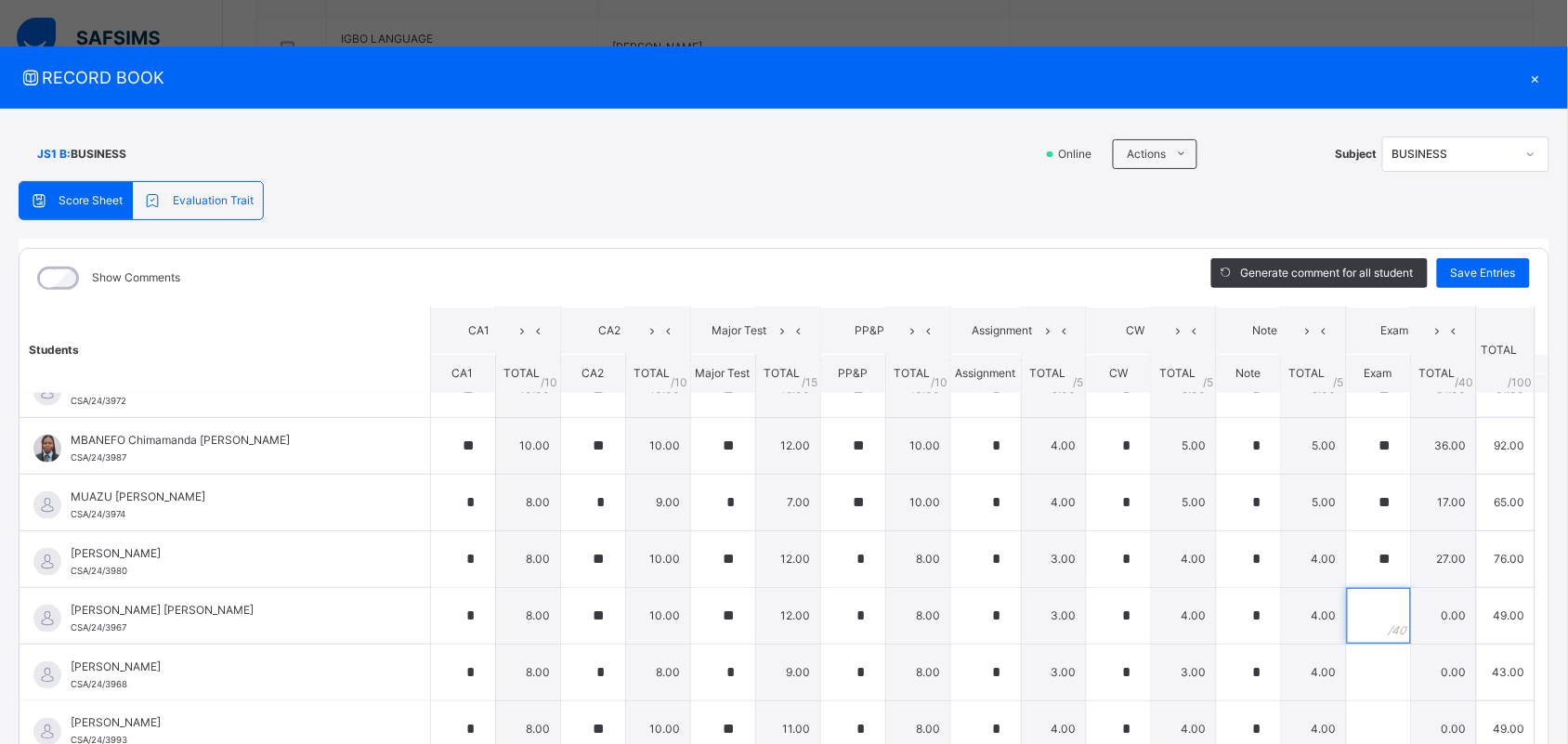 scroll, scrollTop: 659, scrollLeft: 0, axis: vertical 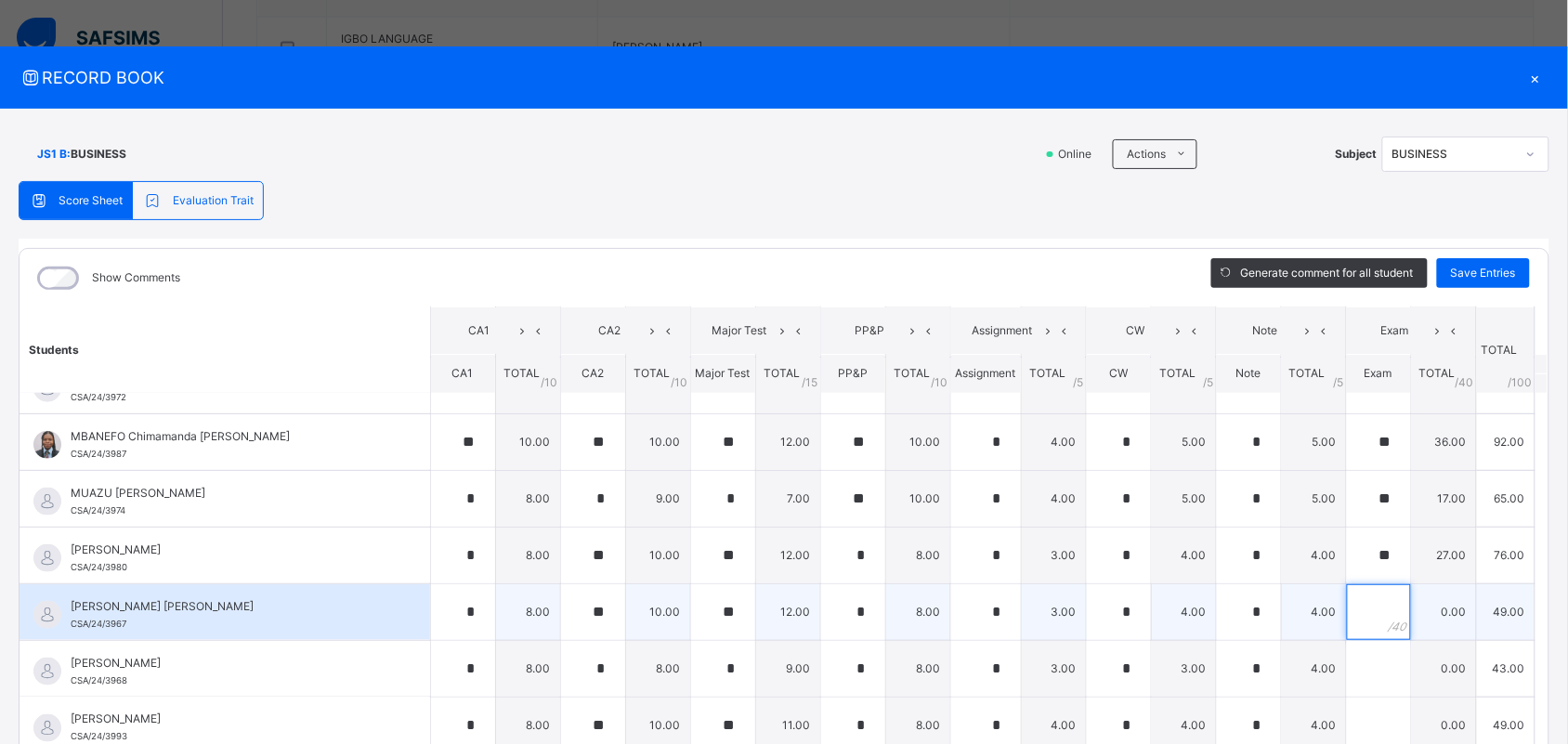click at bounding box center [1379, 612] 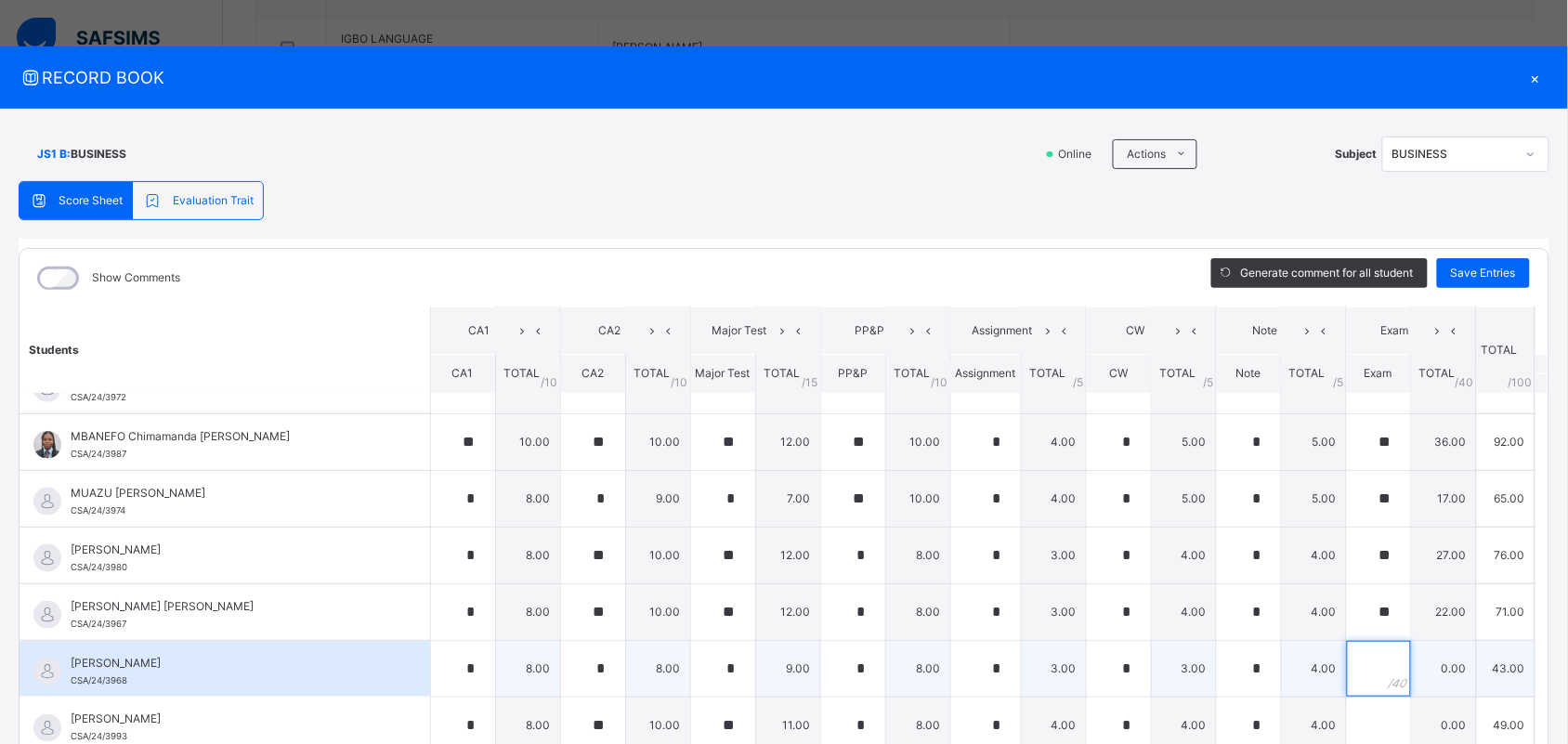 click at bounding box center [1379, 669] 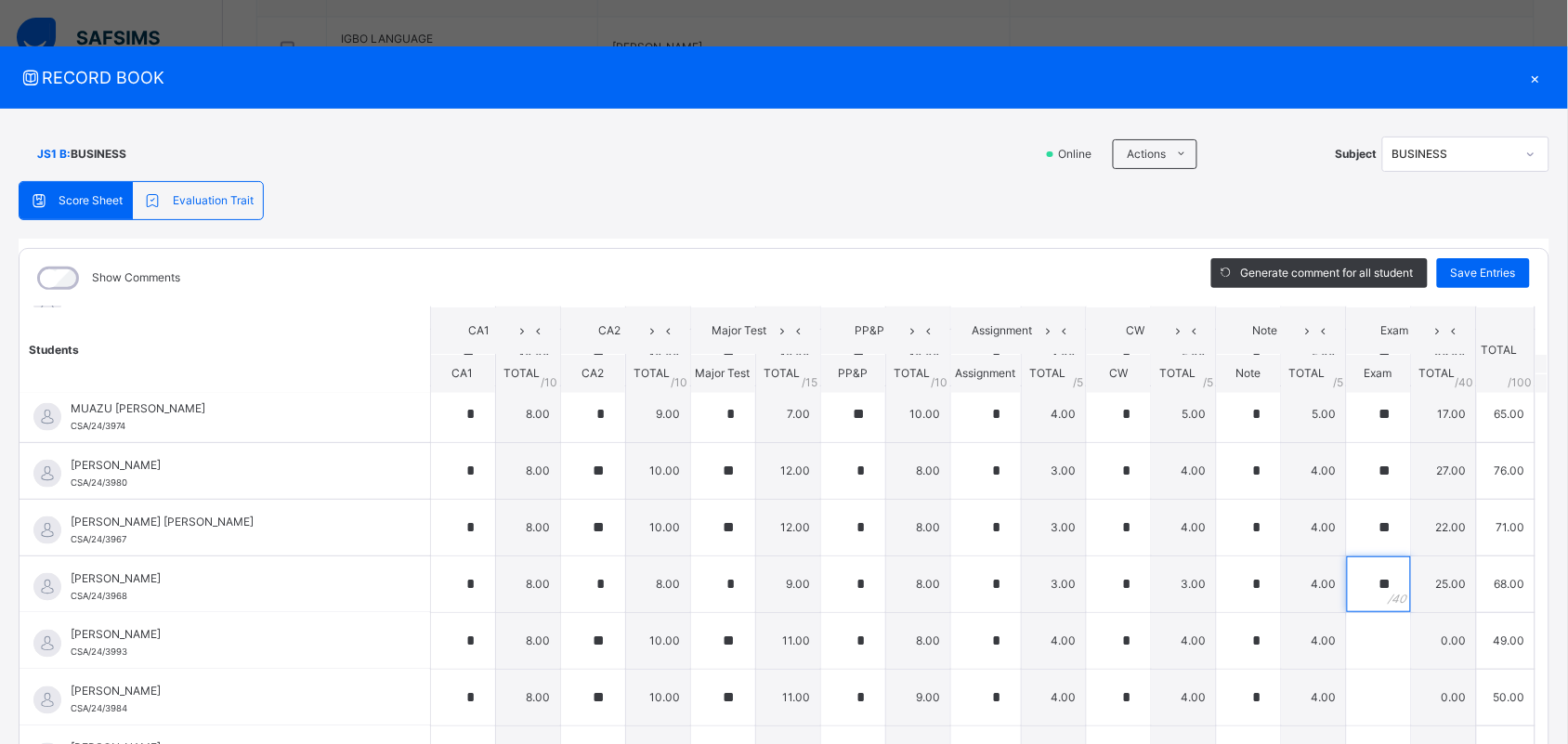scroll, scrollTop: 760, scrollLeft: 0, axis: vertical 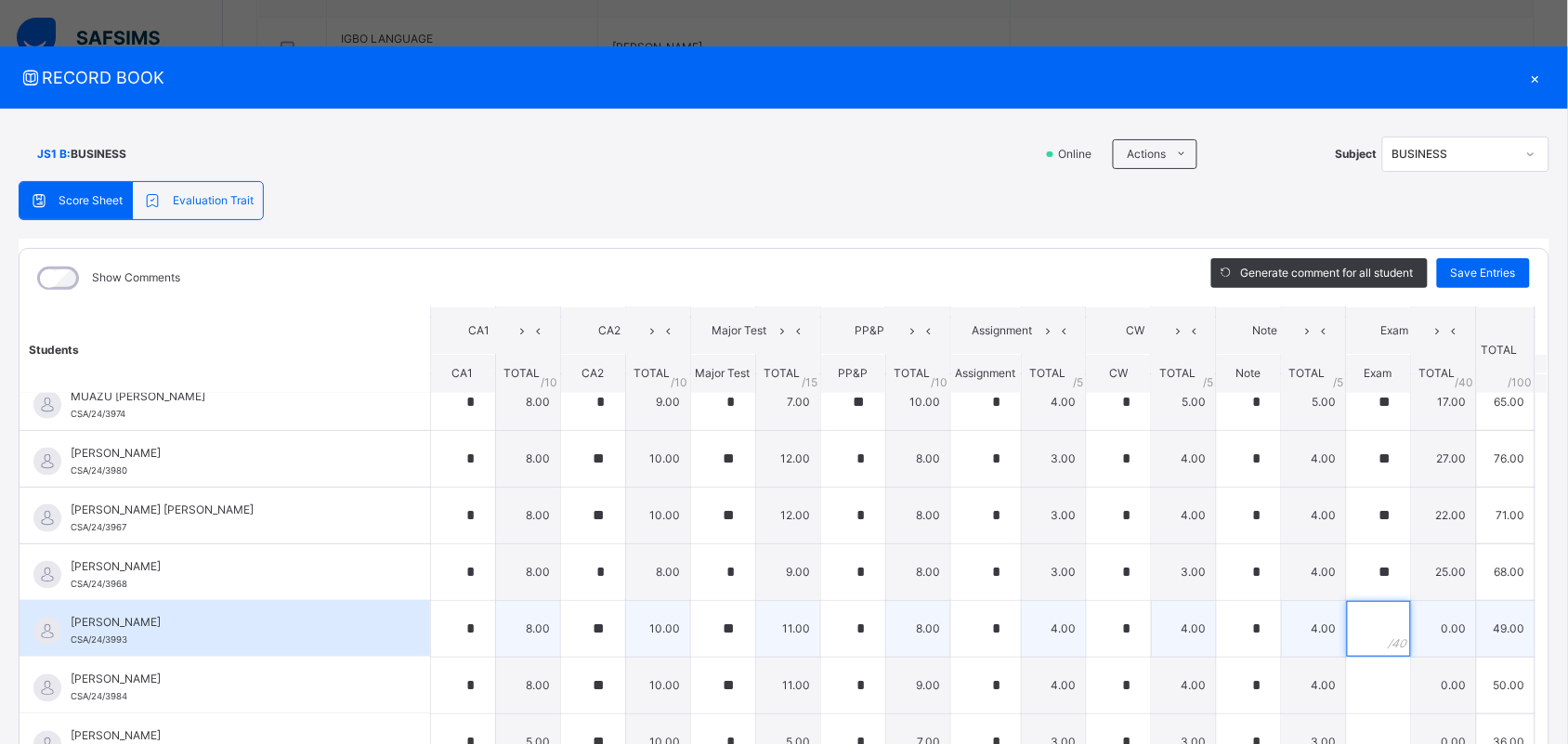 click at bounding box center [1379, 629] 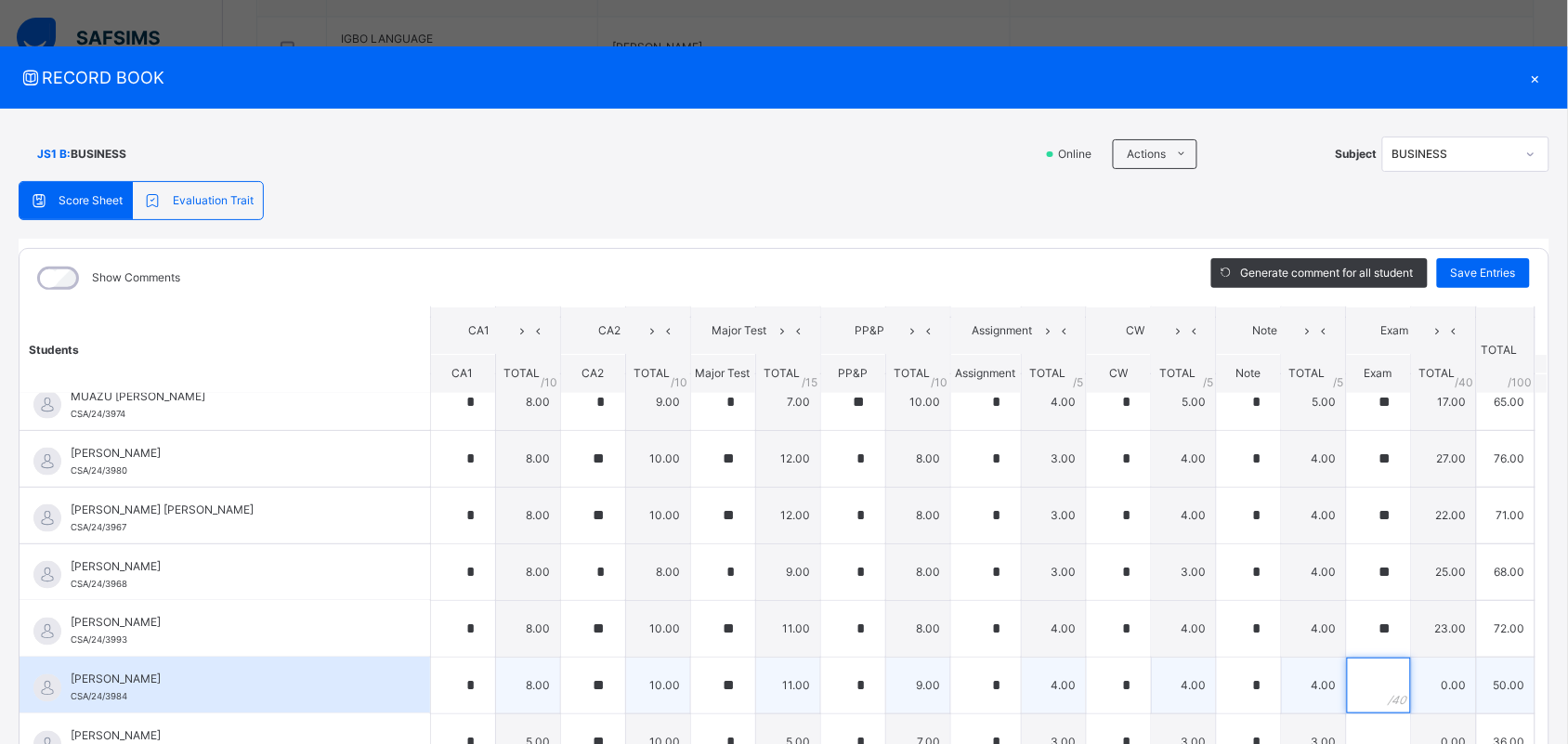 click at bounding box center (1379, 685) 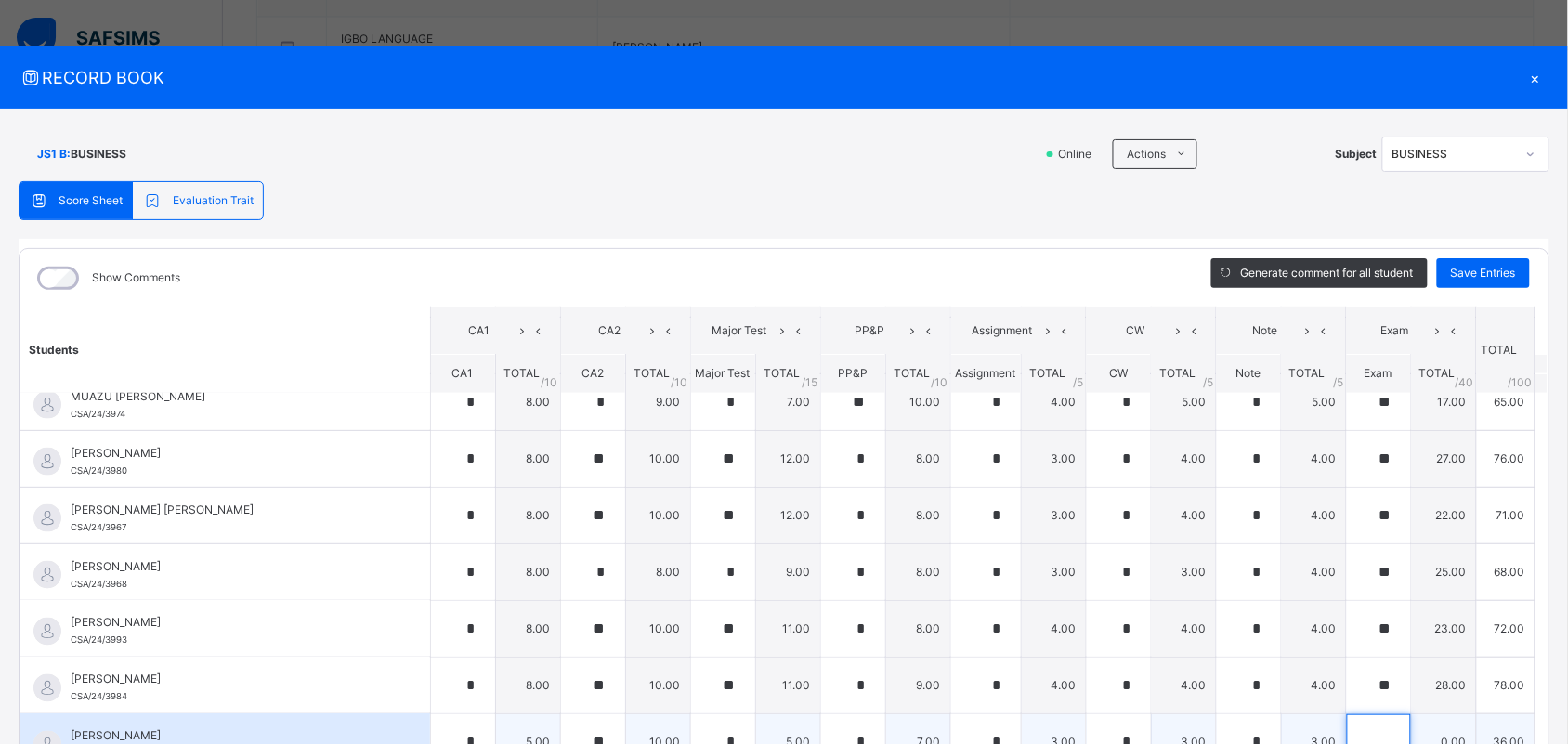 click at bounding box center (1379, 742) 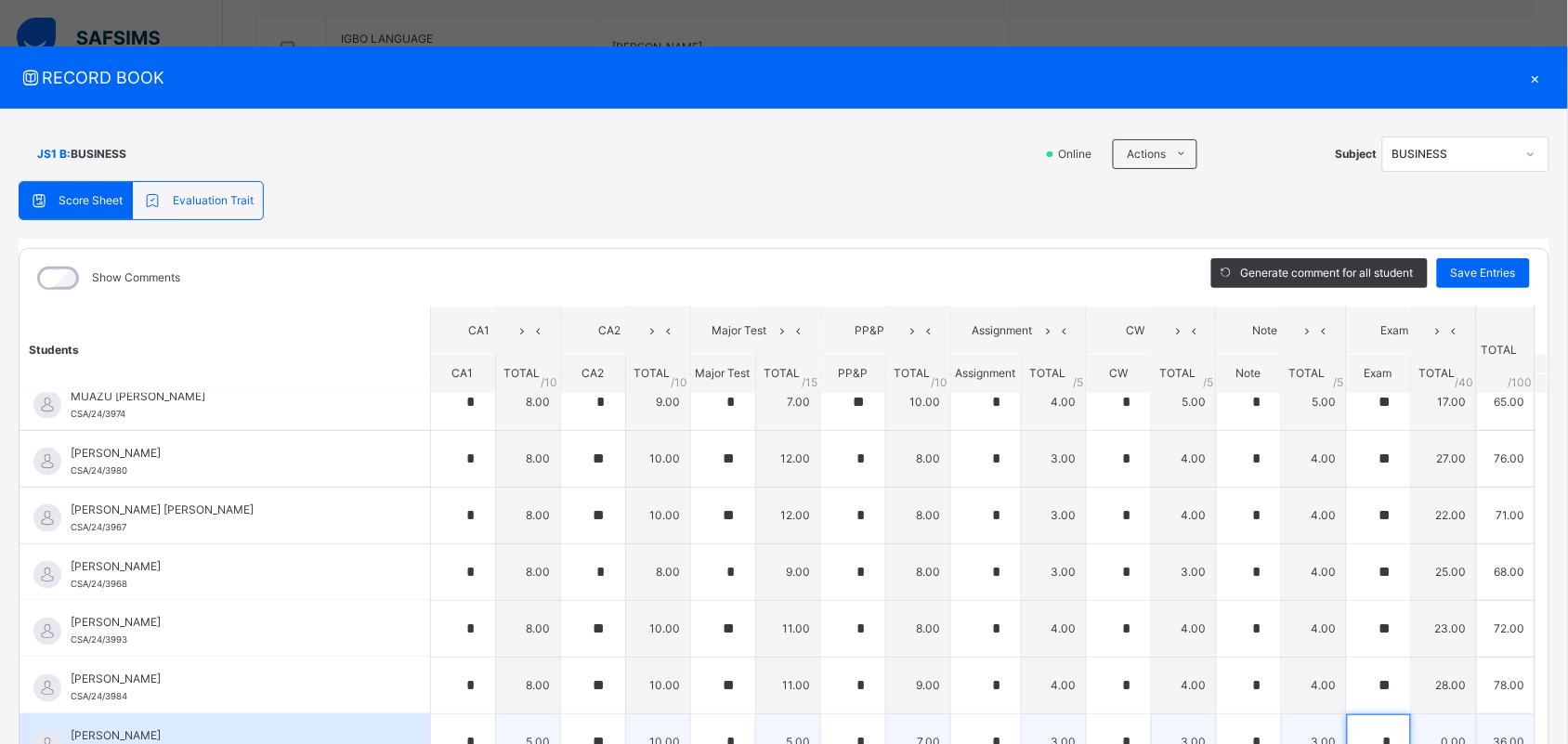 scroll, scrollTop: 7, scrollLeft: 0, axis: vertical 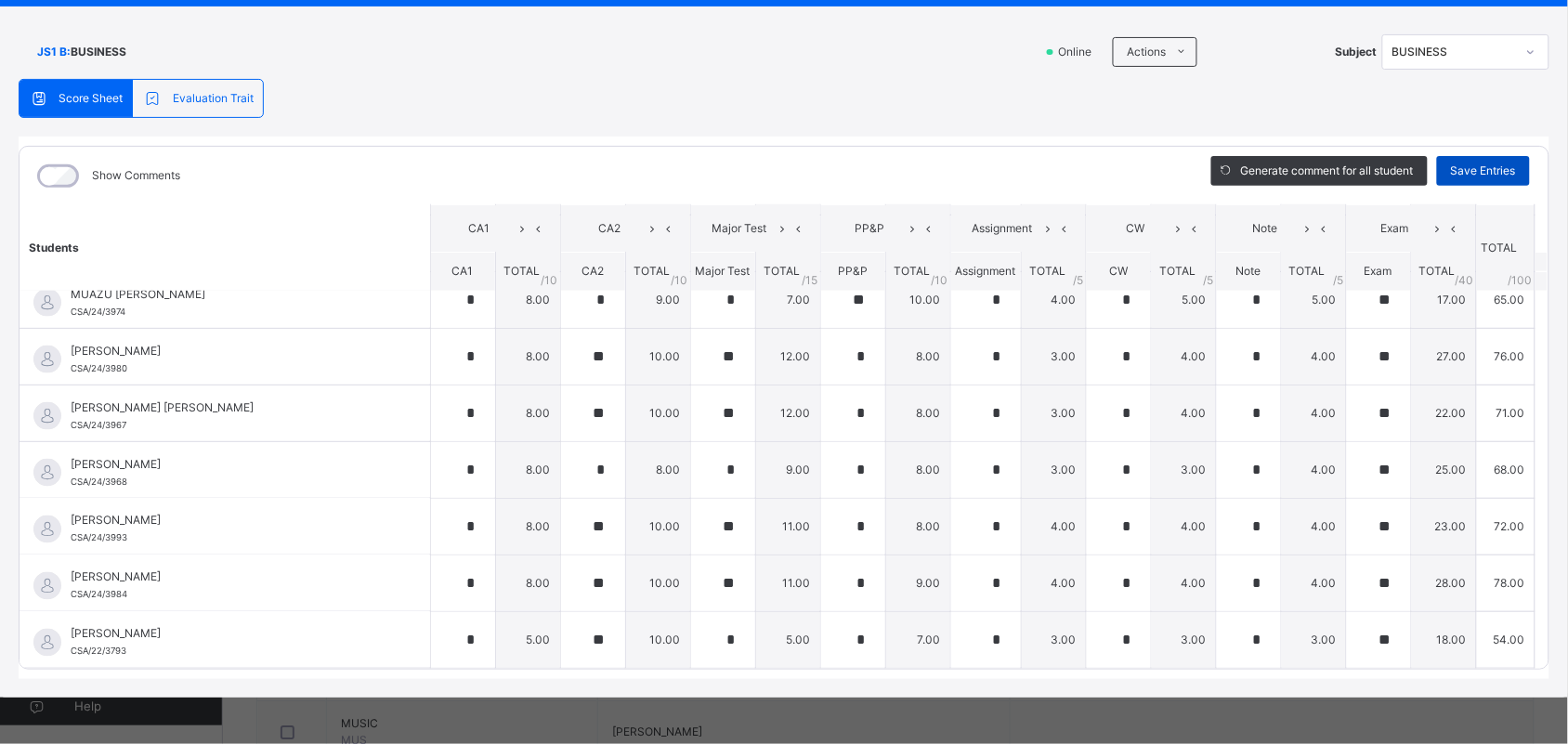 click on "Save Entries" at bounding box center [1483, 171] 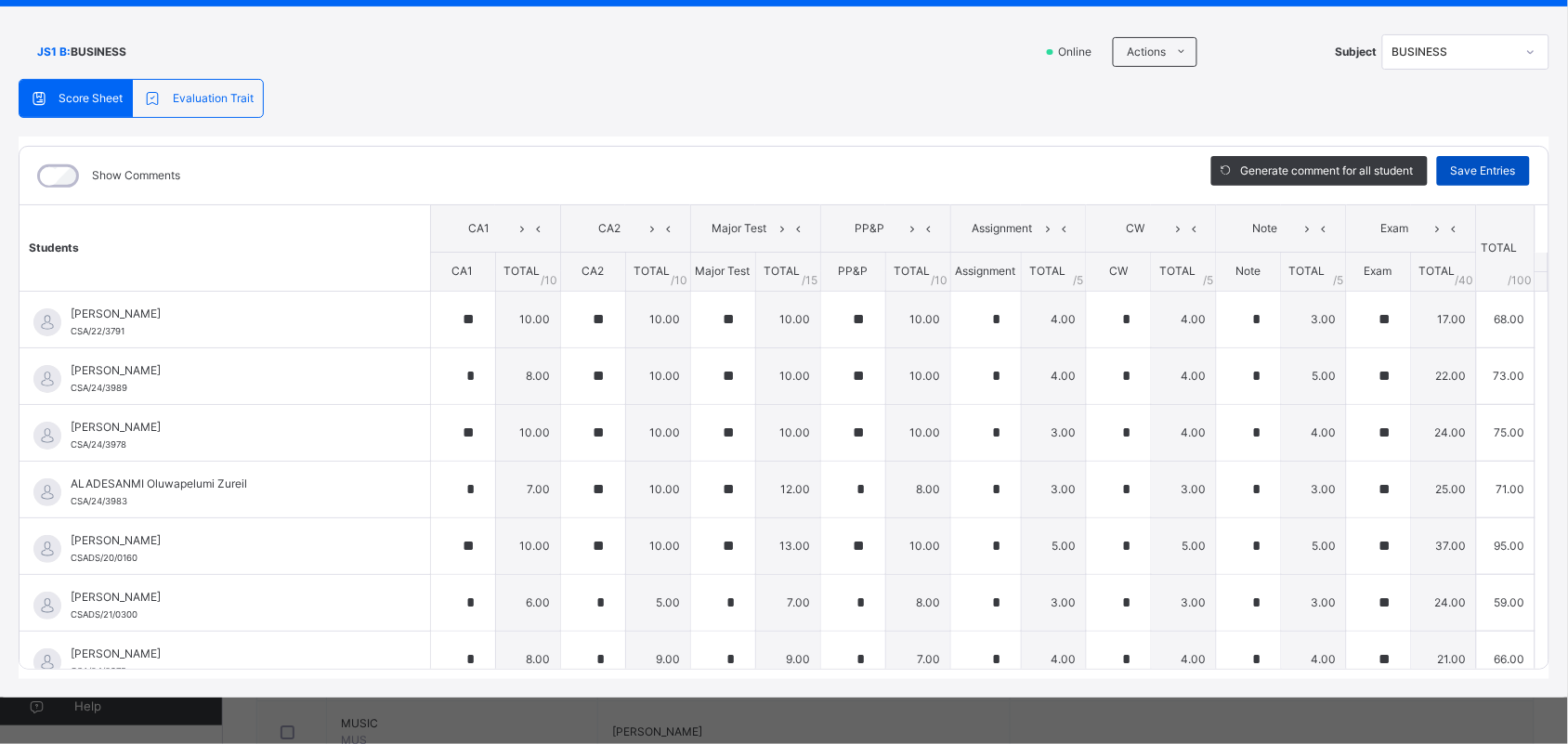 click on "Save Entries" at bounding box center [1483, 171] 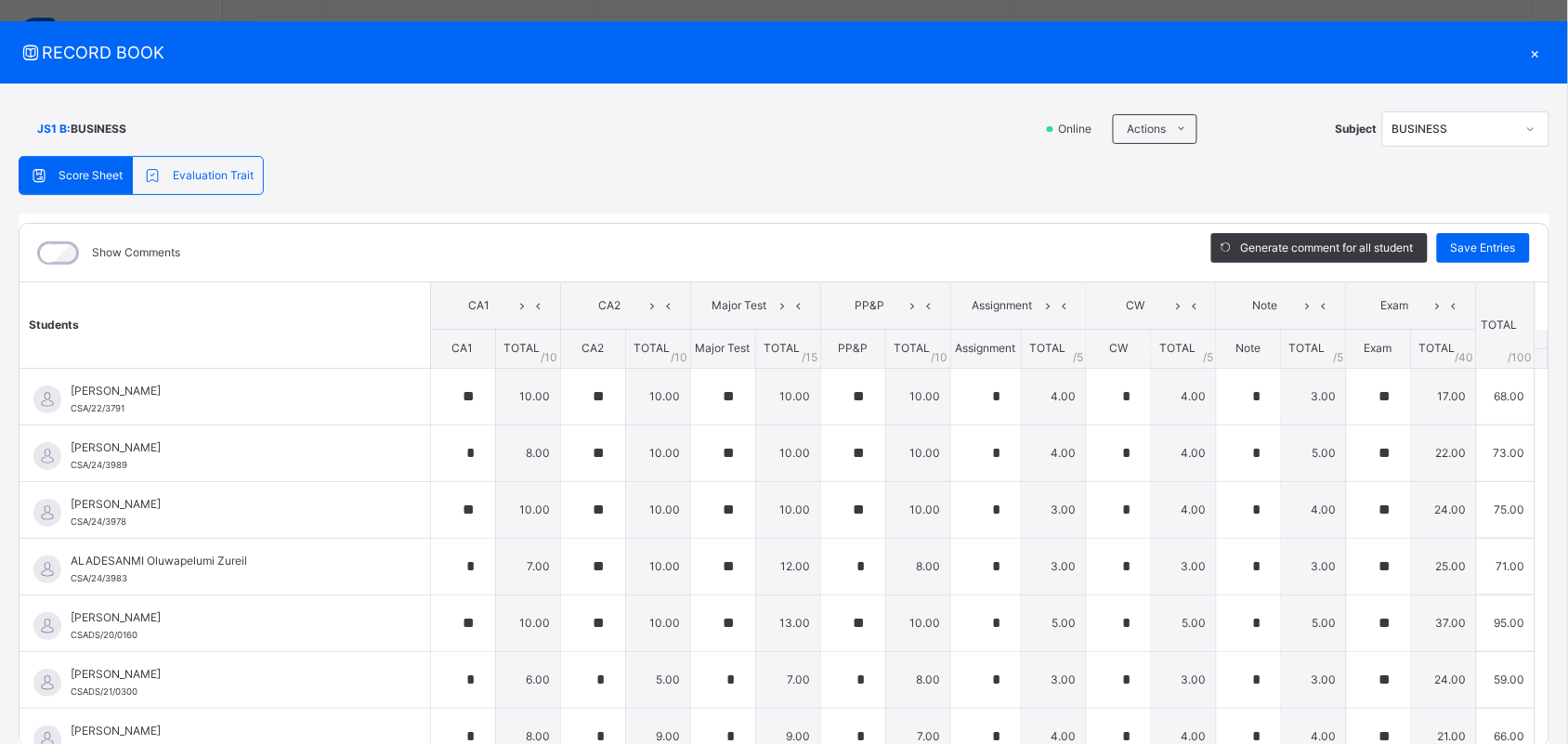 scroll, scrollTop: 7, scrollLeft: 0, axis: vertical 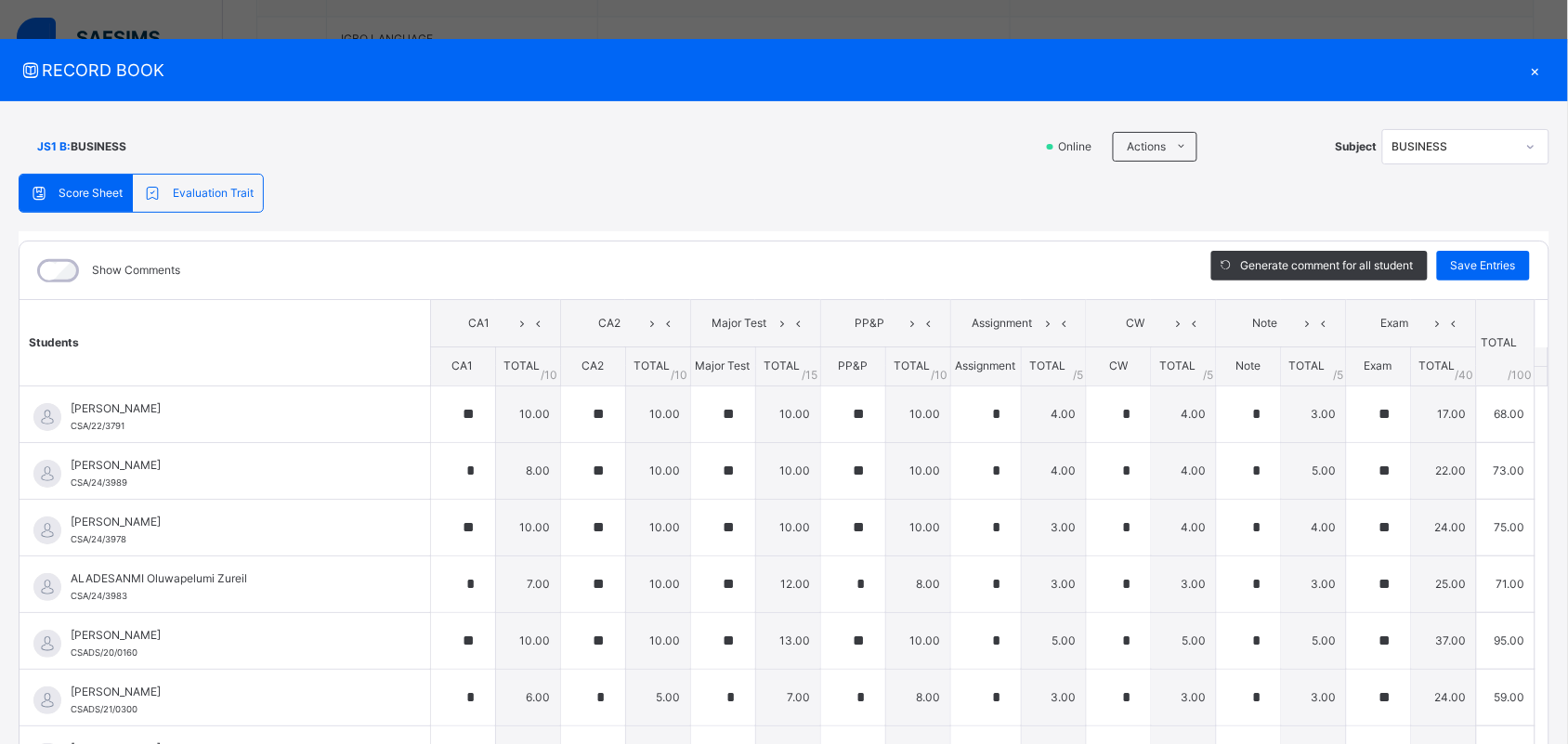 click on "×" at bounding box center [1535, 70] 